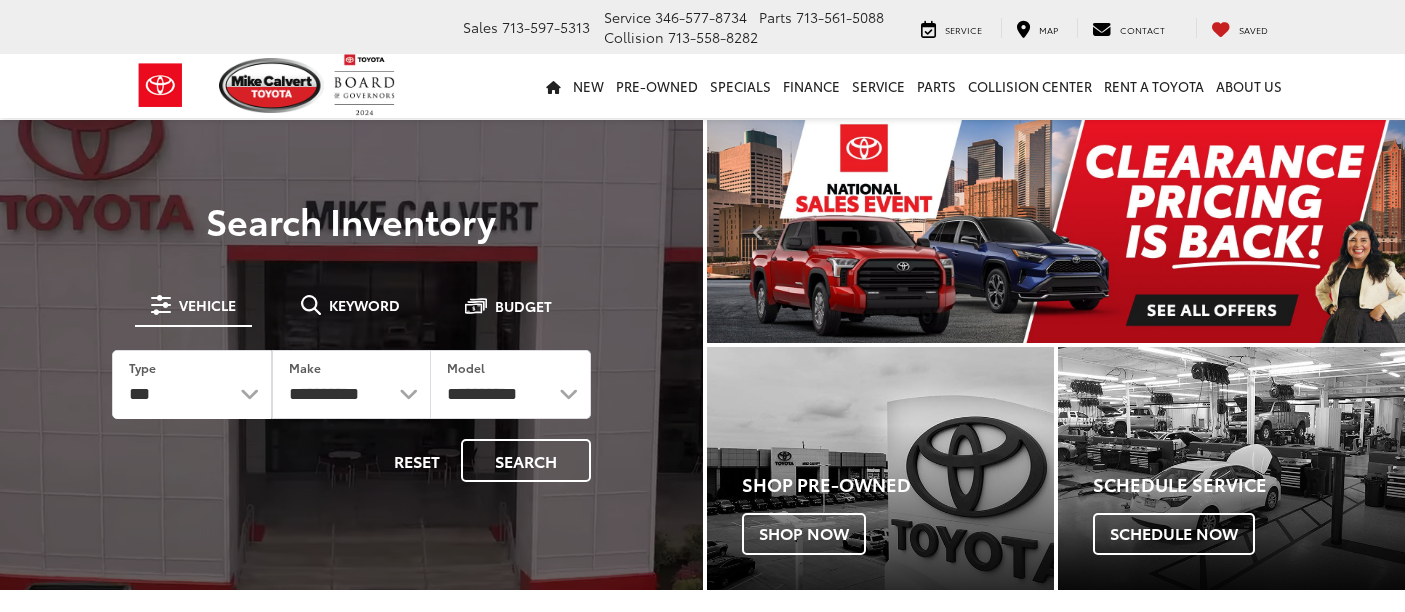 scroll, scrollTop: 0, scrollLeft: 0, axis: both 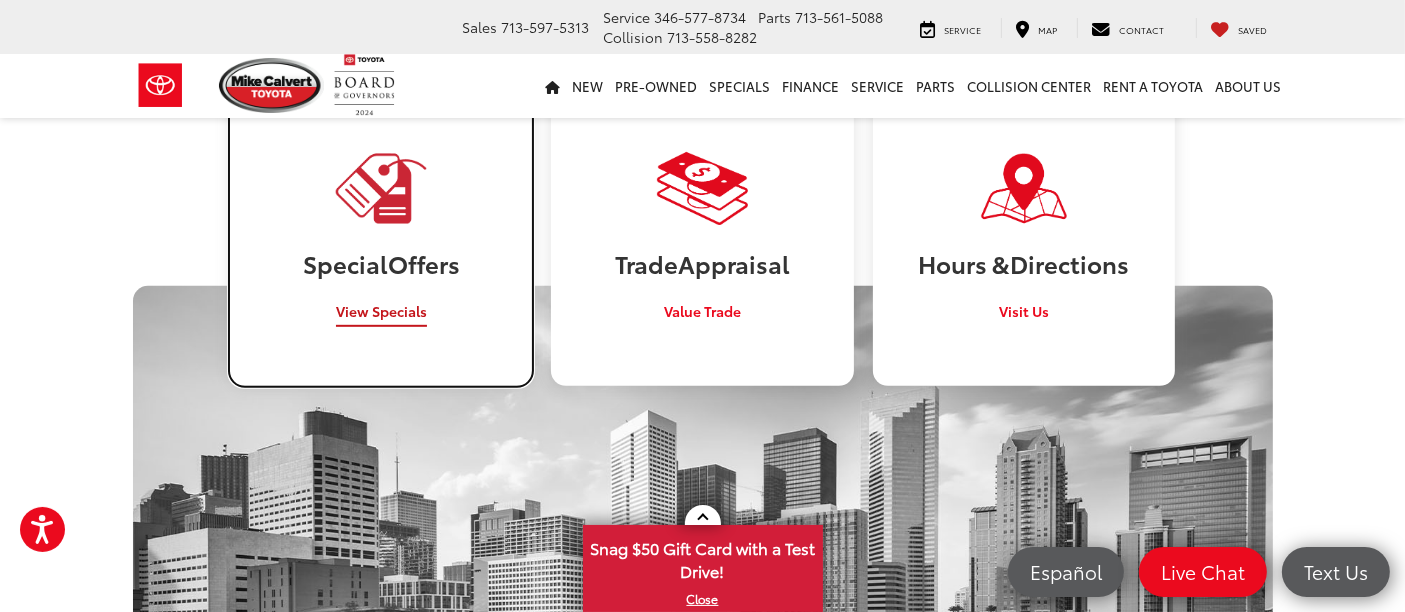 click on "View Specials" at bounding box center [381, 311] 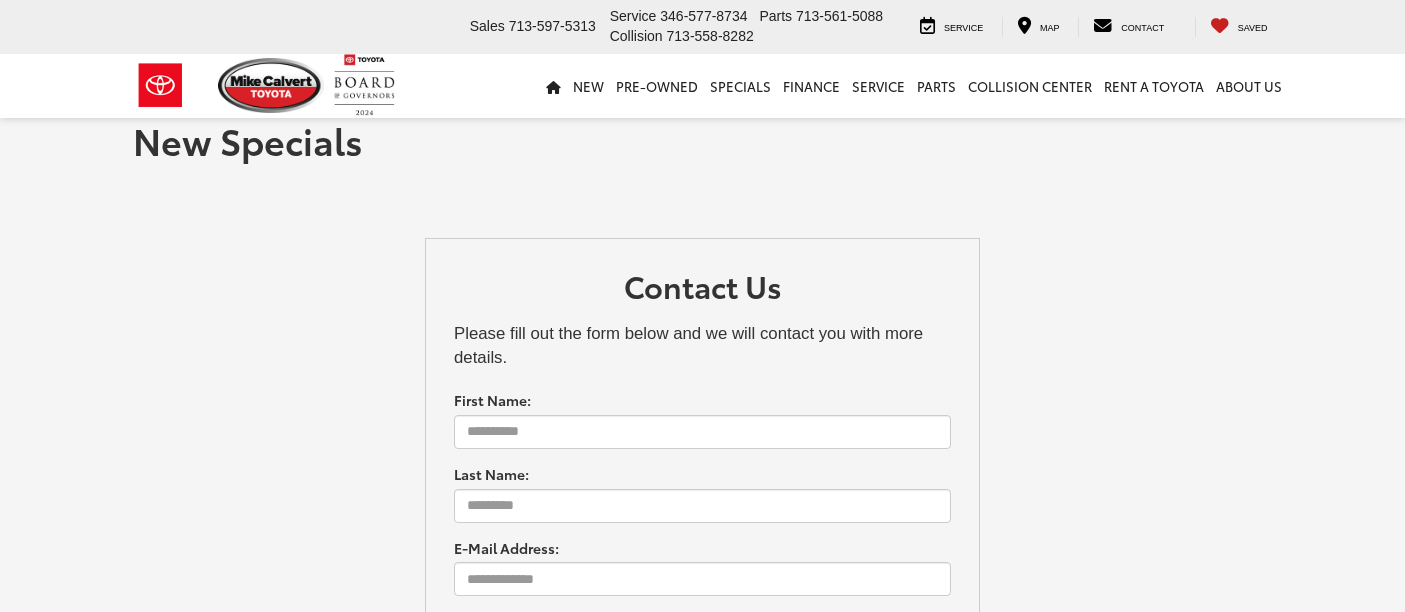 scroll, scrollTop: 0, scrollLeft: 0, axis: both 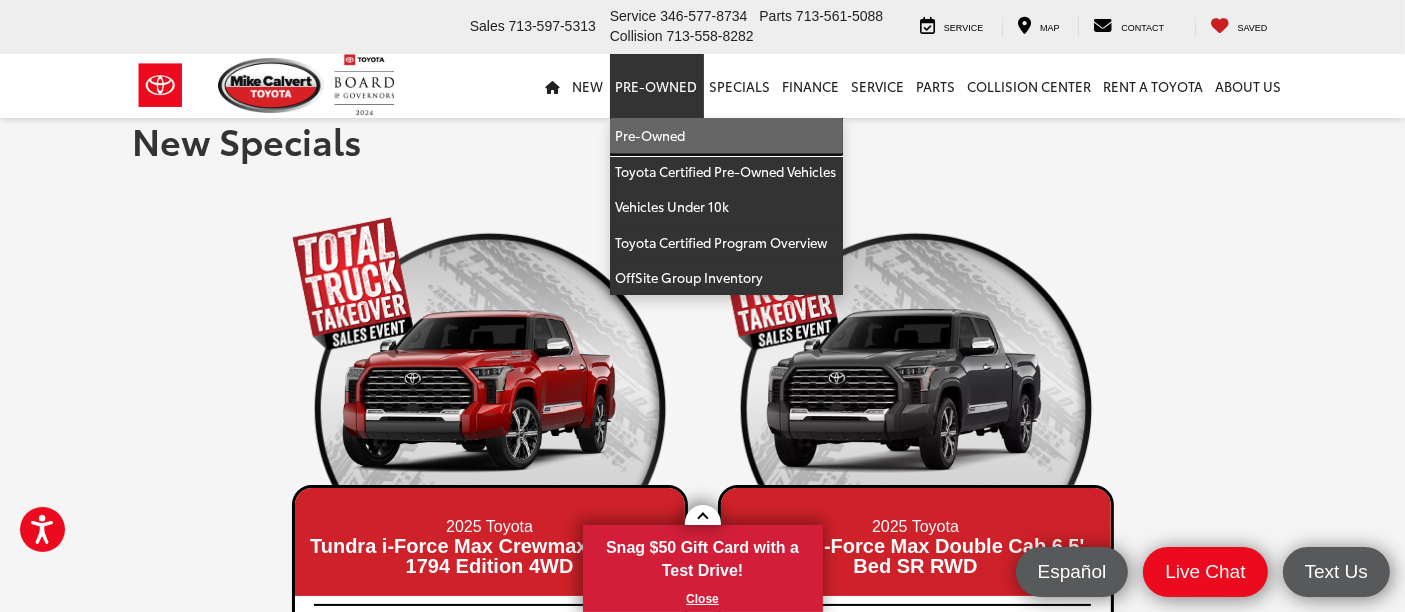 click on "Pre-Owned" at bounding box center [726, 136] 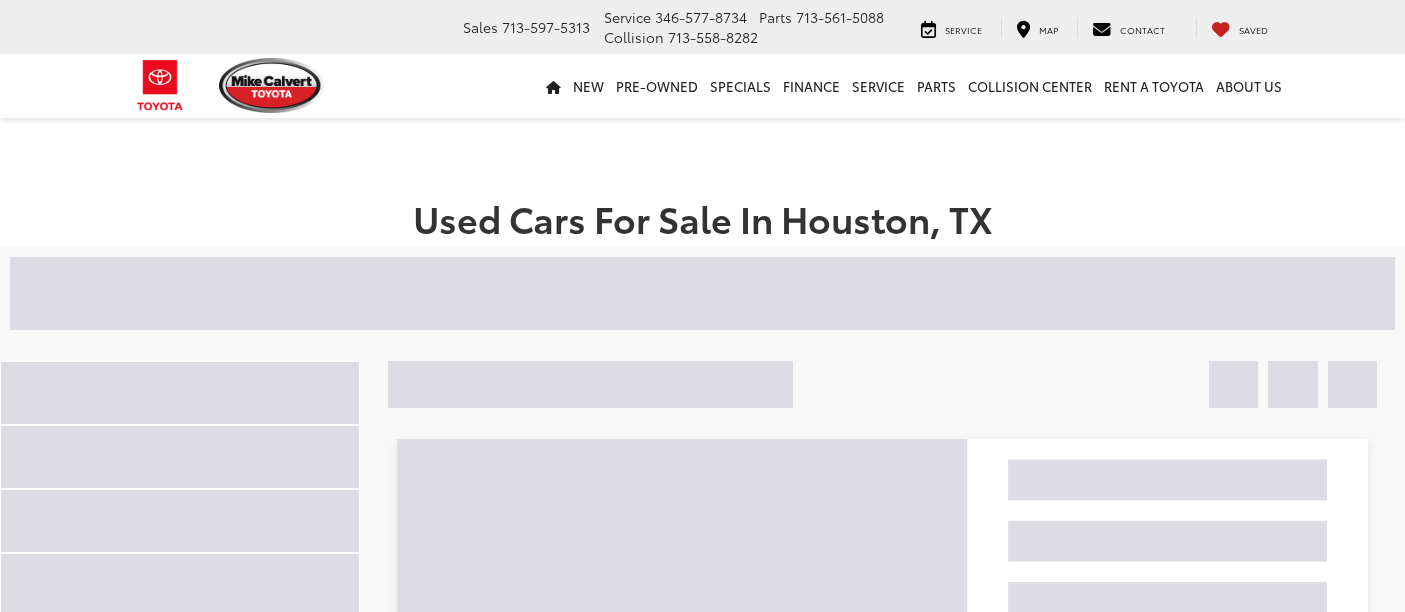 scroll, scrollTop: 0, scrollLeft: 0, axis: both 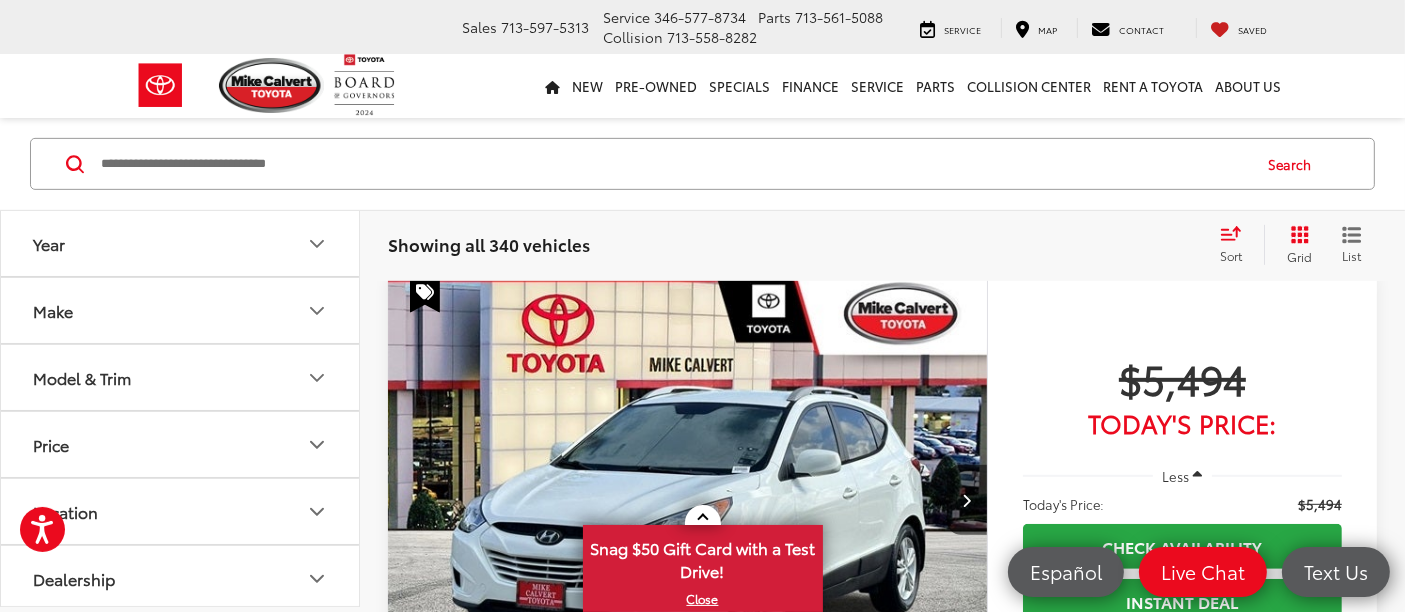 click 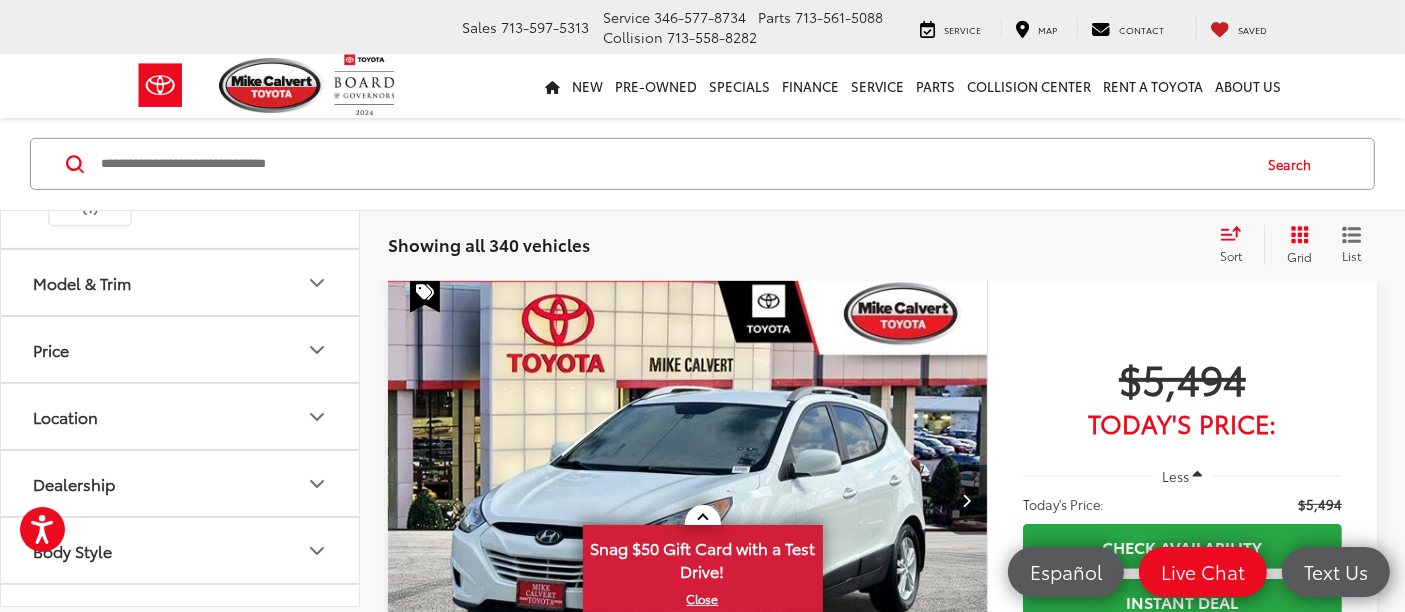 scroll, scrollTop: 777, scrollLeft: 0, axis: vertical 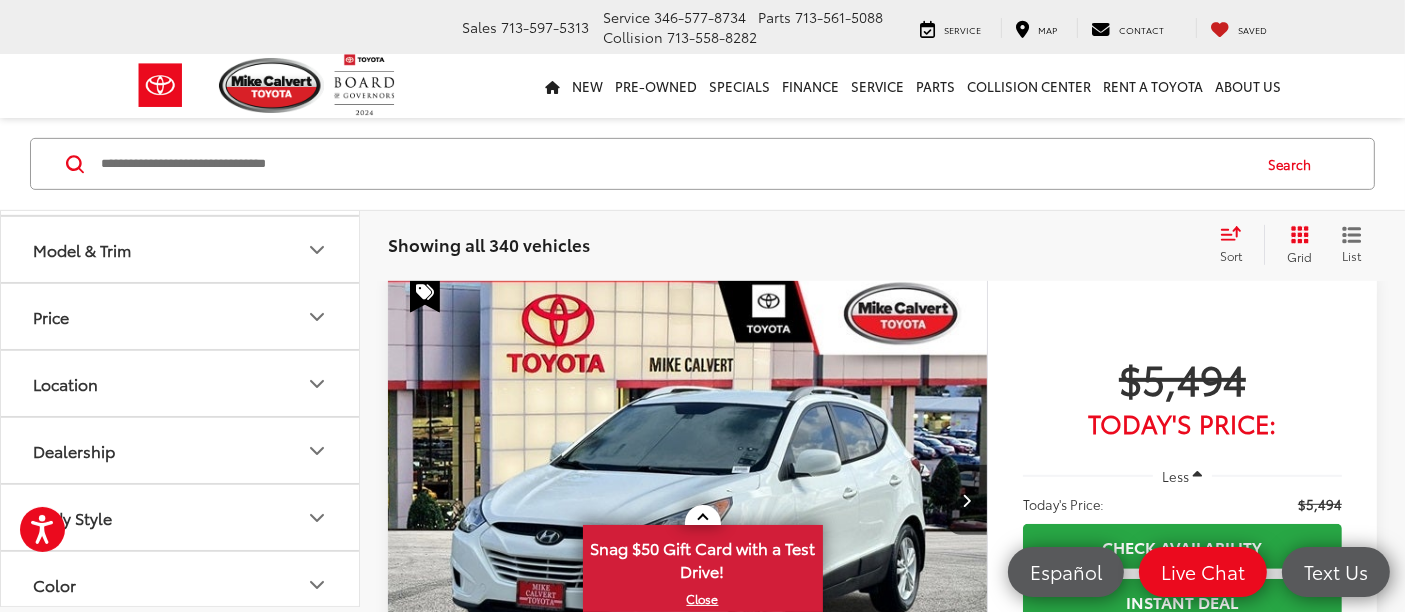 click on "Toyota   (210)" at bounding box center (180, 78) 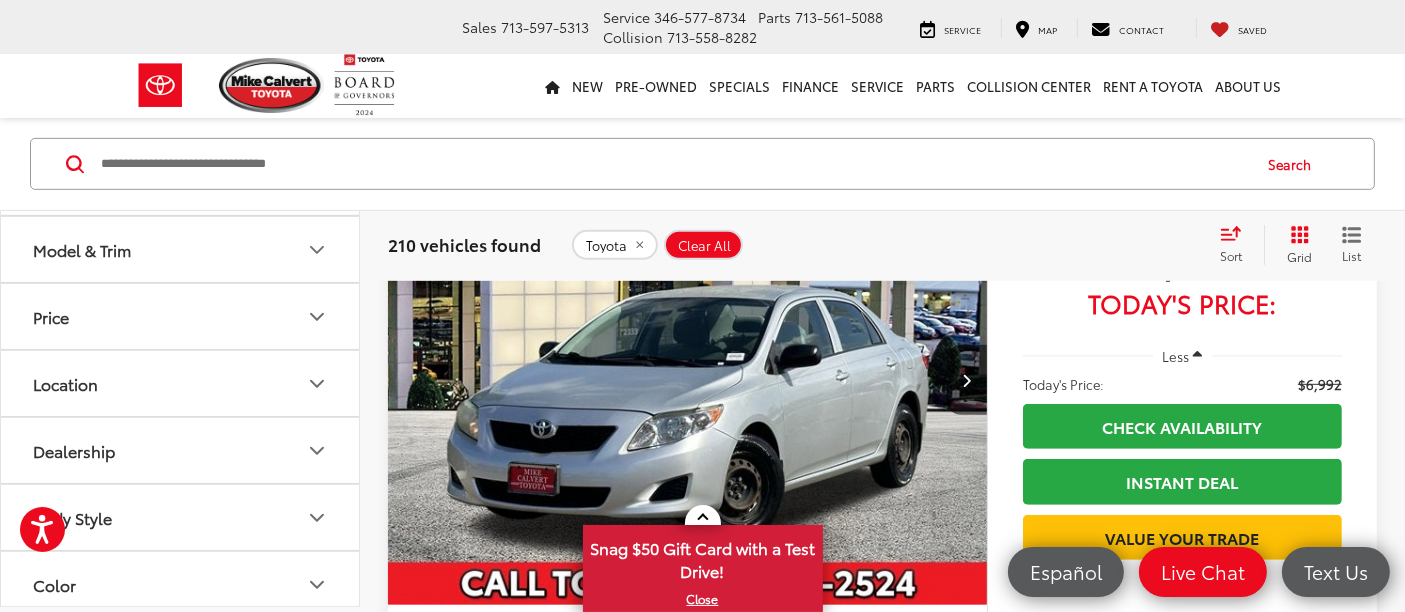 scroll, scrollTop: 1017, scrollLeft: 0, axis: vertical 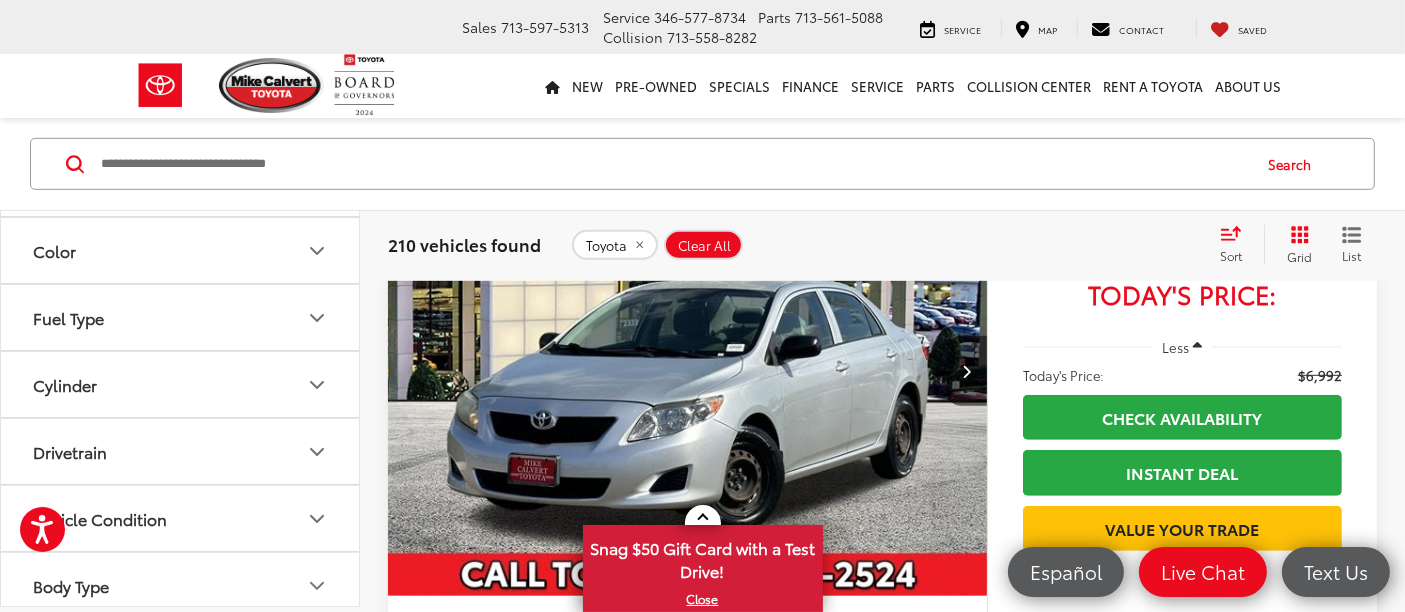 click 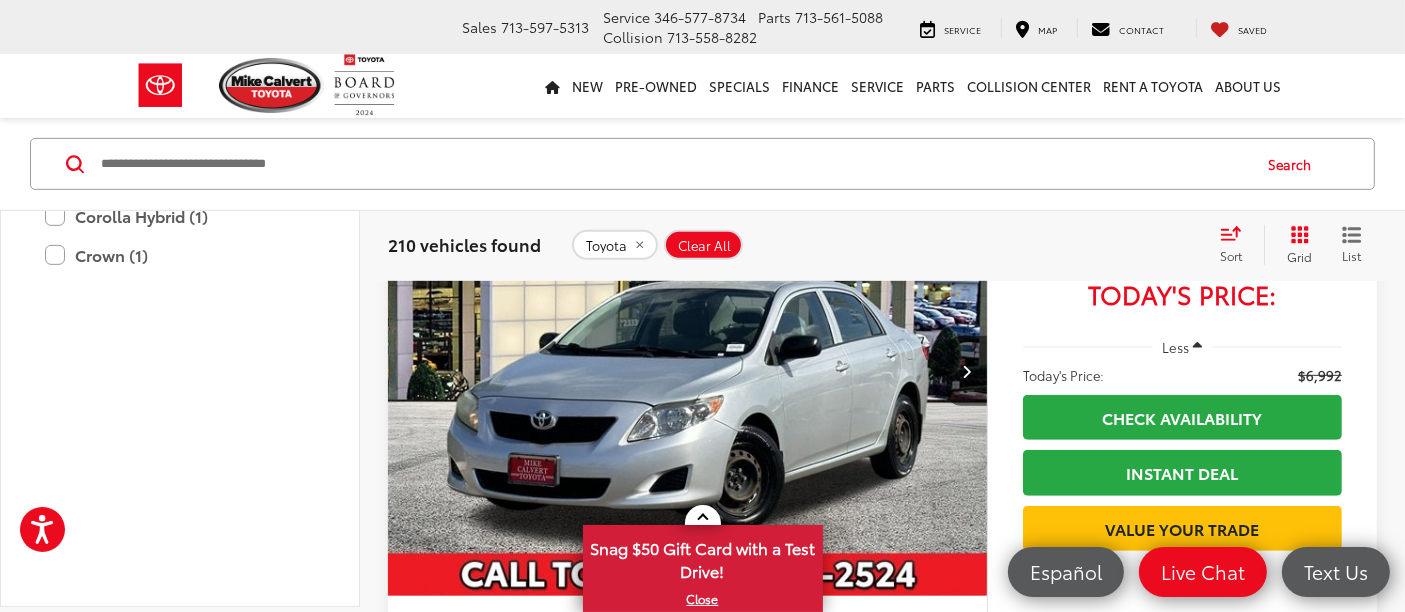 click on "Camry (34)" at bounding box center [180, 60] 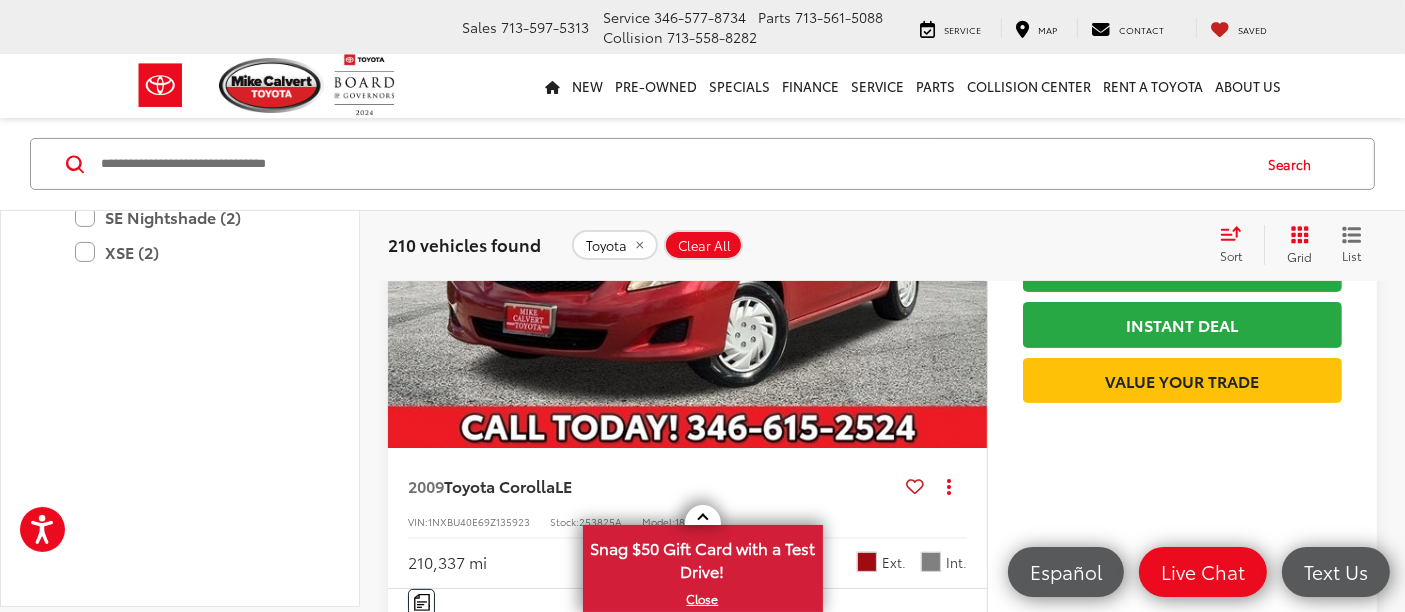 scroll, scrollTop: 128, scrollLeft: 0, axis: vertical 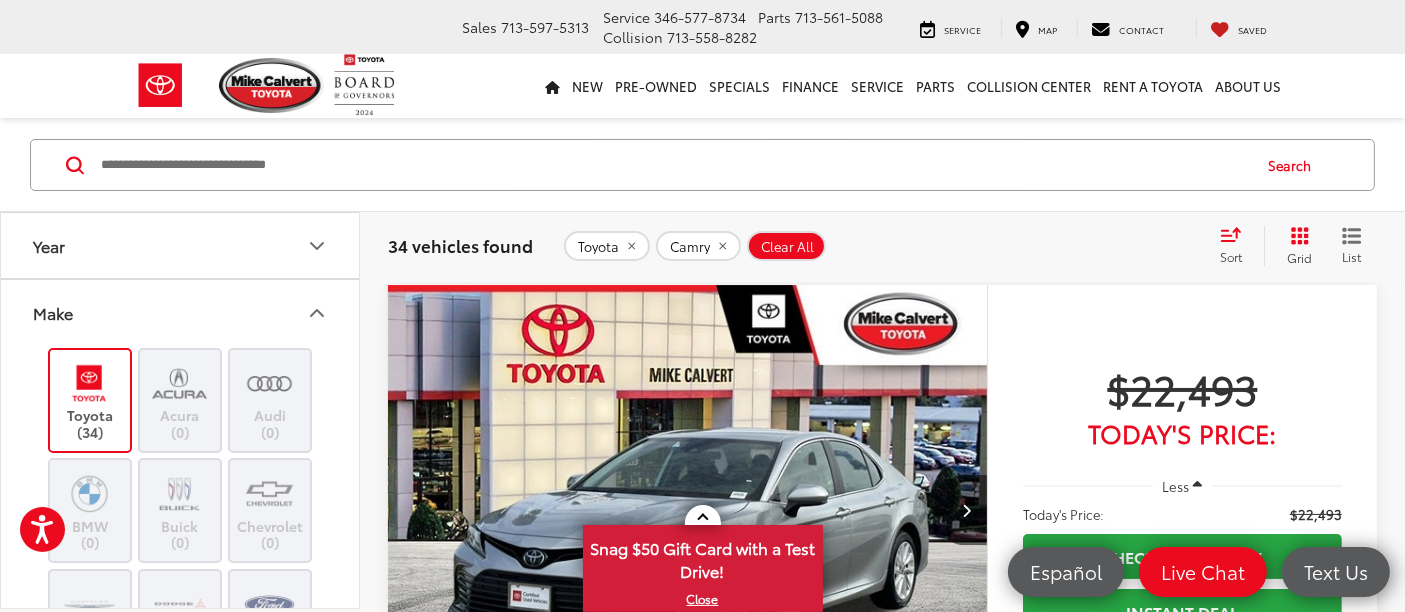 click 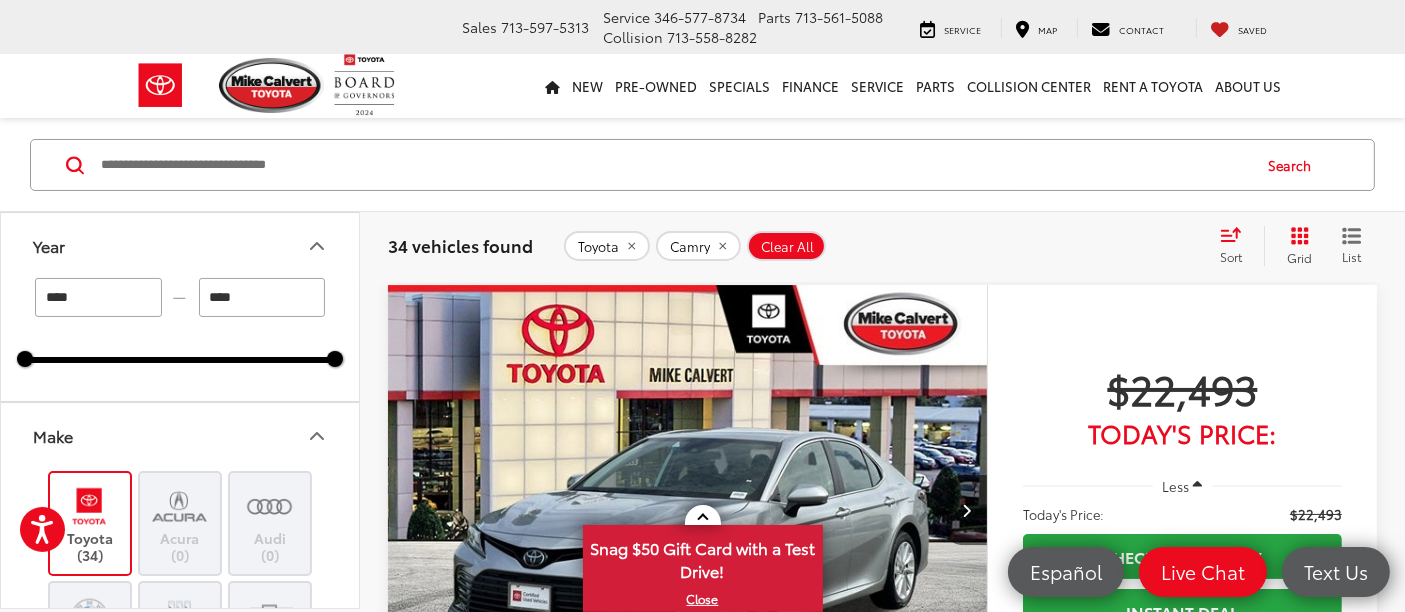 click on "****" at bounding box center [98, 297] 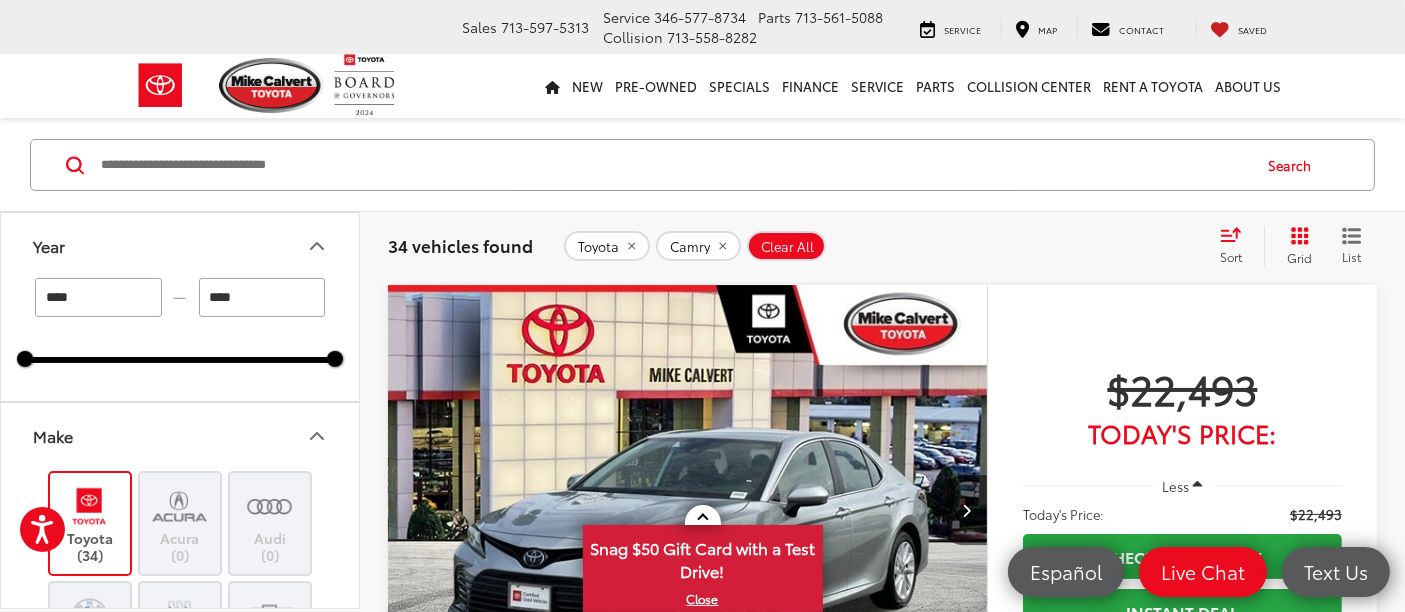 drag, startPoint x: 110, startPoint y: 299, endPoint x: 0, endPoint y: 295, distance: 110.0727 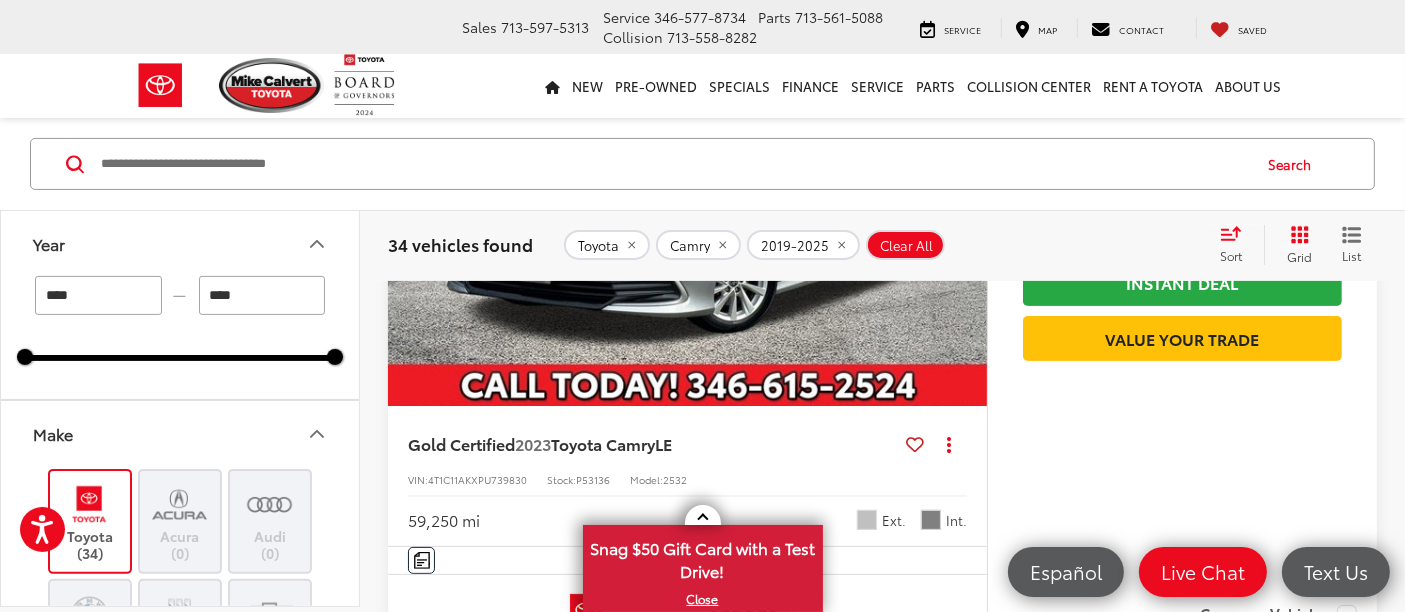 scroll, scrollTop: 462, scrollLeft: 0, axis: vertical 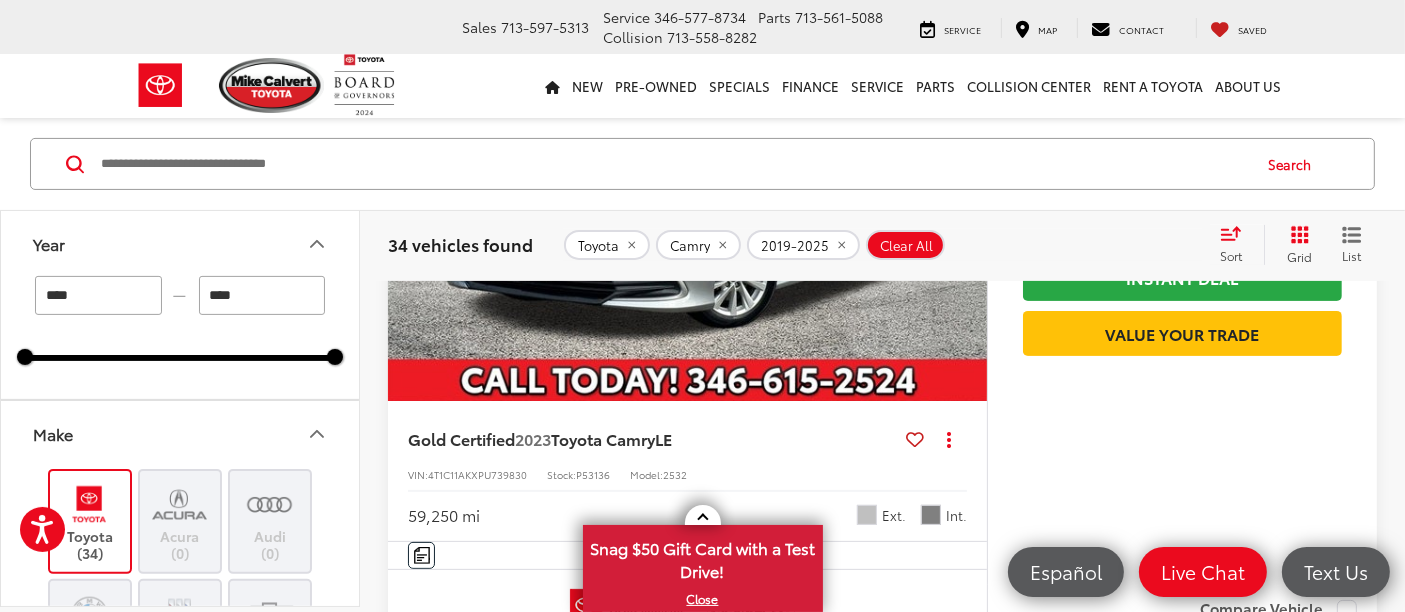 click 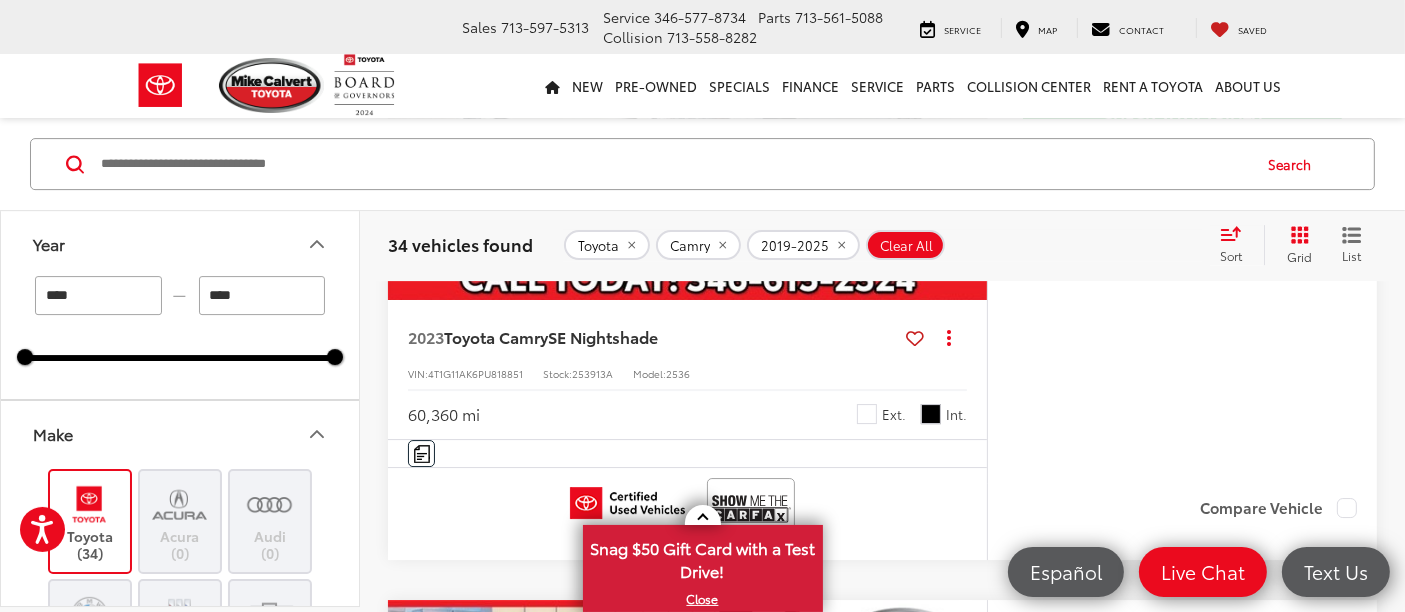 scroll, scrollTop: 6555, scrollLeft: 0, axis: vertical 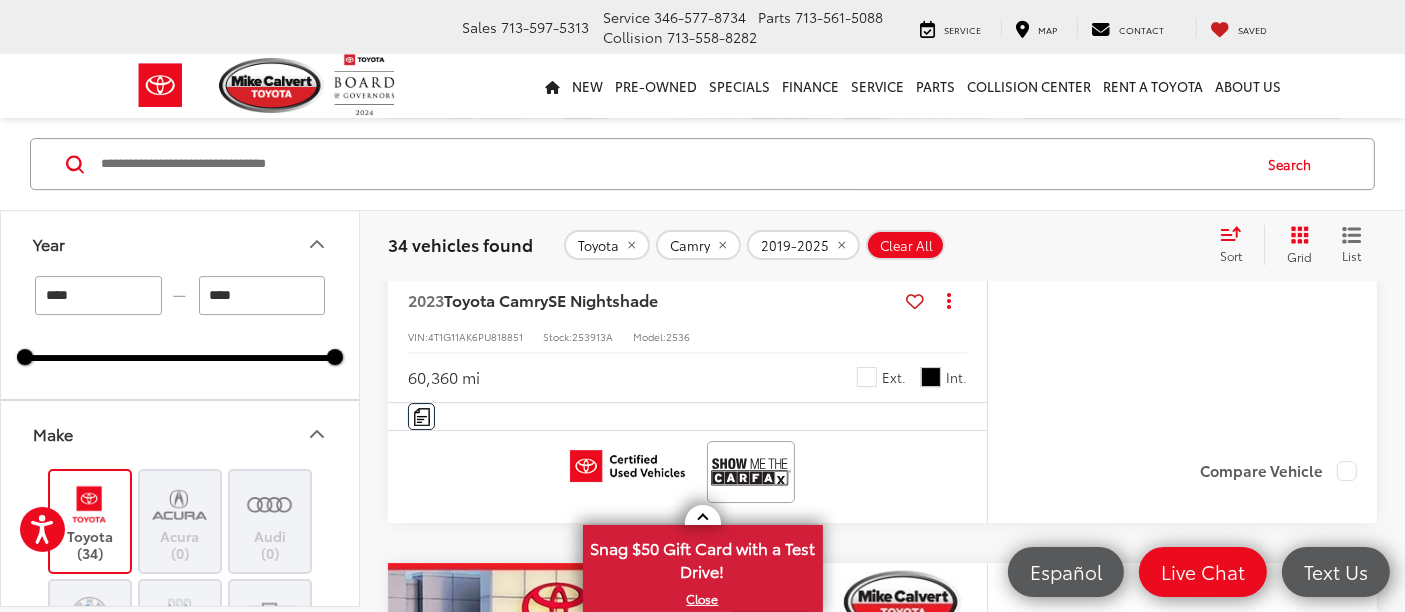 click 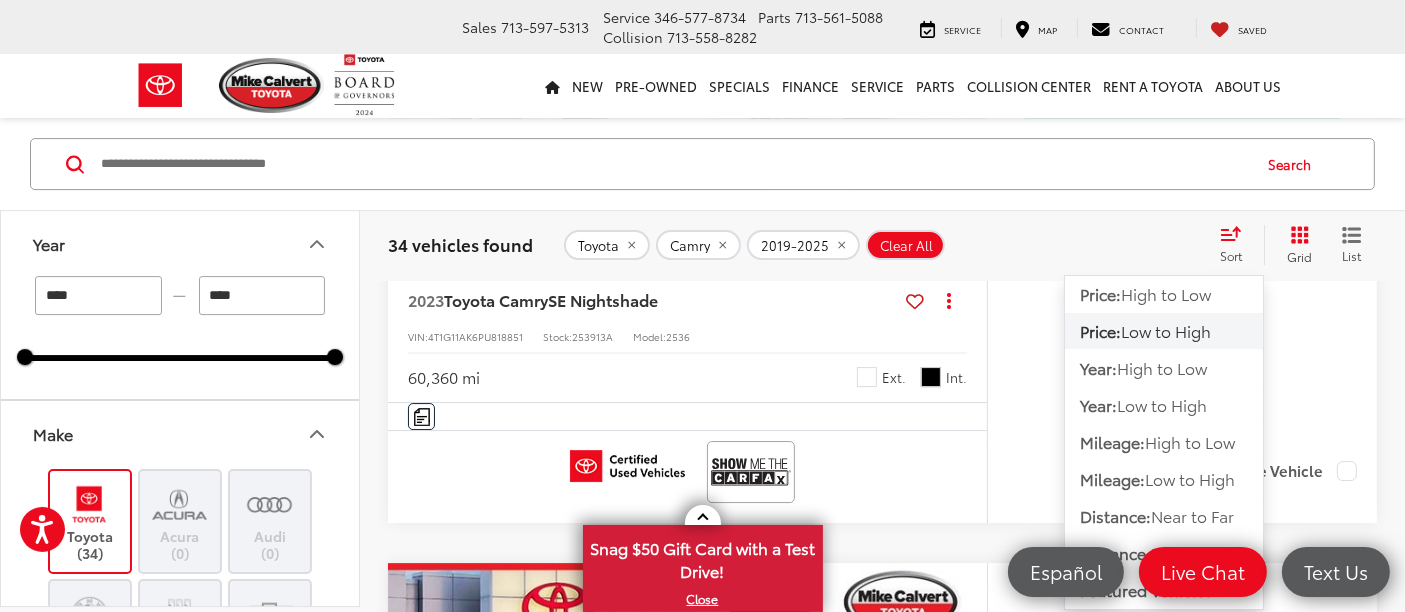 click on "Low to High" at bounding box center [1166, 330] 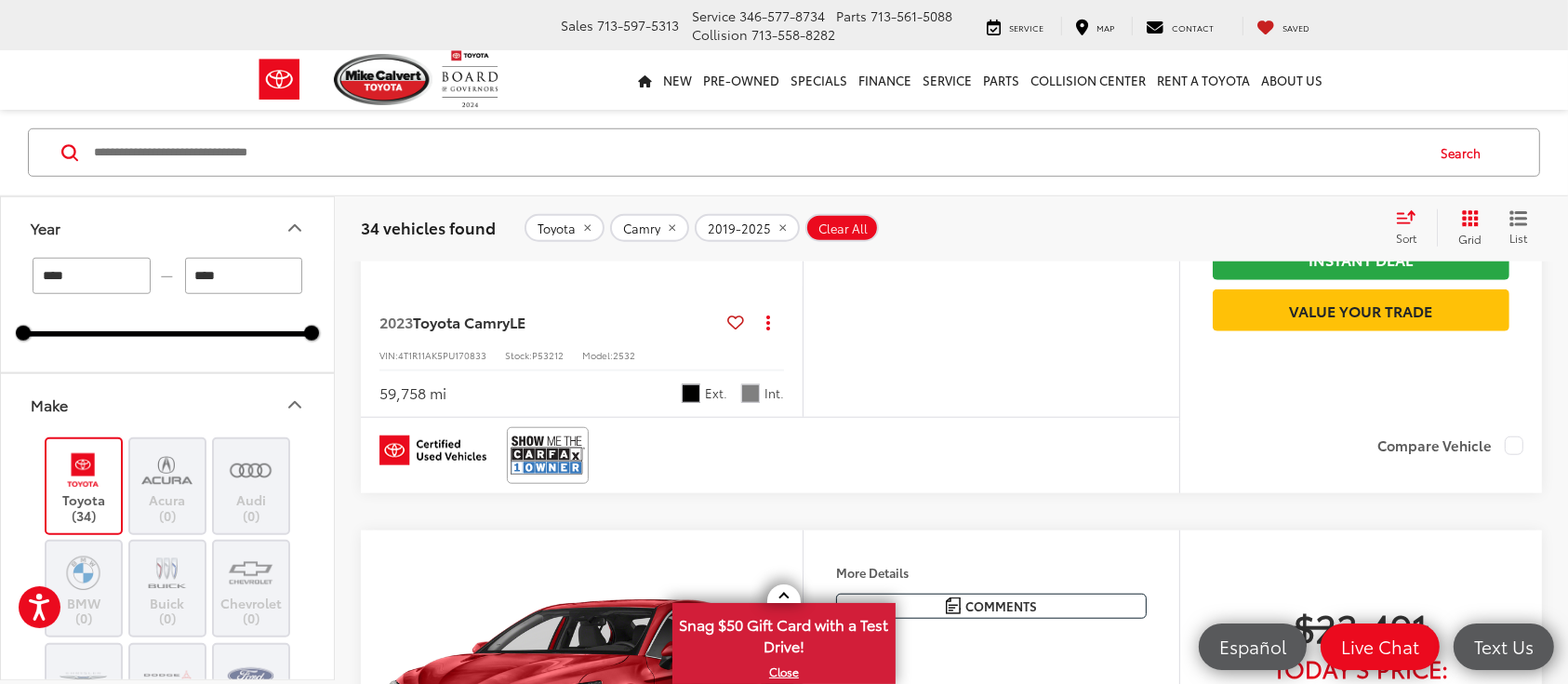 scroll, scrollTop: 1608, scrollLeft: 0, axis: vertical 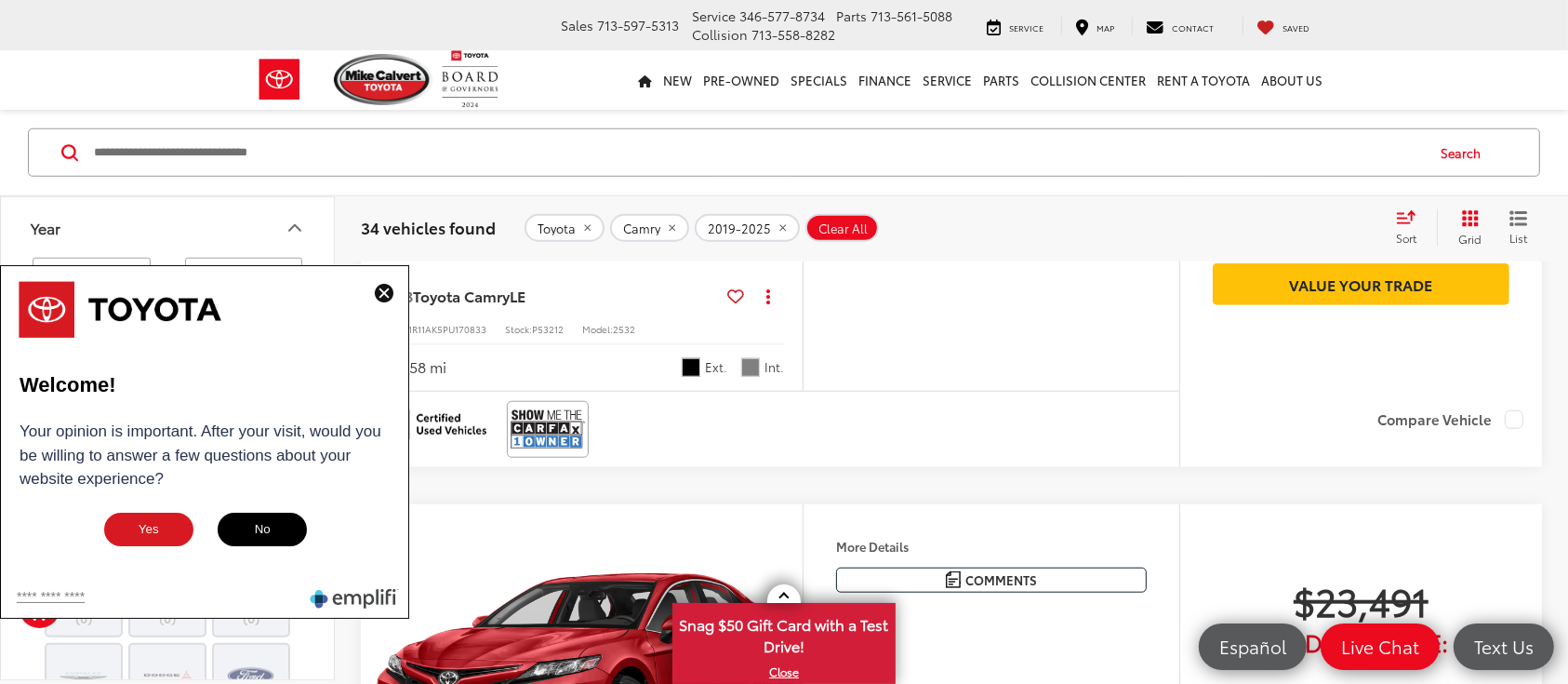 click at bounding box center (384, 293) 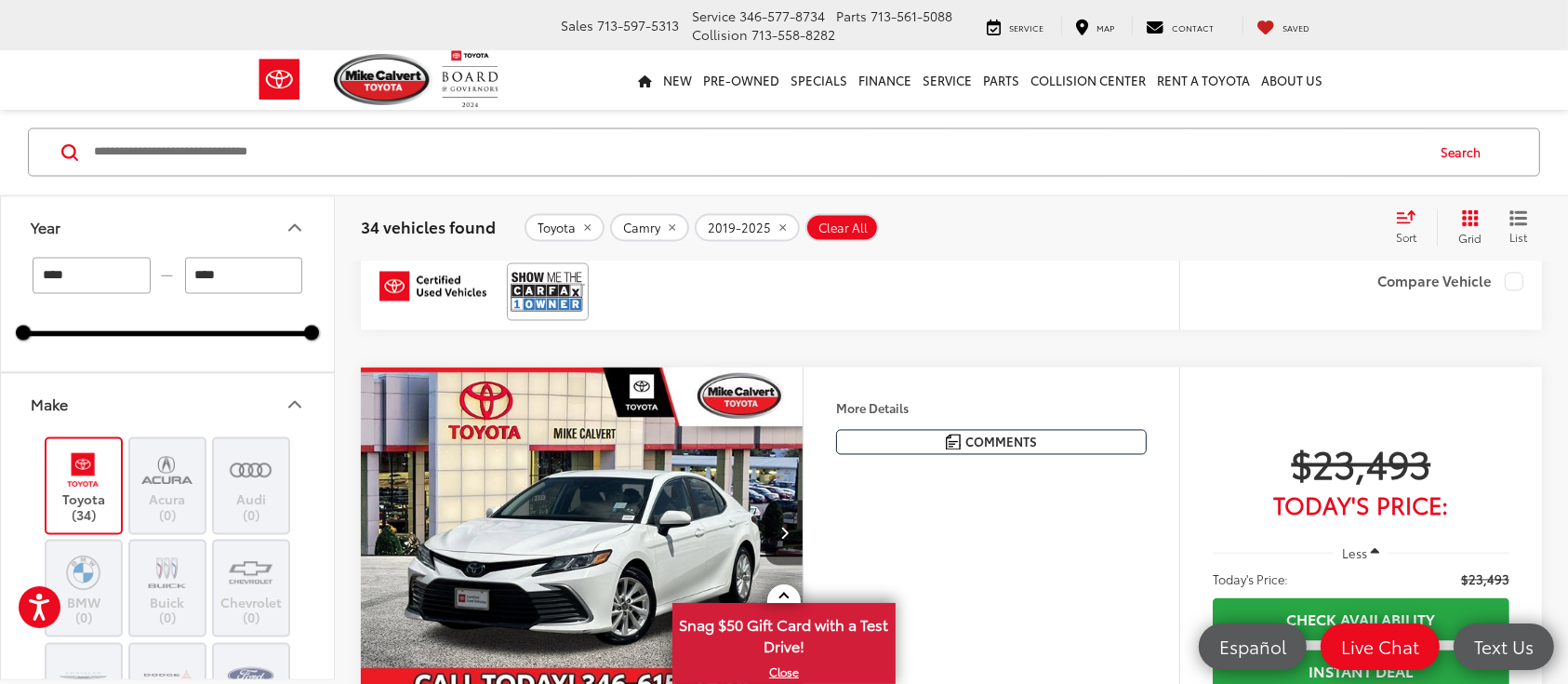 scroll, scrollTop: 3346, scrollLeft: 0, axis: vertical 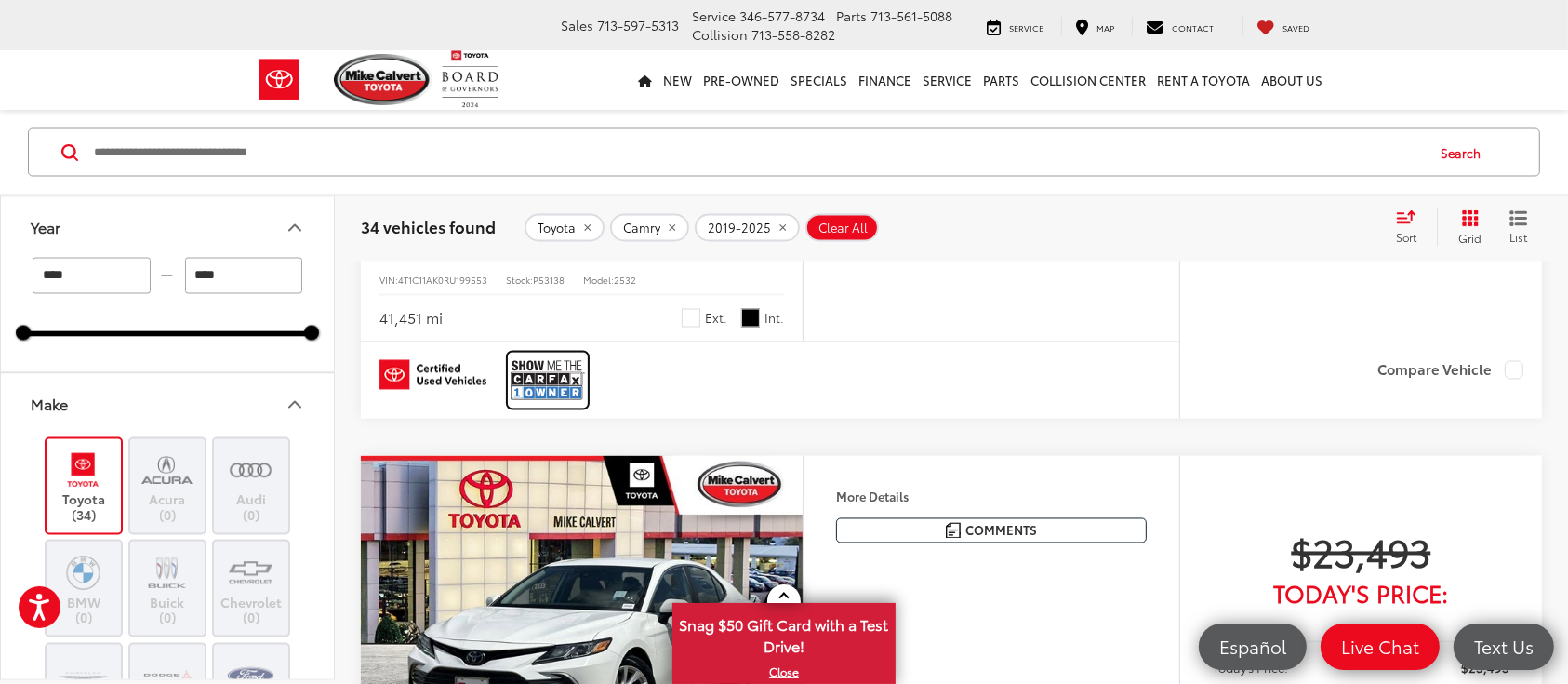 click at bounding box center (548, 380) 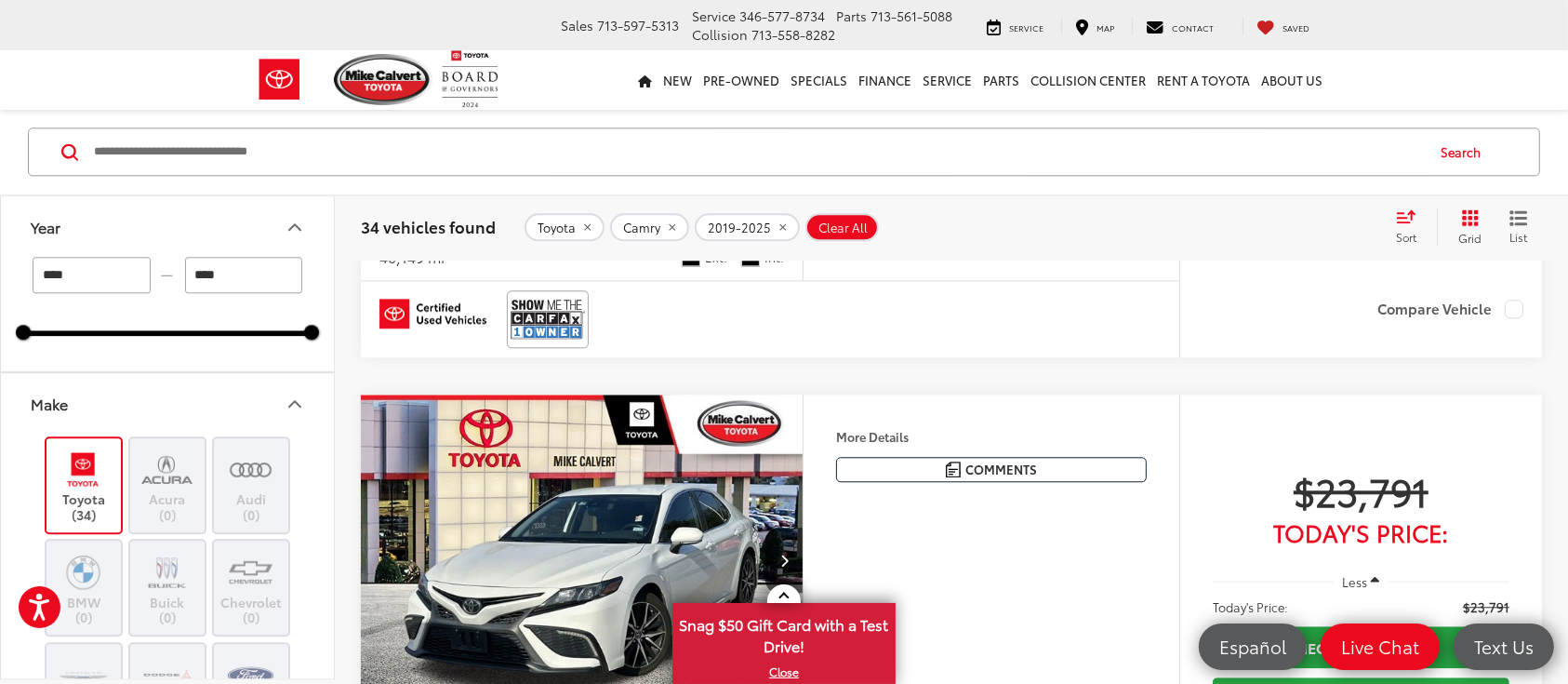 scroll, scrollTop: 4711, scrollLeft: 0, axis: vertical 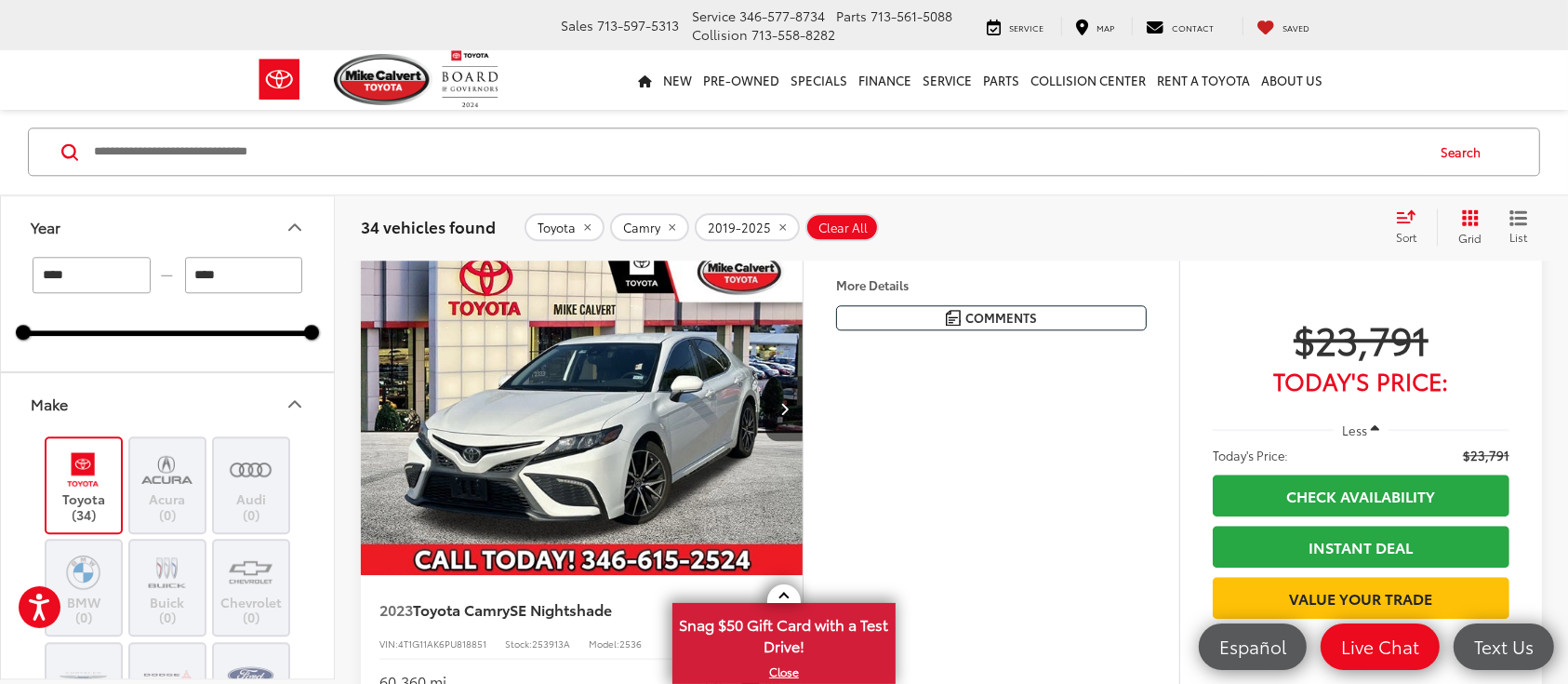 click at bounding box center (548, 167) 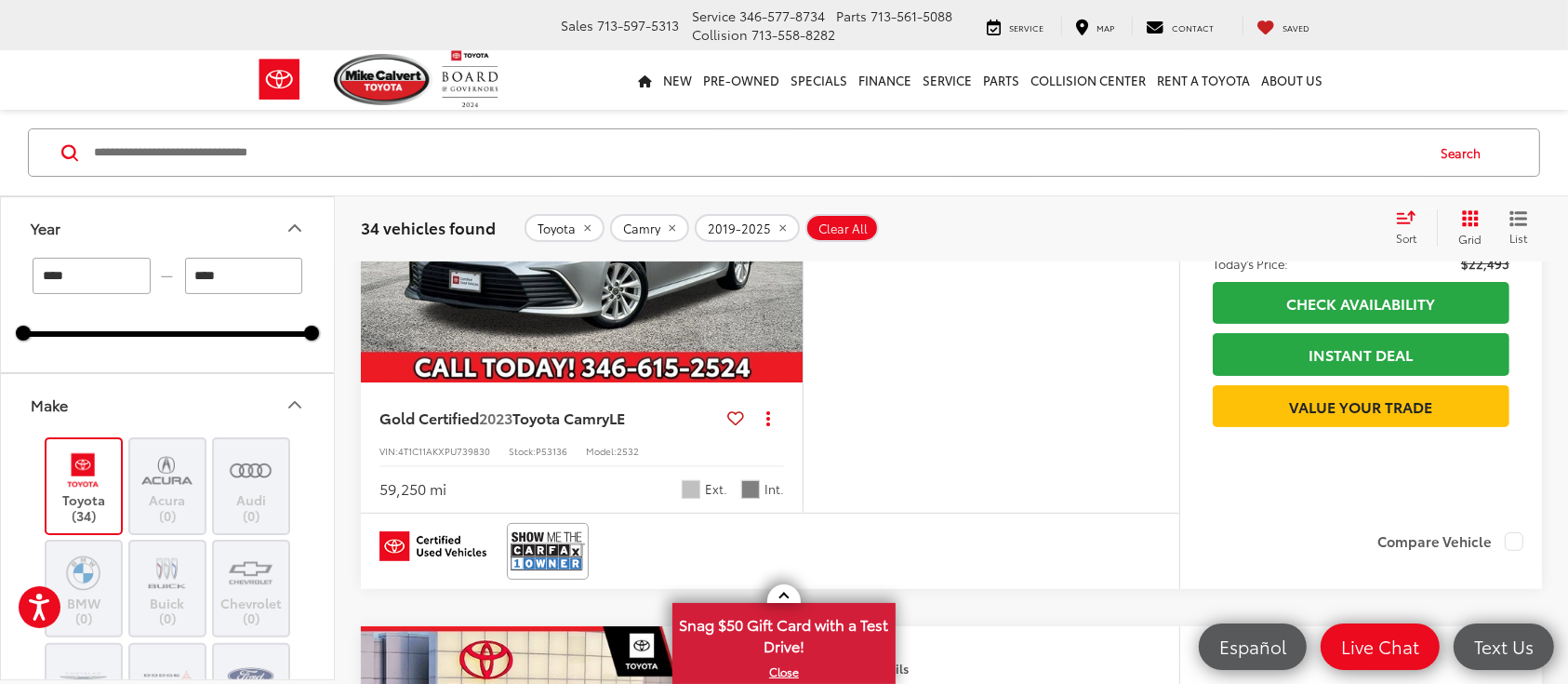 scroll, scrollTop: 372, scrollLeft: 0, axis: vertical 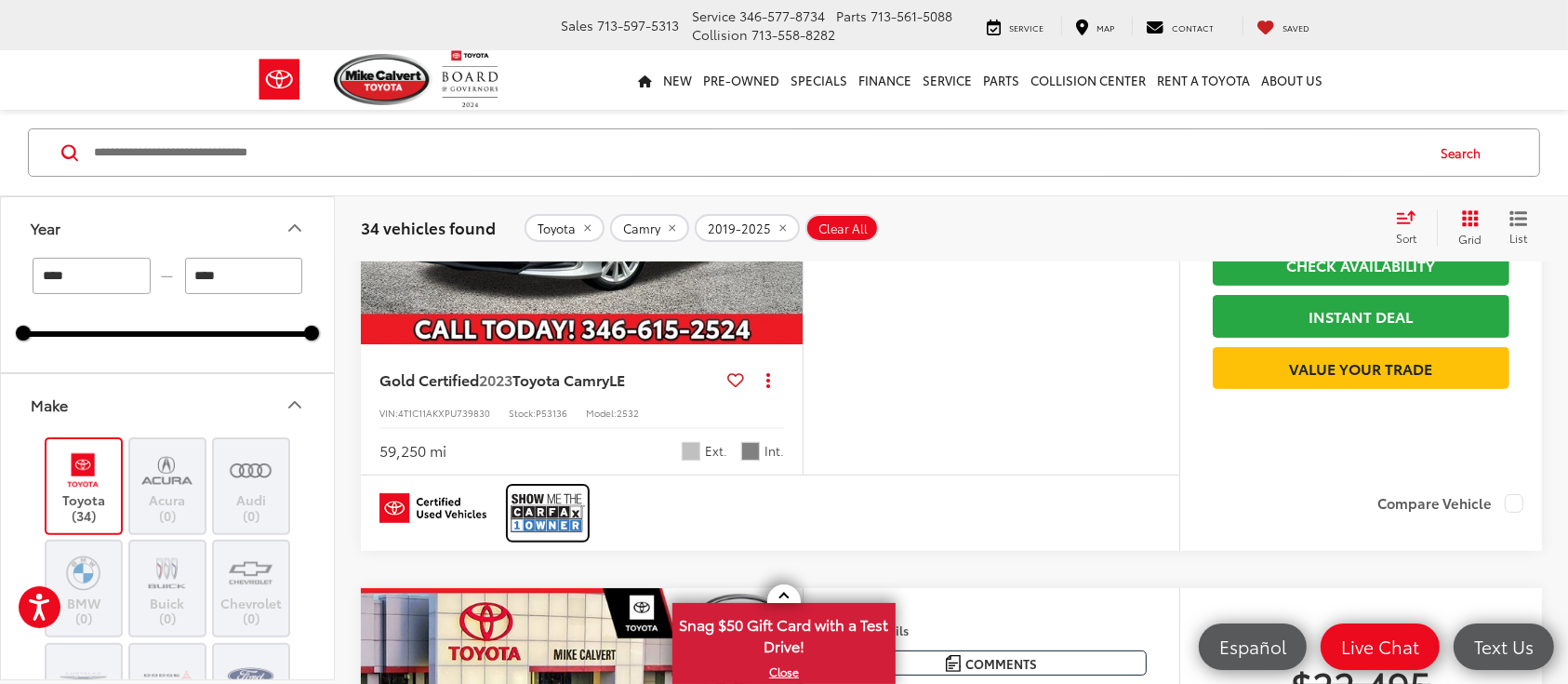 click at bounding box center [548, 513] 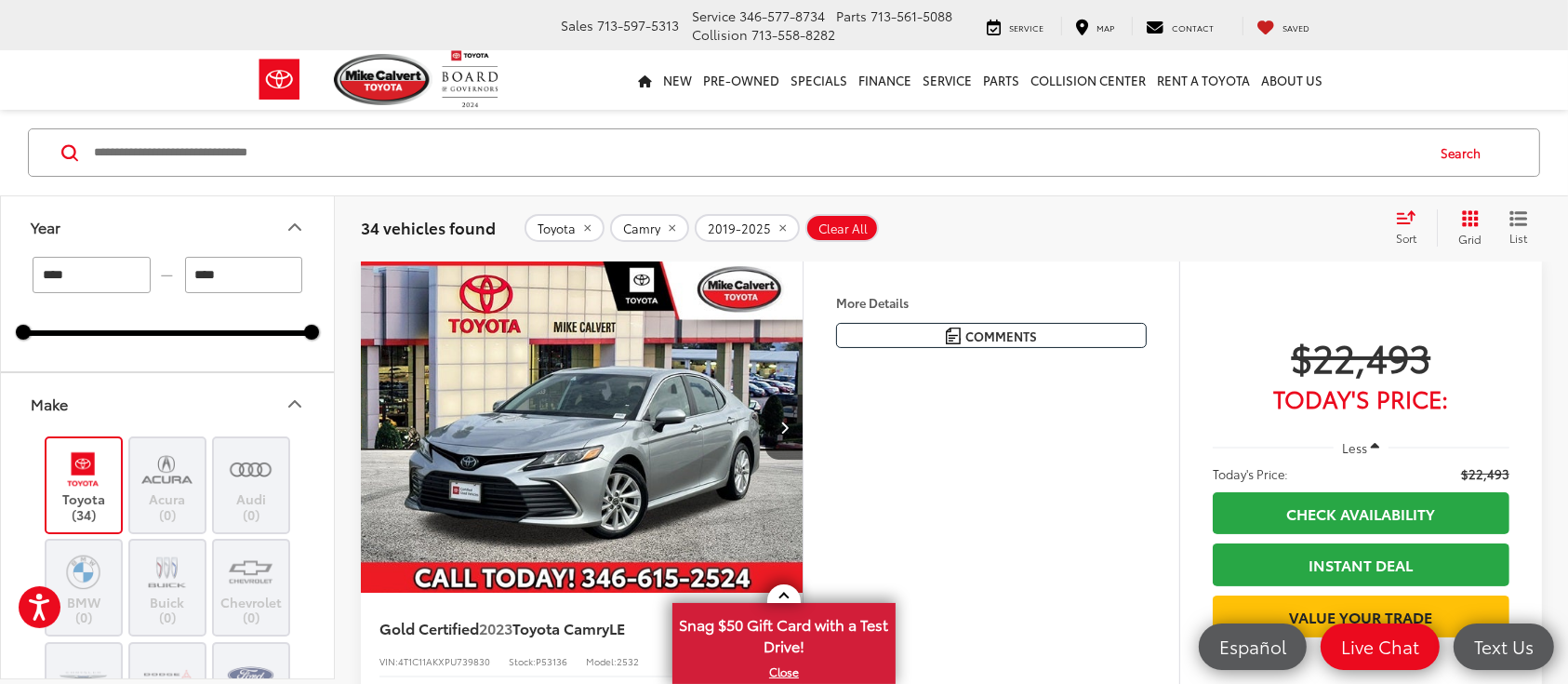 scroll, scrollTop: 248, scrollLeft: 0, axis: vertical 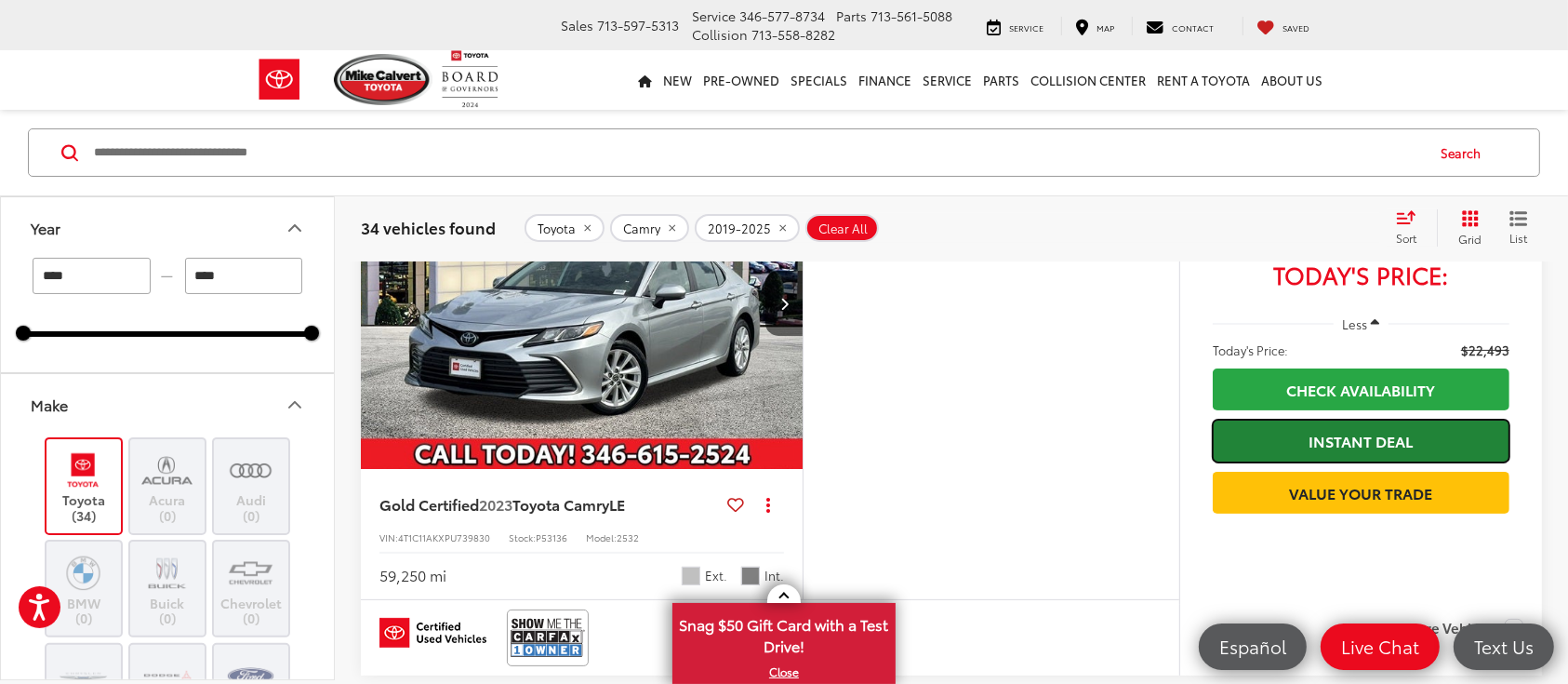 click on "Instant Deal" at bounding box center (1361, 440) 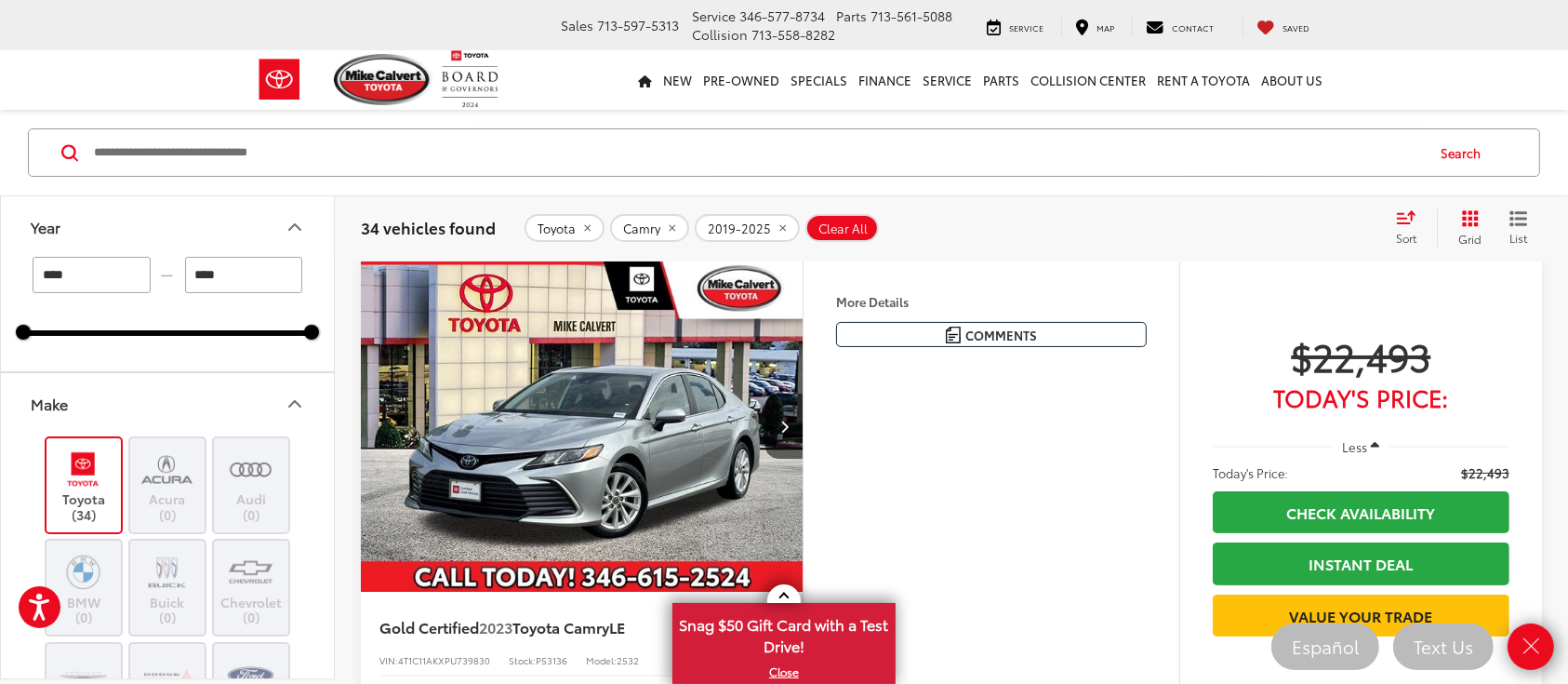 scroll, scrollTop: 124, scrollLeft: 0, axis: vertical 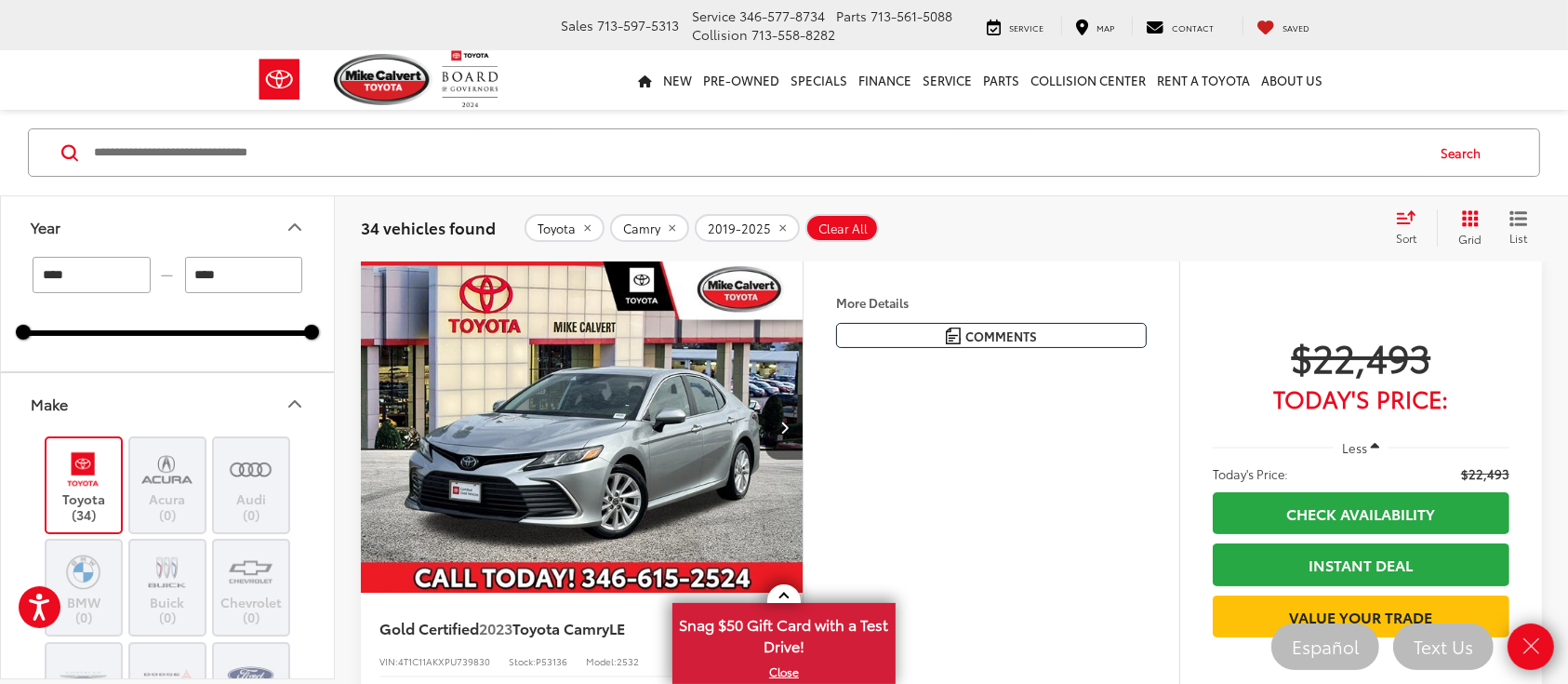 click on "Toyota Camry 2019-2025 Clear All + 0" at bounding box center (951, 228) 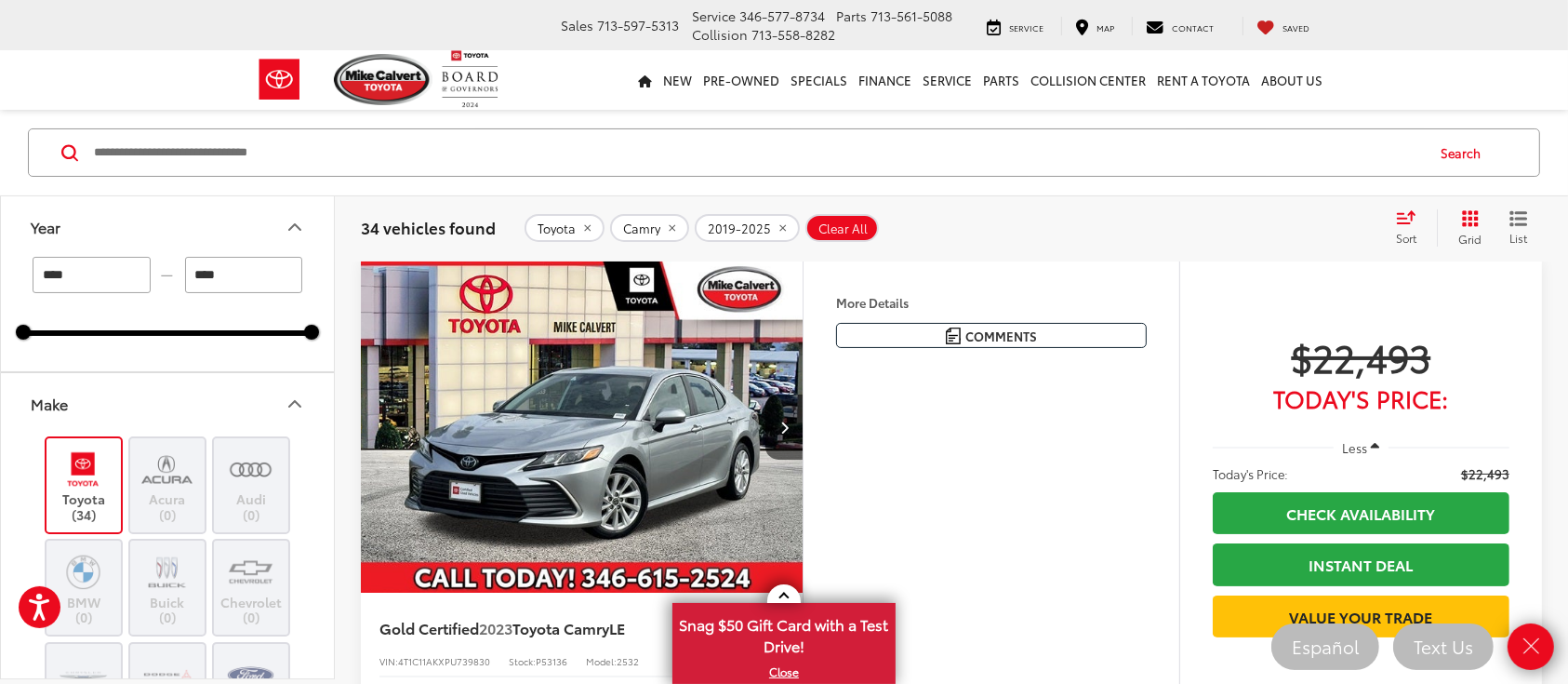click on "Features Bluetooth® Android Auto Apple CarPlay Keyless Entry Wi-Fi Hotspot Automatic High Beams Disclaimer More Details Comments Dealer Comments Mike Calvert Toyota has been here in Houston for 35 years. Family owned and operated we have again been Nationally Recognized for outstanding Customer Service, Sales and Service. From the moment you contact us, you'll know our commitment to Customer Service is second to none. We strive to make your experience with Mike Calvert Toyota a good one - for the life of your vehicle. Whether you need to Purchase, Finance, or Service a New or Pre-Owned car, you've come to the right place. It will be a pleasure to serve you. 28/39 City/Highway MPG Toyota Gold Certified Details:   * Powertrain Limited Warranty: 84 Month/100,000 Mile (whichever comes first) from TCUV purchase date   * Vehicle History   * 160 Point Inspection   * Warranty Deductible: $0   * Transferable Warranty   * Roadside Assistance CARFAX One-Owner. More..." at bounding box center [990, 491] 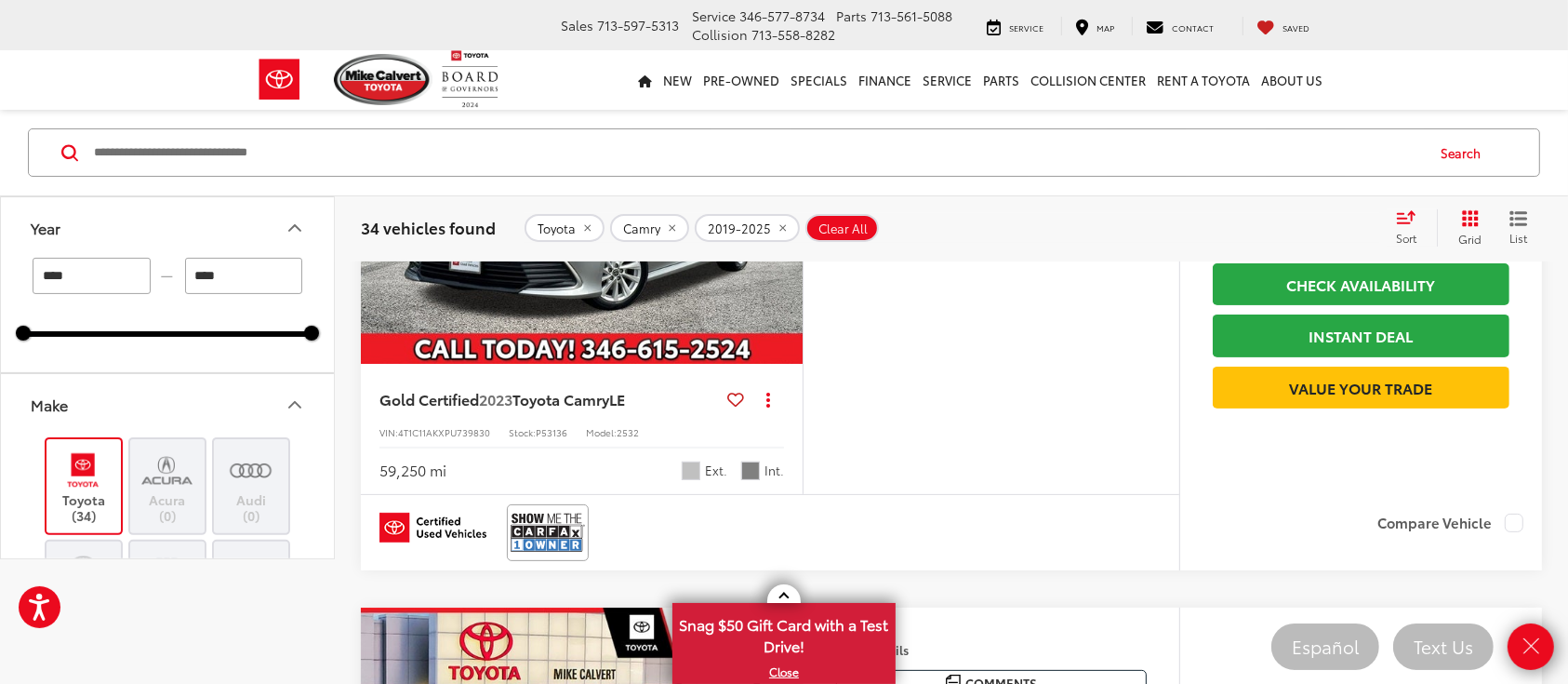 scroll, scrollTop: 0, scrollLeft: 0, axis: both 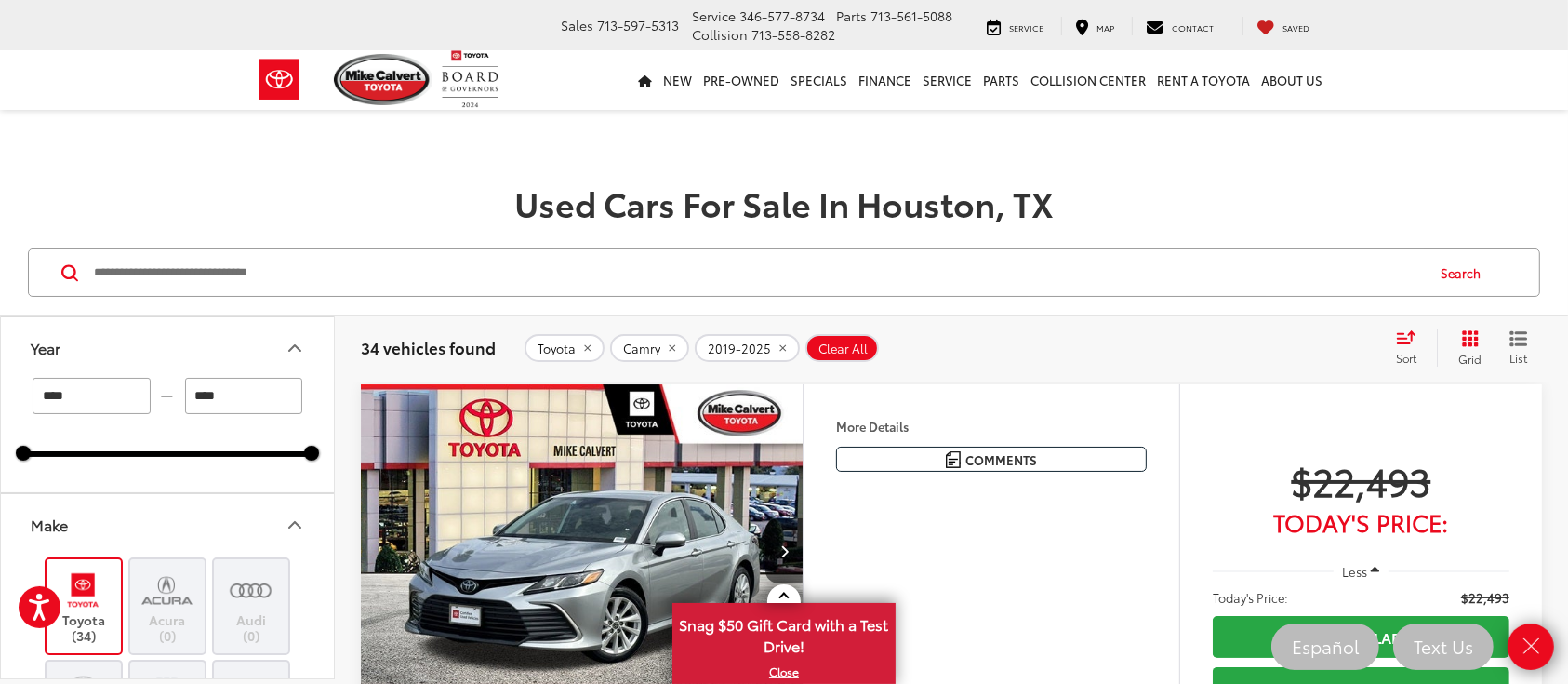 click on "Features Bluetooth® Android Auto Apple CarPlay Keyless Entry Wi-Fi Hotspot Automatic High Beams Disclaimer More Details Comments Dealer Comments Mike Calvert Toyota has been here in Houston for 35 years. Family owned and operated we have again been Nationally Recognized for outstanding Customer Service, Sales and Service. From the moment you contact us, you'll know our commitment to Customer Service is second to none. We strive to make your experience with Mike Calvert Toyota a good one - for the life of your vehicle. Whether you need to Purchase, Finance, or Service a New or Pre-Owned car, you've come to the right place. It will be a pleasure to serve you. 28/39 City/Highway MPG Toyota Gold Certified Details:   * Powertrain Limited Warranty: 84 Month/100,000 Mile (whichever comes first) from TCUV purchase date   * Vehicle History   * 160 Point Inspection   * Warranty Deductible: $0   * Transferable Warranty   * Roadside Assistance CARFAX One-Owner. More..." at bounding box center (990, 615) 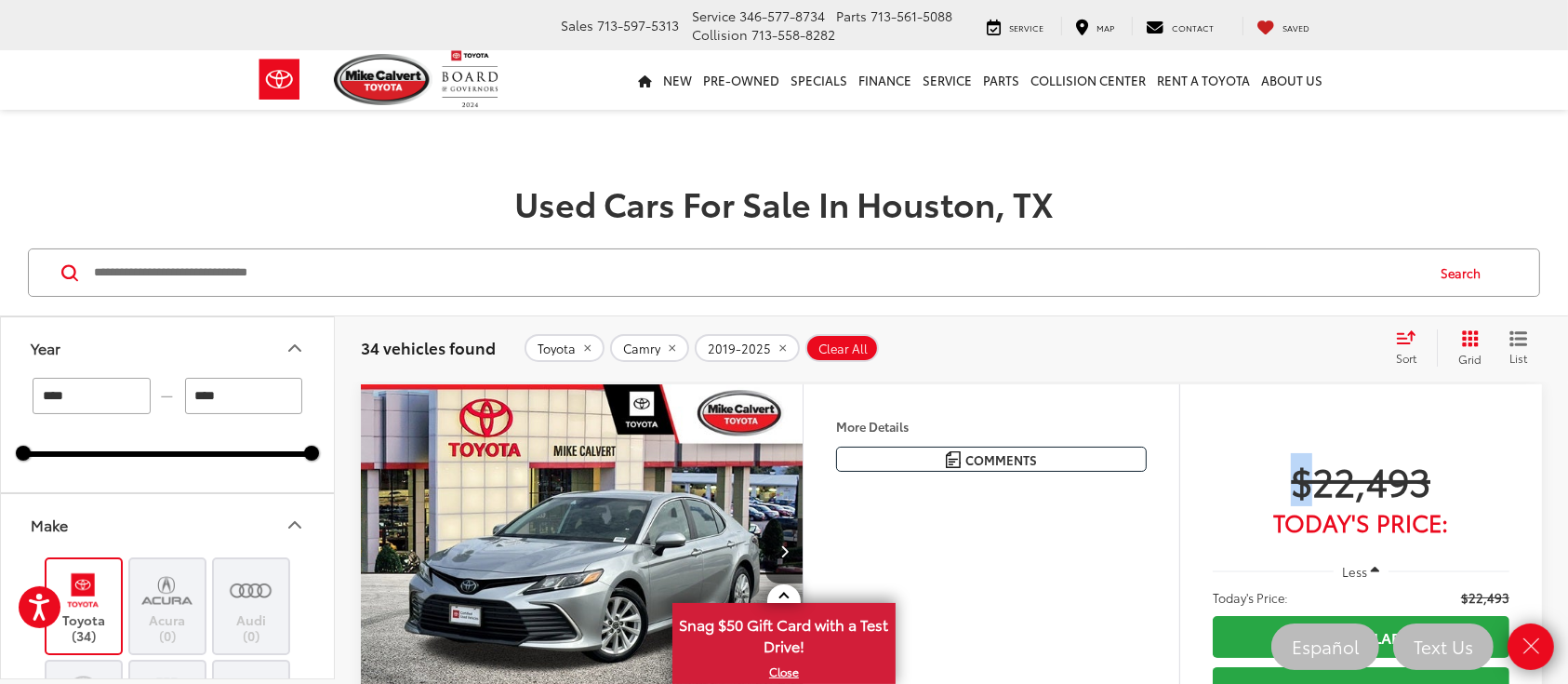 click on "Features Bluetooth® Android Auto Apple CarPlay Keyless Entry Wi-Fi Hotspot Automatic High Beams Disclaimer More Details Comments Dealer Comments Mike Calvert Toyota has been here in Houston for 35 years. Family owned and operated we have again been Nationally Recognized for outstanding Customer Service, Sales and Service. From the moment you contact us, you'll know our commitment to Customer Service is second to none. We strive to make your experience with Mike Calvert Toyota a good one - for the life of your vehicle. Whether you need to Purchase, Finance, or Service a New or Pre-Owned car, you've come to the right place. It will be a pleasure to serve you. 28/39 City/Highway MPG Toyota Gold Certified Details:   * Powertrain Limited Warranty: 84 Month/100,000 Mile (whichever comes first) from TCUV purchase date   * Vehicle History   * 160 Point Inspection   * Warranty Deductible: $0   * Transferable Warranty   * Roadside Assistance CARFAX One-Owner. More..." at bounding box center [990, 615] 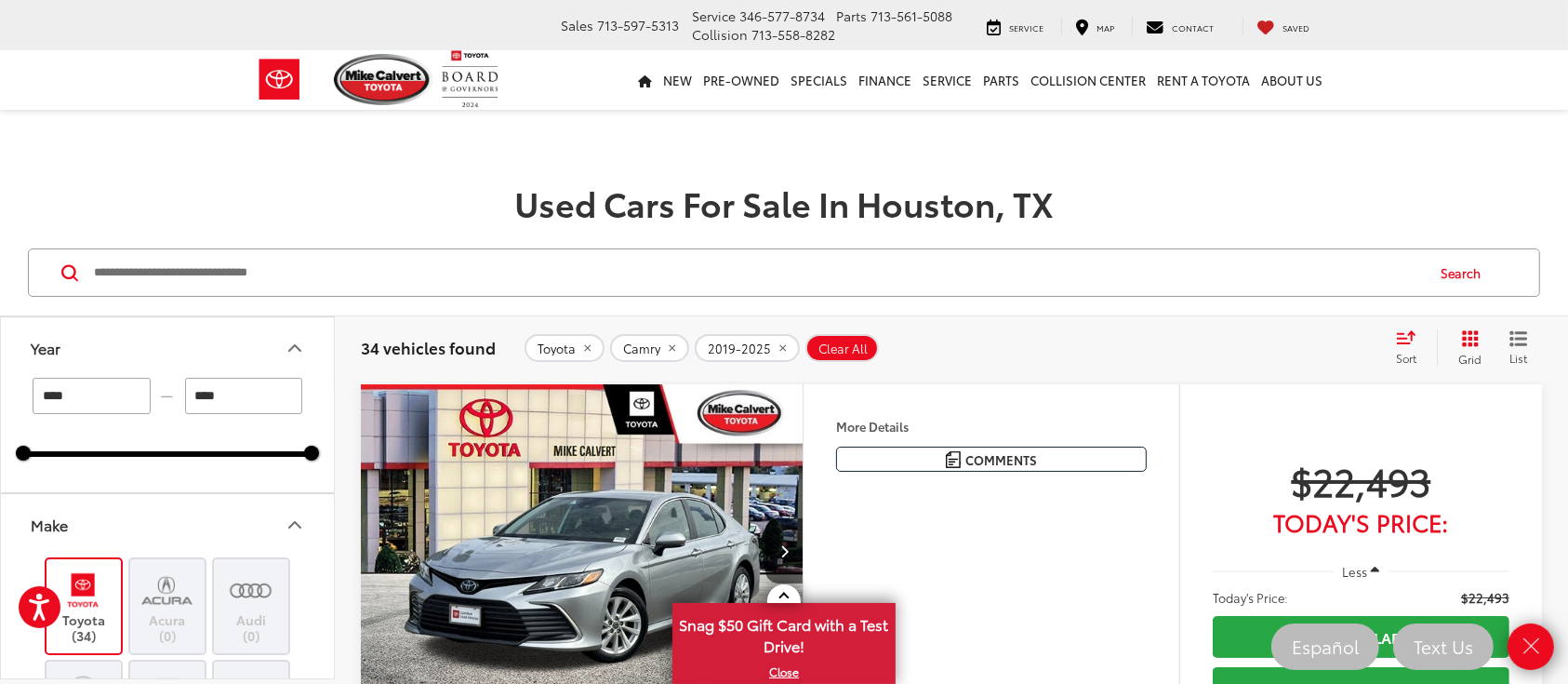 click on "Features Bluetooth® Android Auto Apple CarPlay Keyless Entry Wi-Fi Hotspot Automatic High Beams Disclaimer More Details Comments Dealer Comments Mike Calvert Toyota has been here in Houston for 35 years. Family owned and operated we have again been Nationally Recognized for outstanding Customer Service, Sales and Service. From the moment you contact us, you'll know our commitment to Customer Service is second to none. We strive to make your experience with Mike Calvert Toyota a good one - for the life of your vehicle. Whether you need to Purchase, Finance, or Service a New or Pre-Owned car, you've come to the right place. It will be a pleasure to serve you. 28/39 City/Highway MPG Toyota Gold Certified Details:   * Powertrain Limited Warranty: 84 Month/100,000 Mile (whichever comes first) from TCUV purchase date   * Vehicle History   * 160 Point Inspection   * Warranty Deductible: $0   * Transferable Warranty   * Roadside Assistance CARFAX One-Owner. More..." at bounding box center [990, 615] 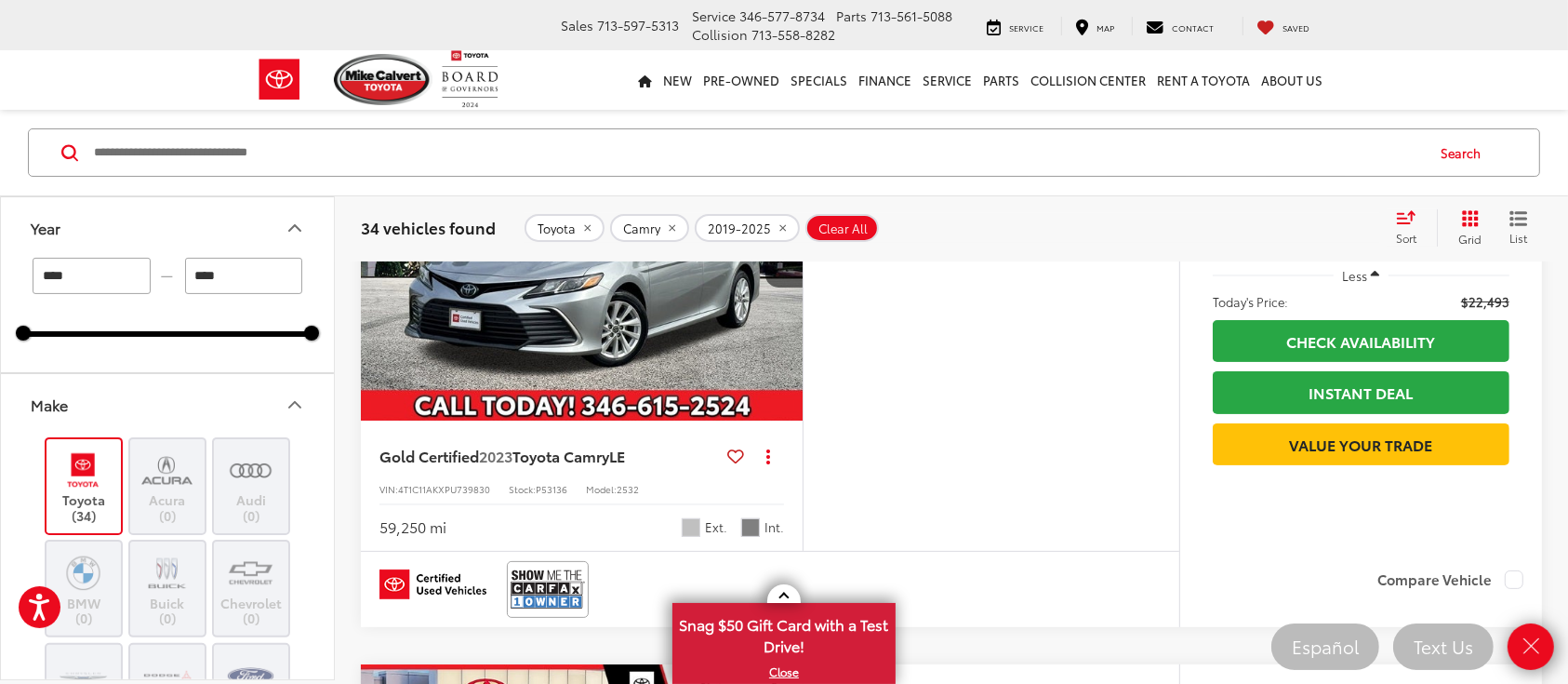 scroll, scrollTop: 372, scrollLeft: 0, axis: vertical 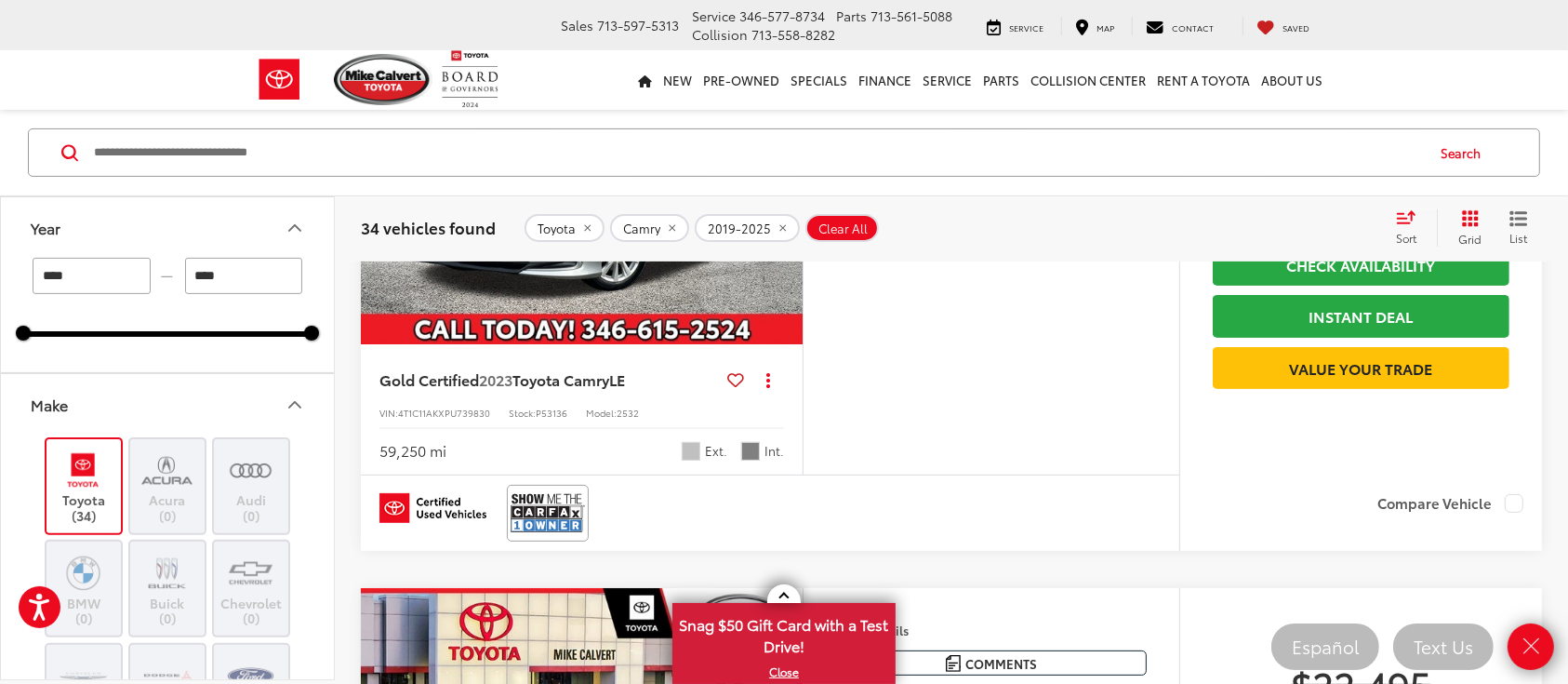 click on "Features Bluetooth® Android Auto Apple CarPlay Keyless Entry Wi-Fi Hotspot Automatic High Beams Disclaimer More Details Comments Dealer Comments Mike Calvert Toyota has been here in Houston for 35 years. Family owned and operated we have again been Nationally Recognized for outstanding Customer Service, Sales and Service. From the moment you contact us, you'll know our commitment to Customer Service is second to none. We strive to make your experience with Mike Calvert Toyota a good one - for the life of your vehicle. Whether you need to Purchase, Finance, or Service a New or Pre-Owned car, you've come to the right place. It will be a pleasure to serve you. 28/39 City/Highway MPG Toyota Gold Certified Details:   * Powertrain Limited Warranty: 84 Month/100,000 Mile (whichever comes first) from TCUV purchase date   * Vehicle History   * 160 Point Inspection   * Warranty Deductible: $0   * Transferable Warranty   * Roadside Assistance CARFAX One-Owner. More..." at bounding box center [990, 243] 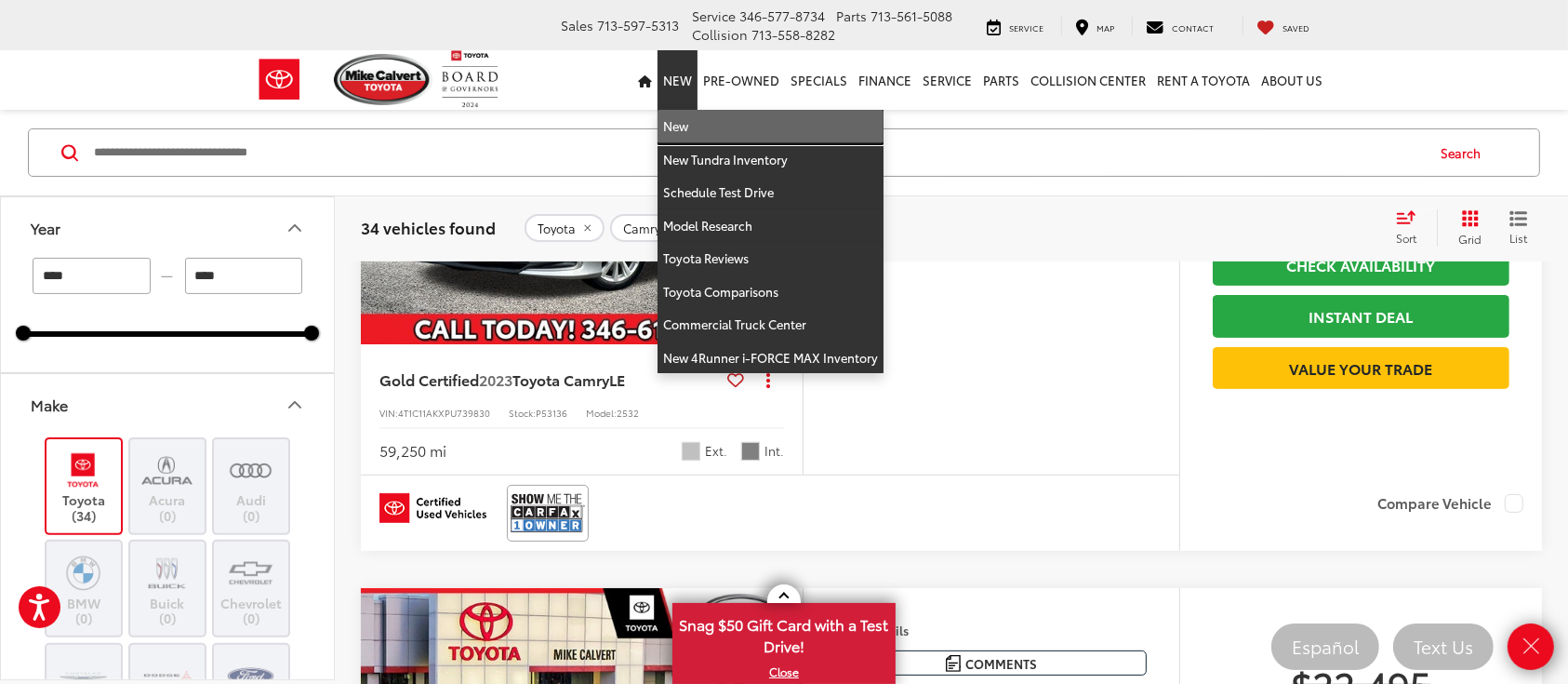 click on "New" at bounding box center (770, 127) 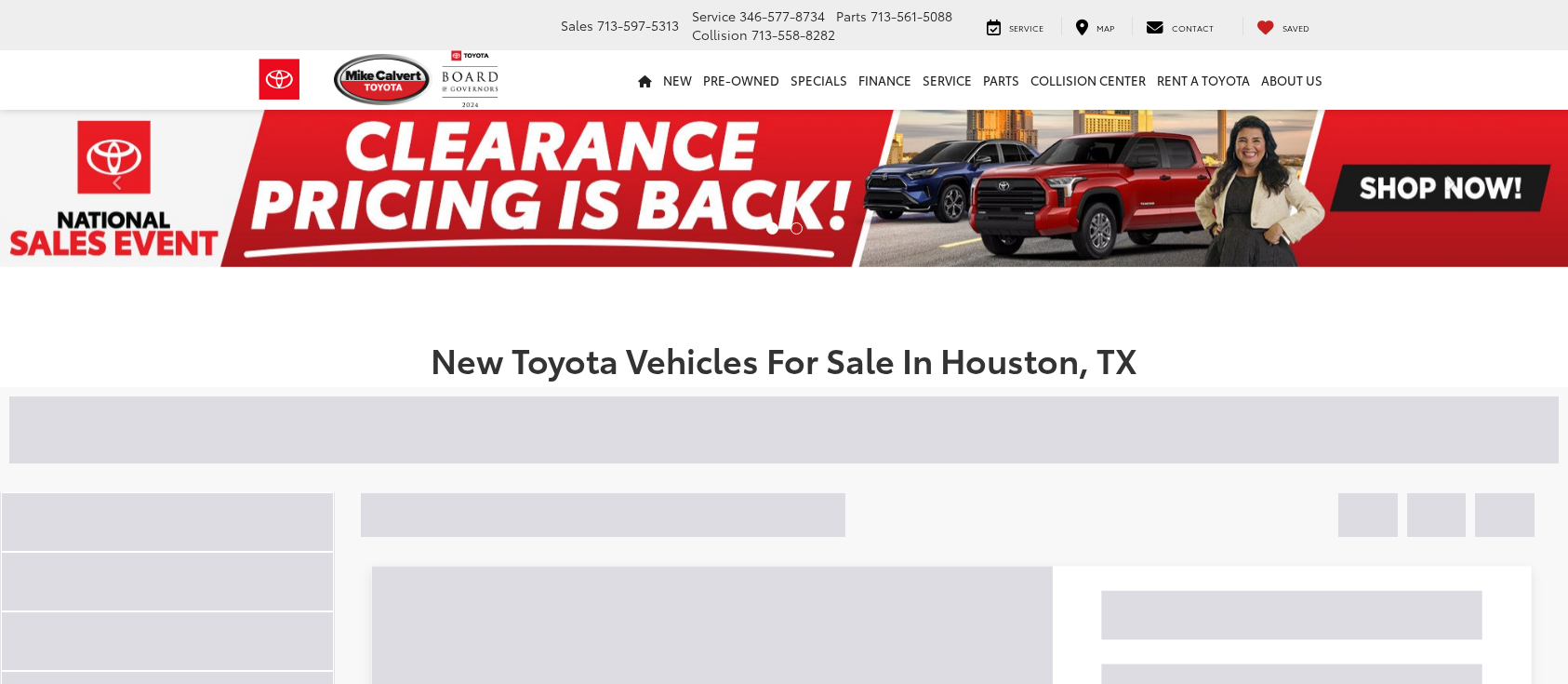 scroll, scrollTop: 0, scrollLeft: 0, axis: both 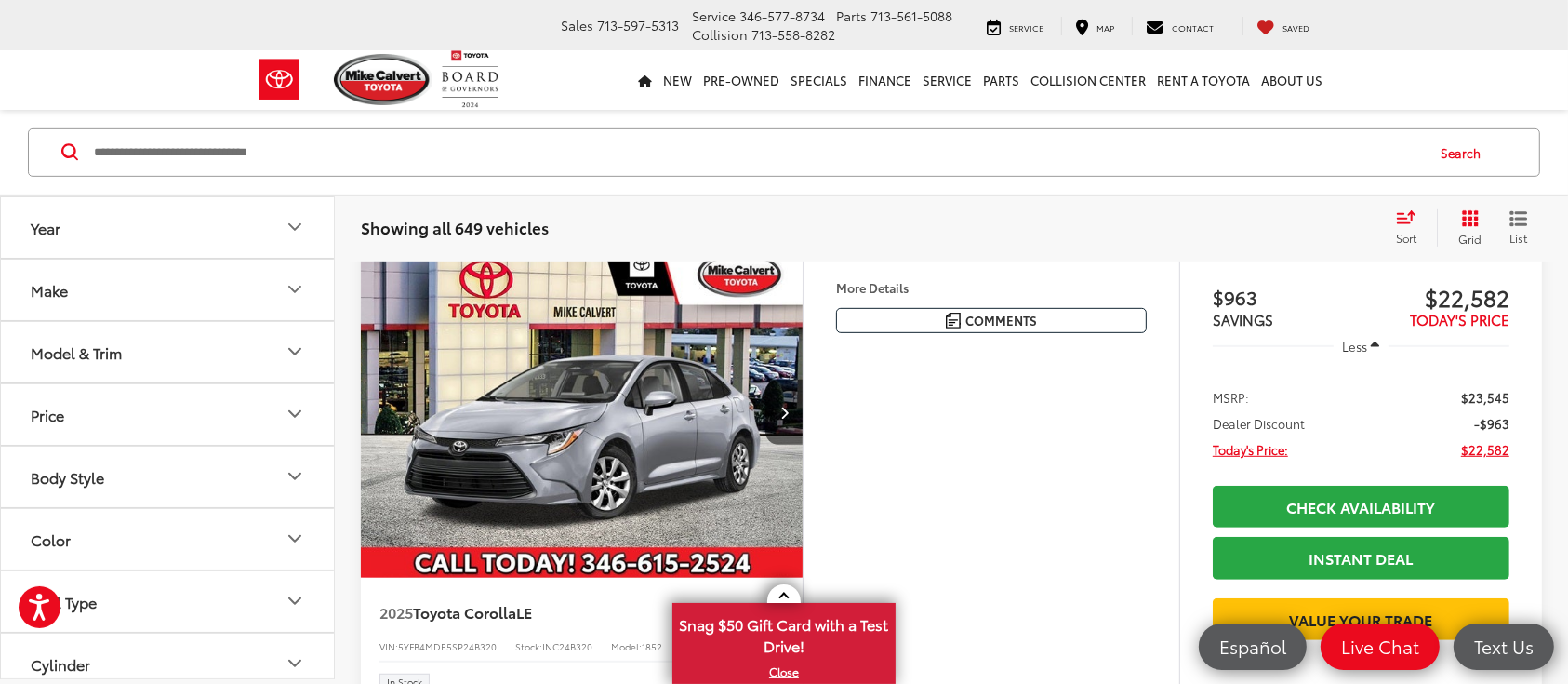 click 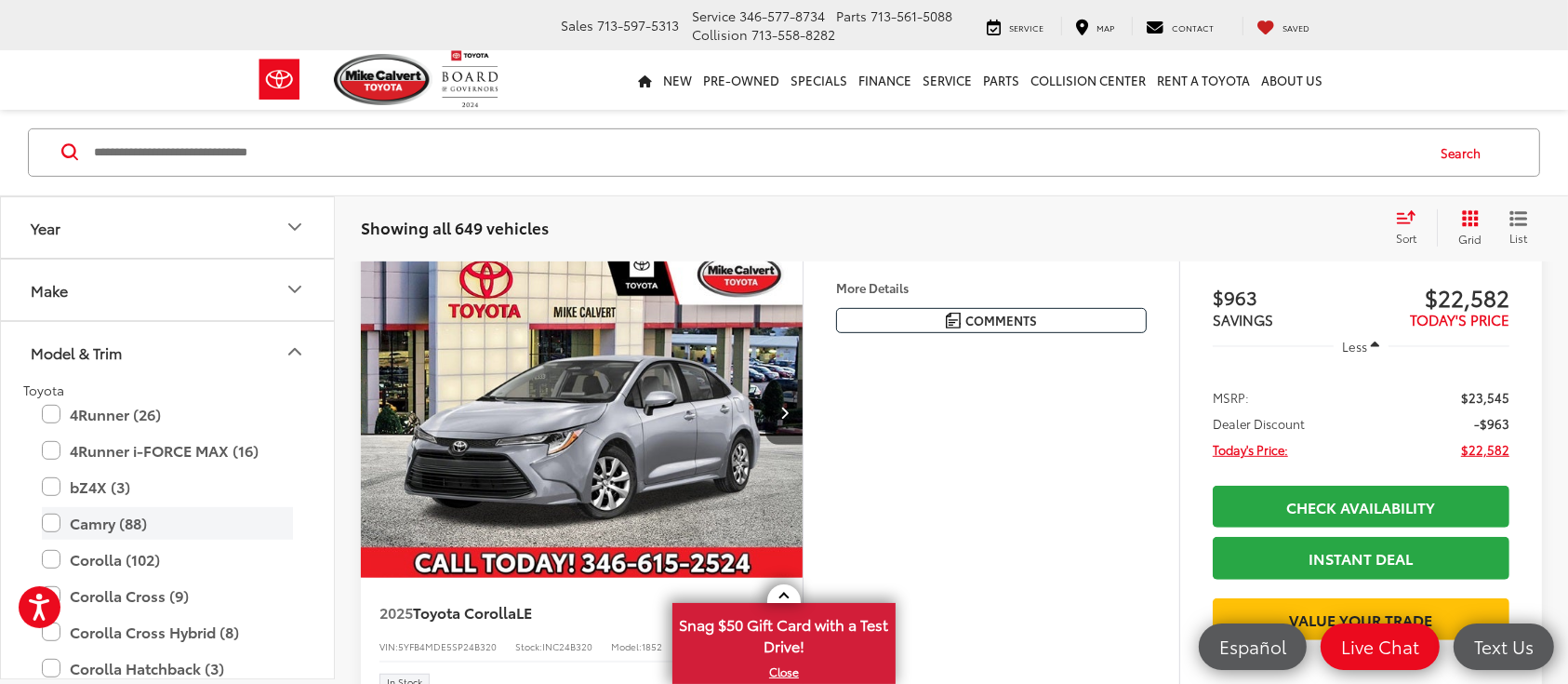 drag, startPoint x: 47, startPoint y: 529, endPoint x: 74, endPoint y: 519, distance: 28.79236 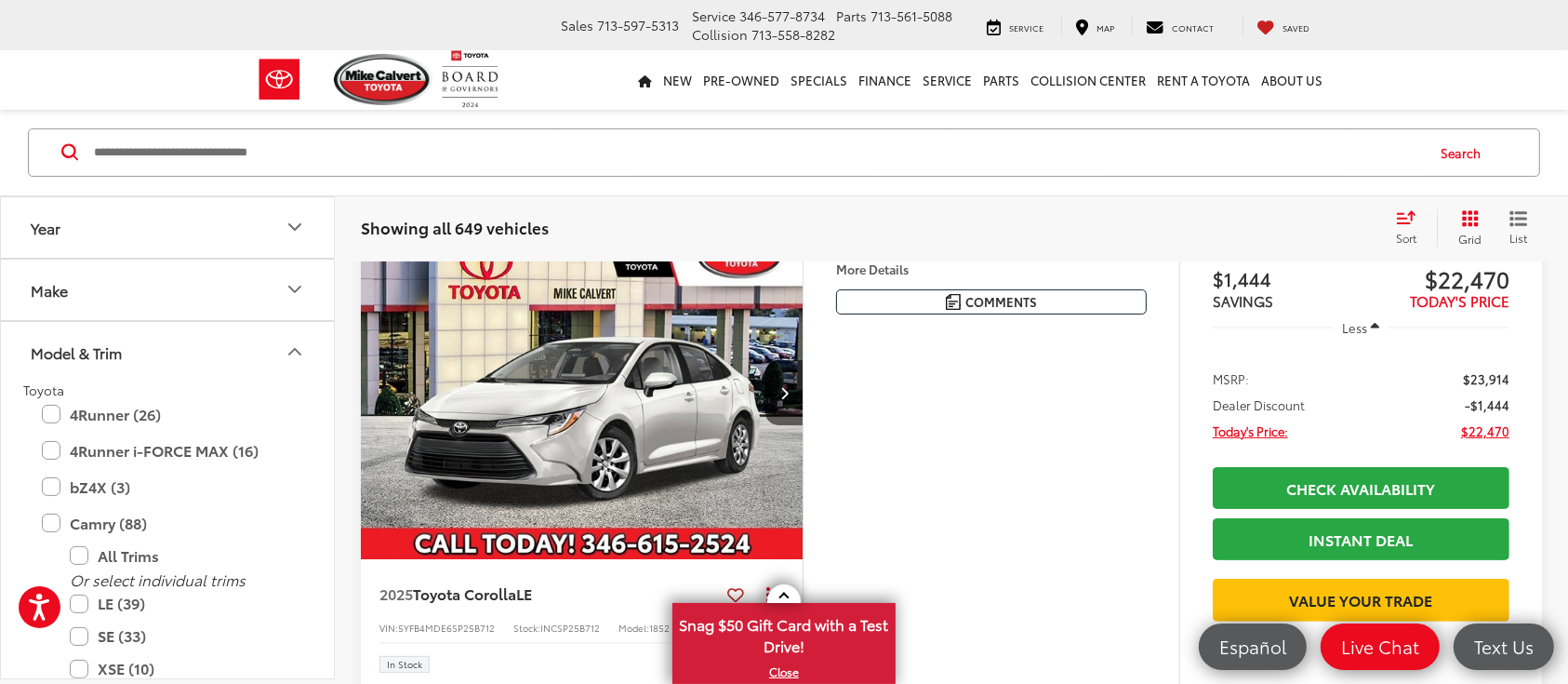 scroll, scrollTop: 276, scrollLeft: 0, axis: vertical 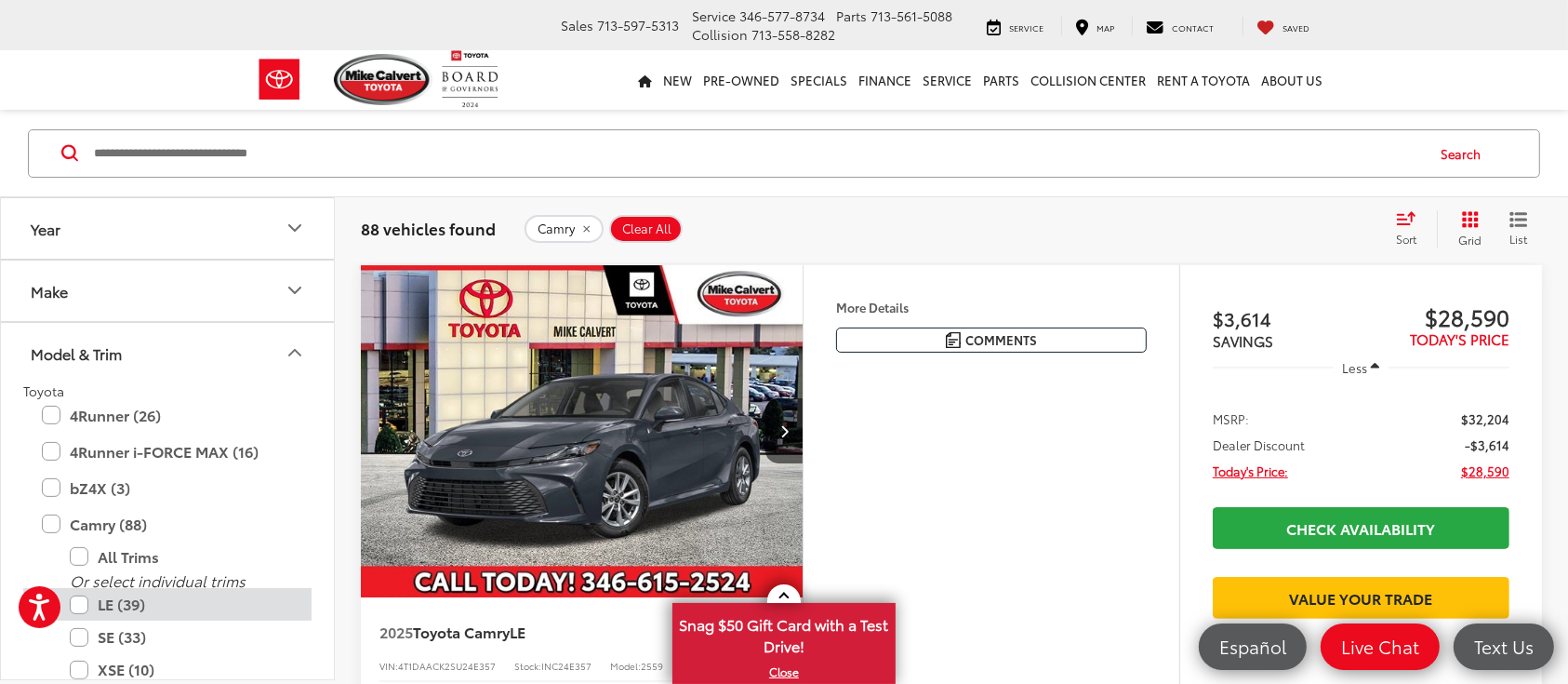 click on "LE (39)" at bounding box center [181, 604] 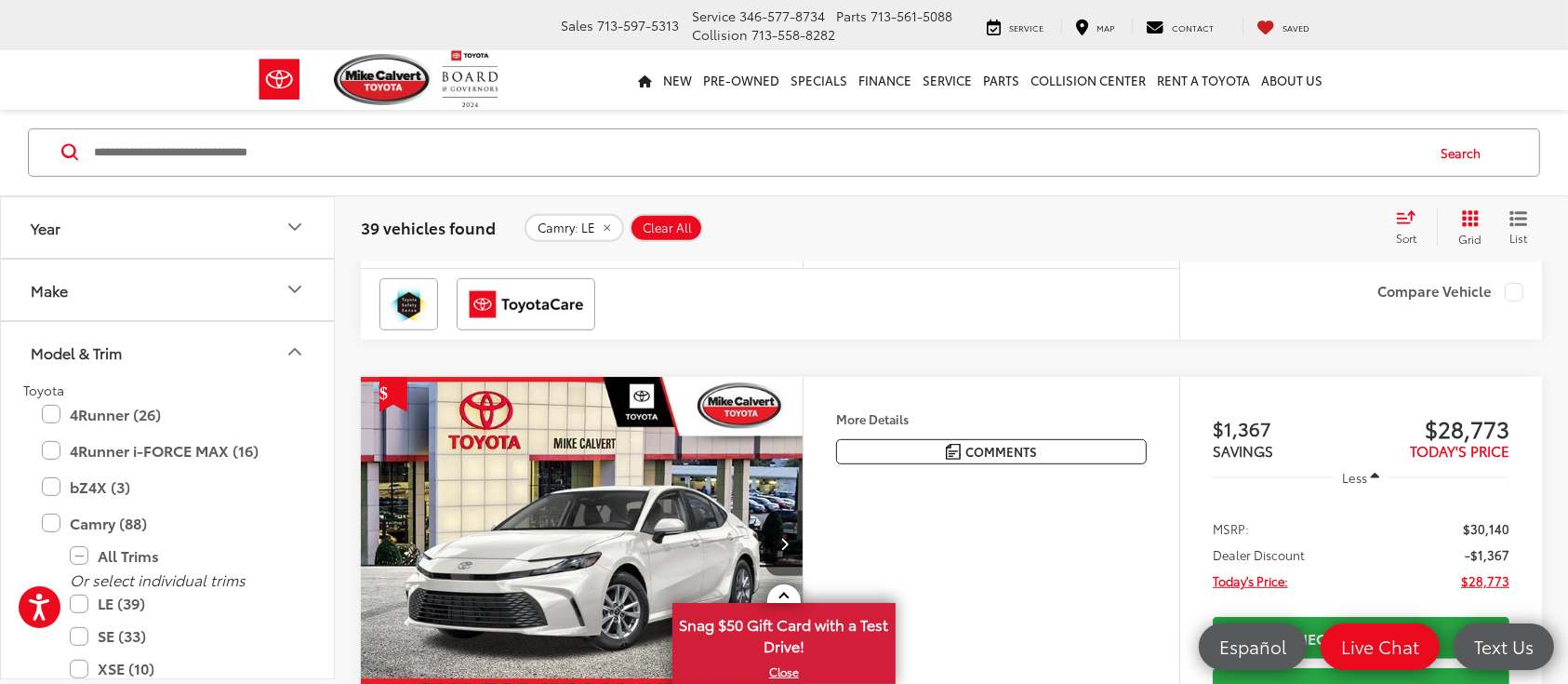 scroll, scrollTop: 868, scrollLeft: 0, axis: vertical 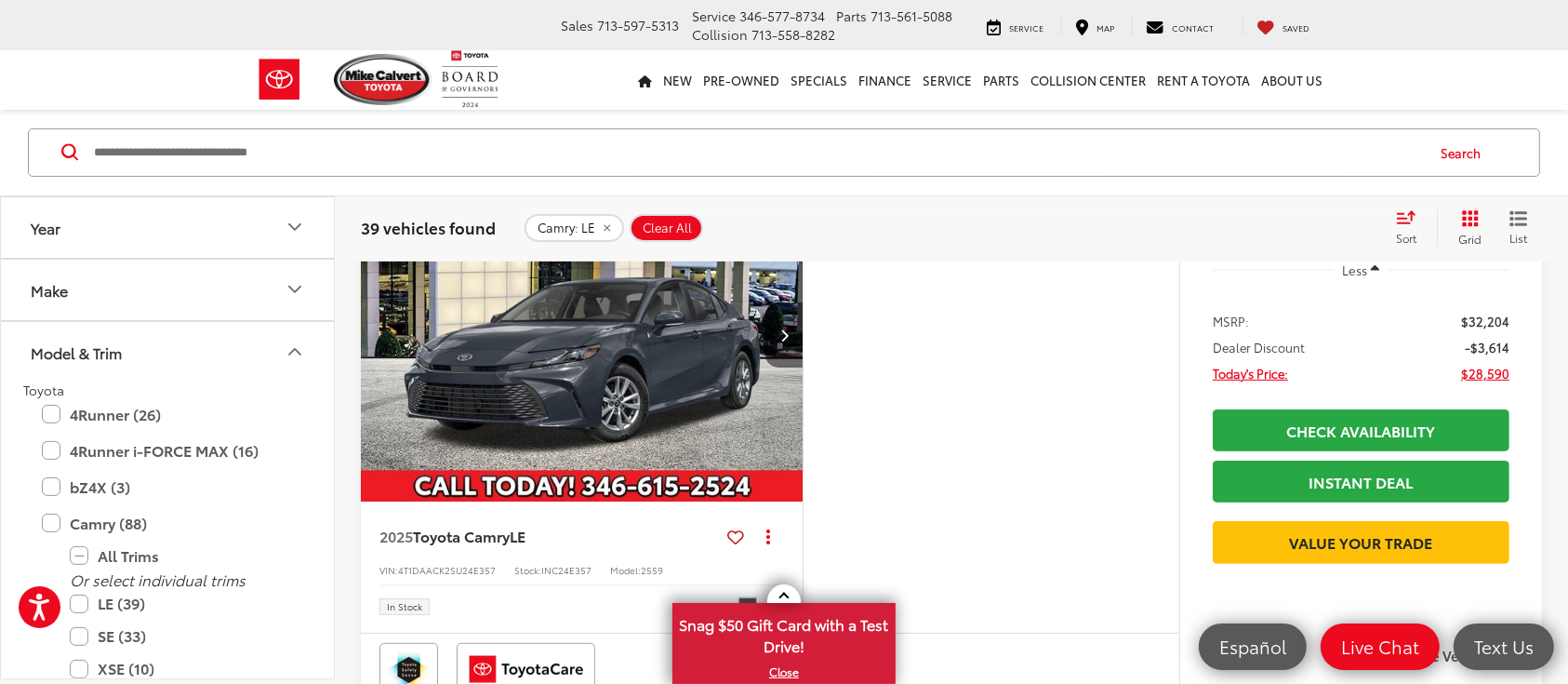 click at bounding box center [784, 335] 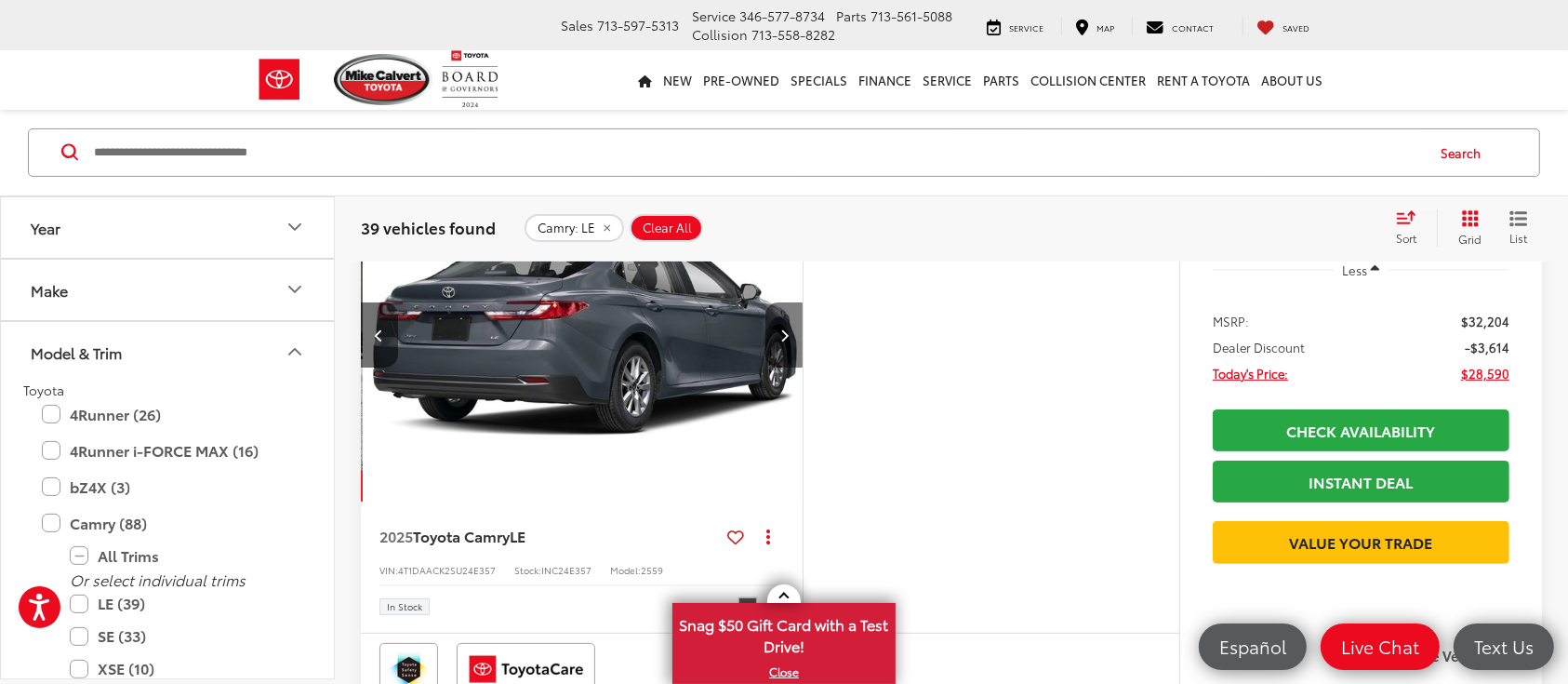 scroll, scrollTop: 0, scrollLeft: 445, axis: horizontal 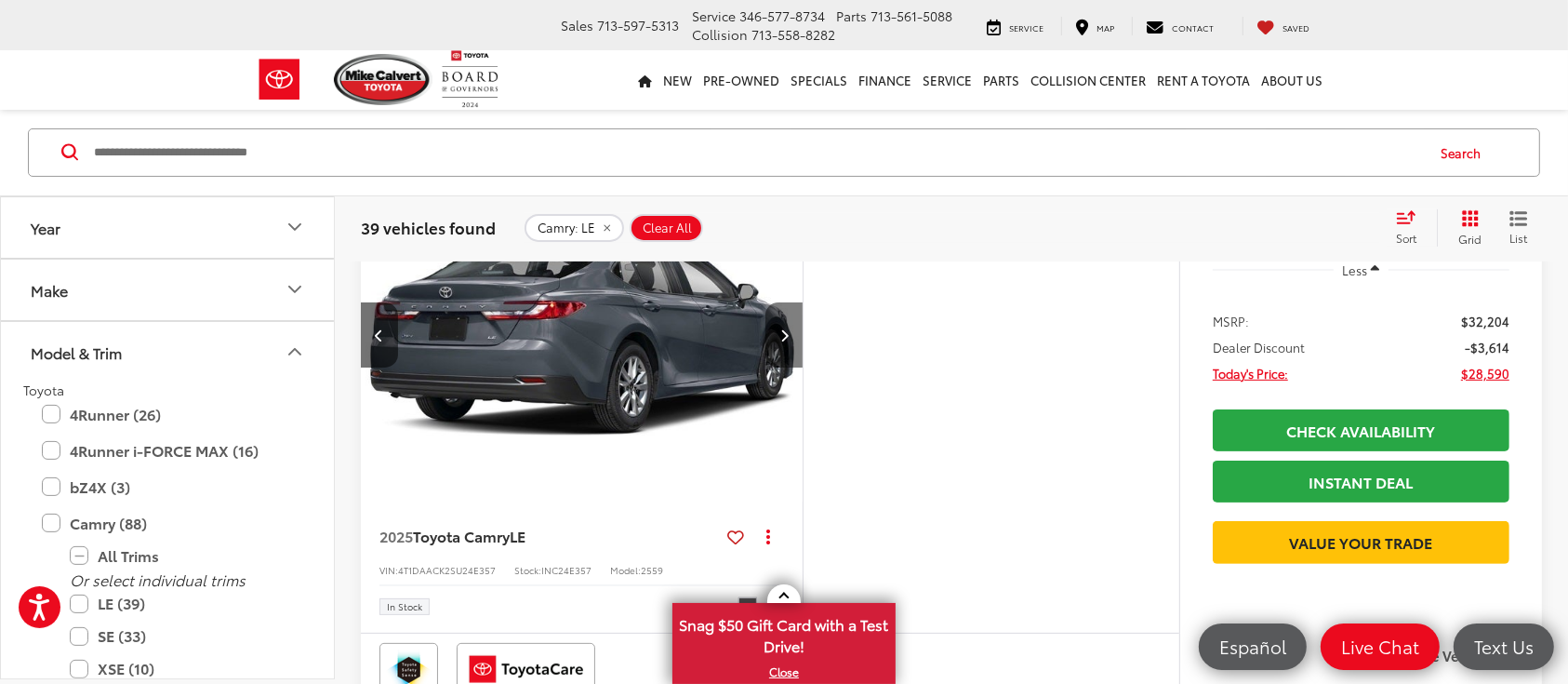 click at bounding box center [784, 335] 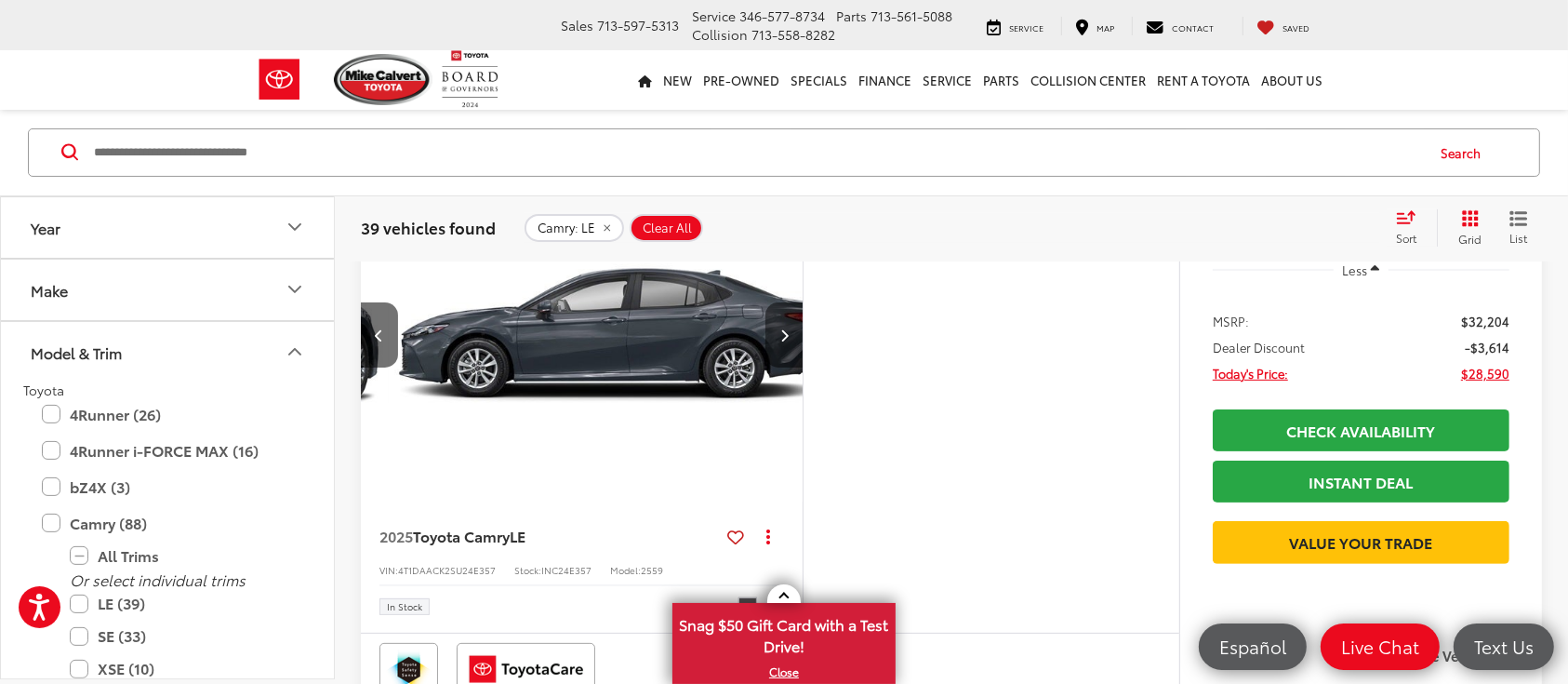 scroll, scrollTop: 0, scrollLeft: 890, axis: horizontal 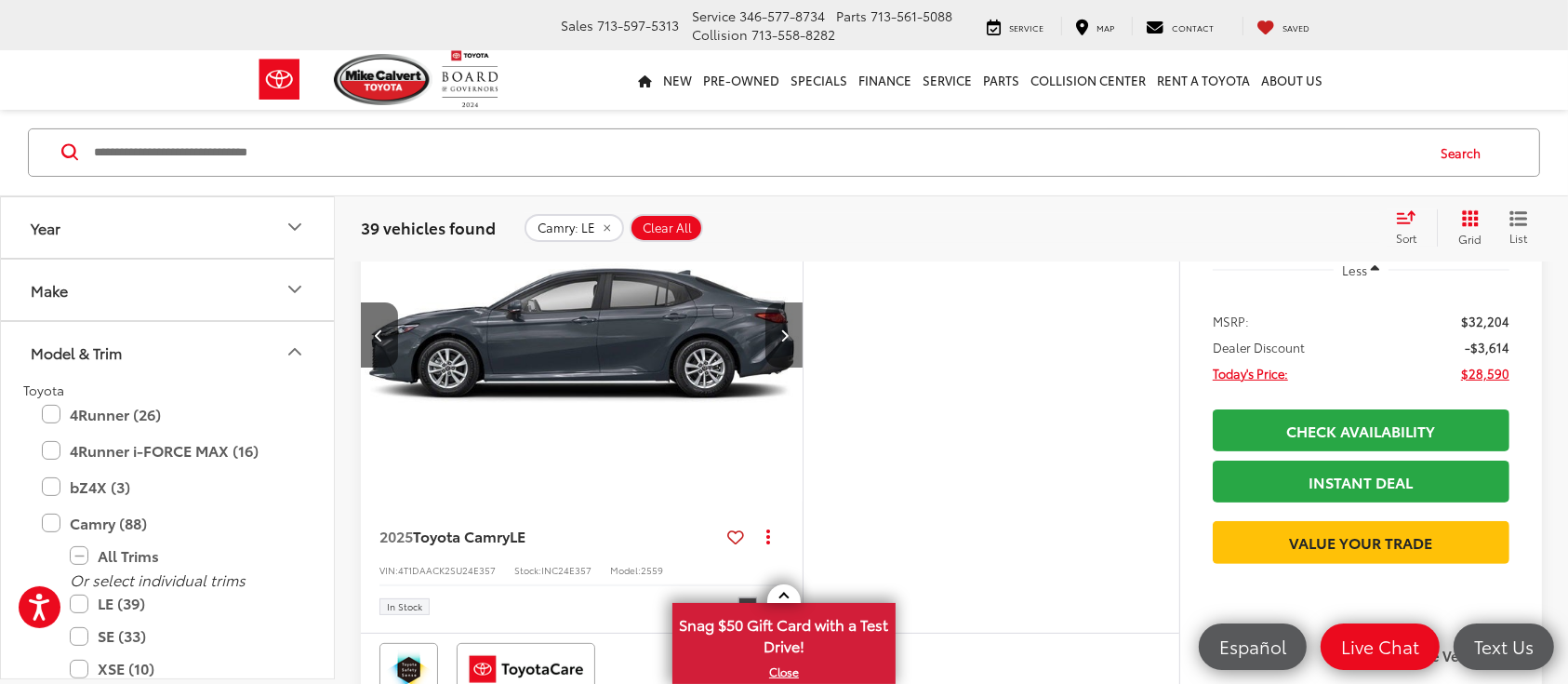 click at bounding box center [784, 335] 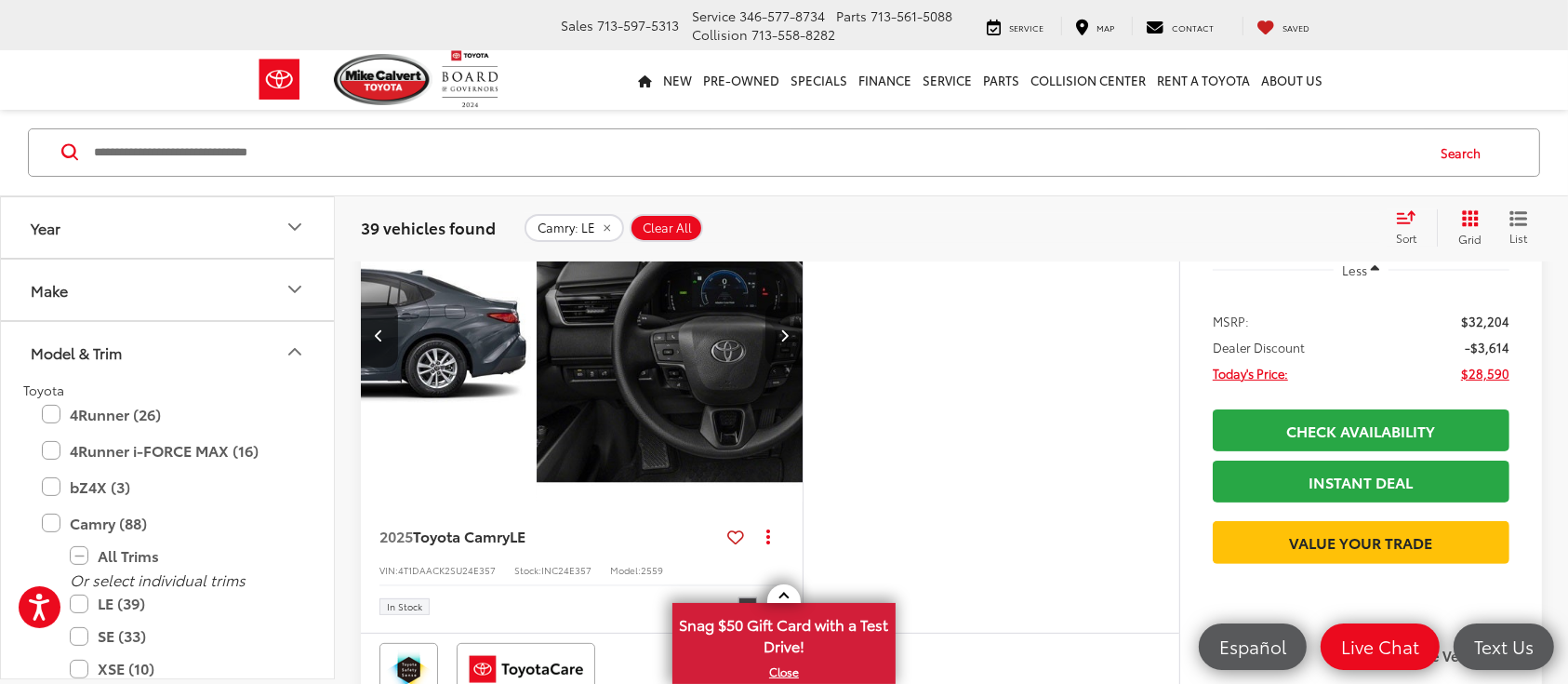 scroll, scrollTop: 0, scrollLeft: 1334, axis: horizontal 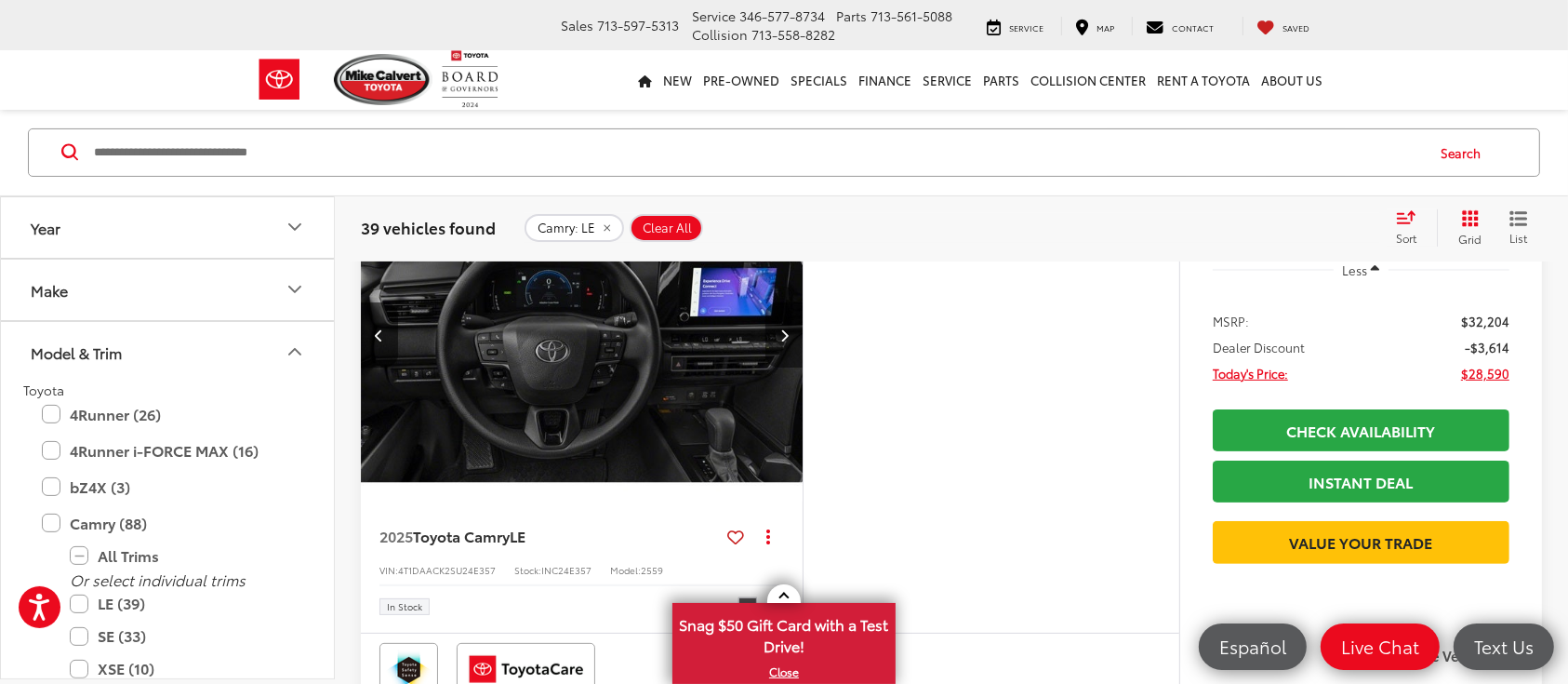 click at bounding box center [784, 335] 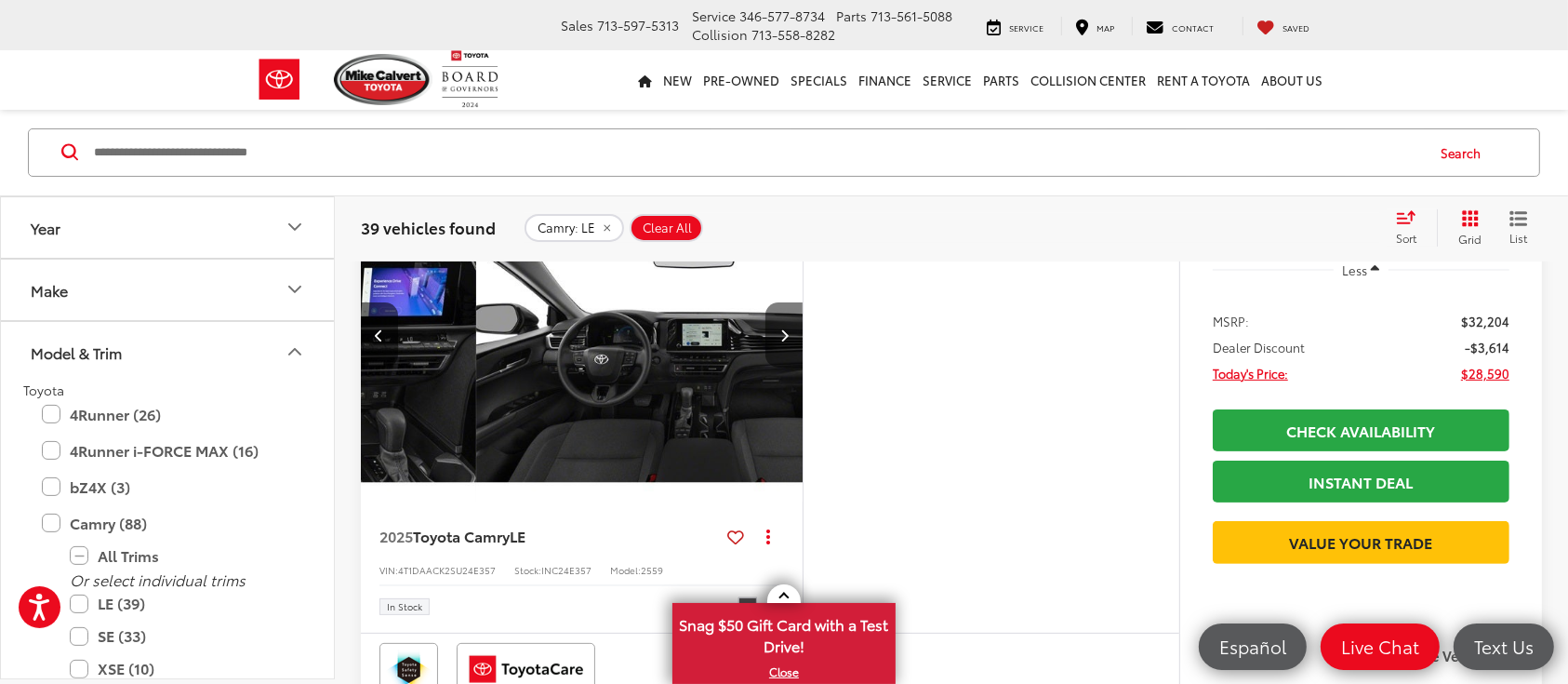 scroll, scrollTop: 0, scrollLeft: 1778, axis: horizontal 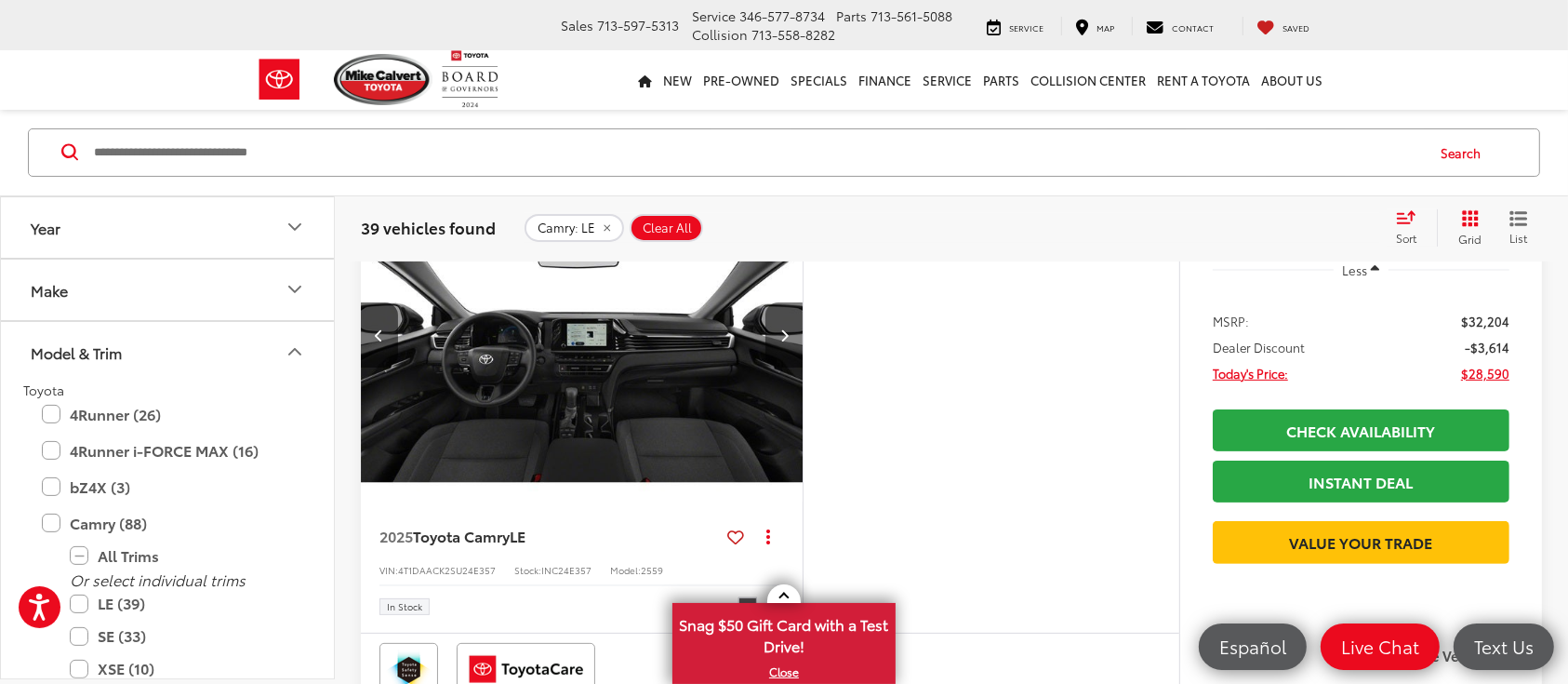 click at bounding box center (784, 335) 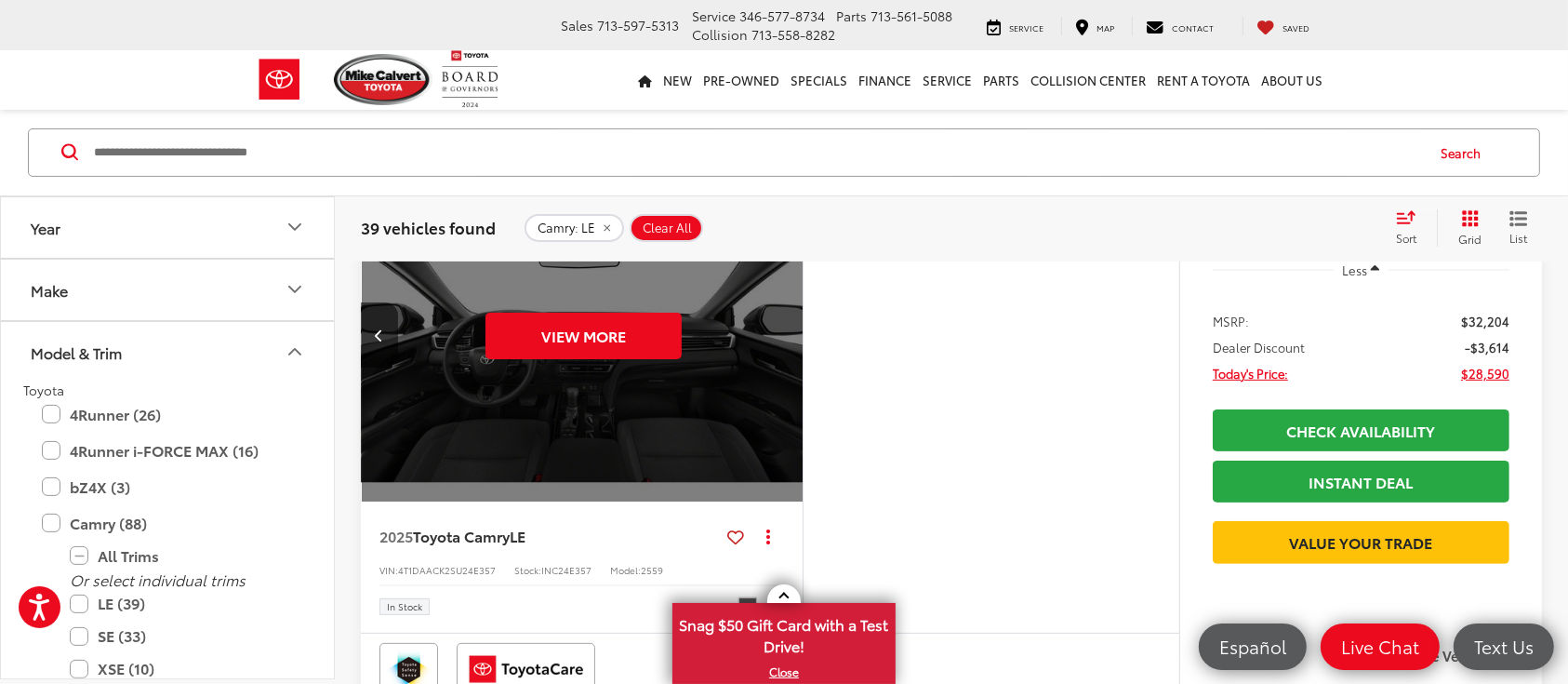 scroll, scrollTop: 0, scrollLeft: 2224, axis: horizontal 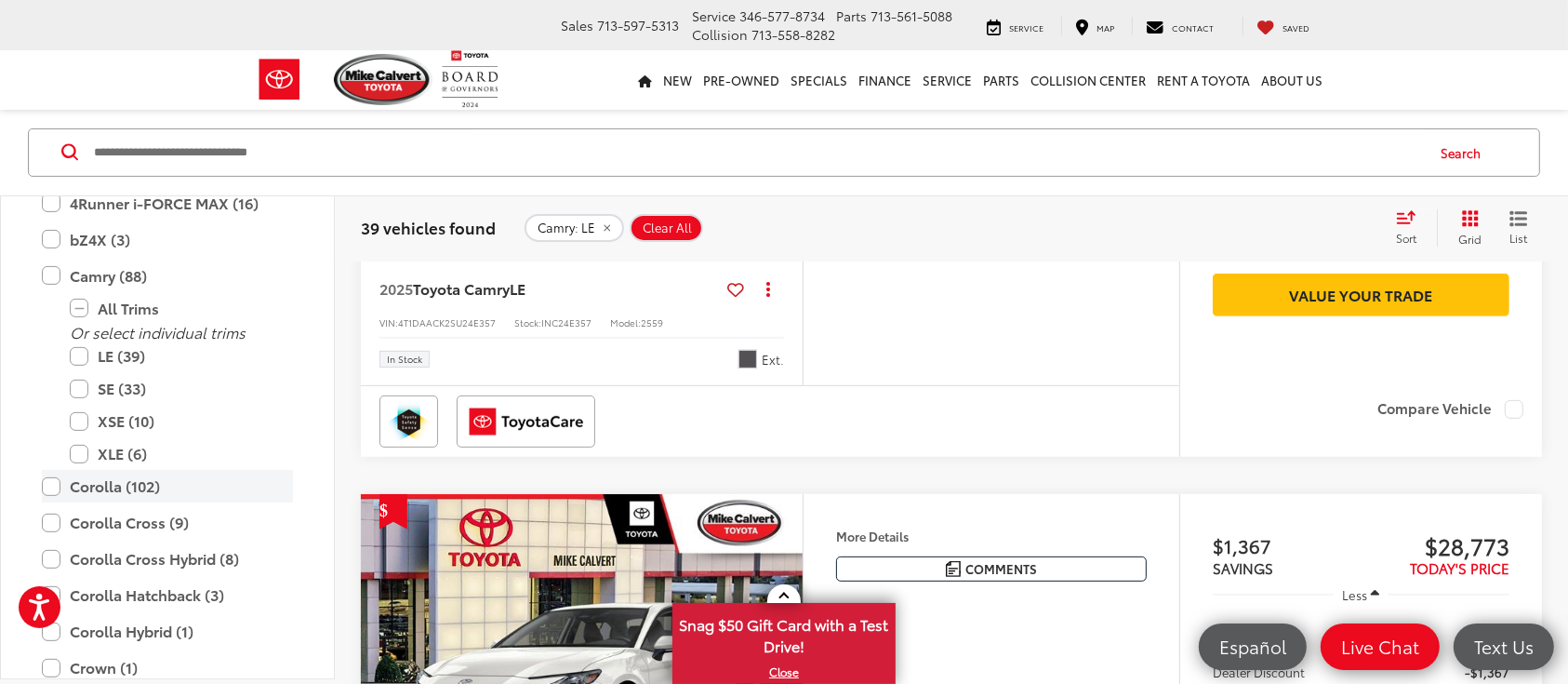 click on "Corolla (102)" at bounding box center (167, 486) 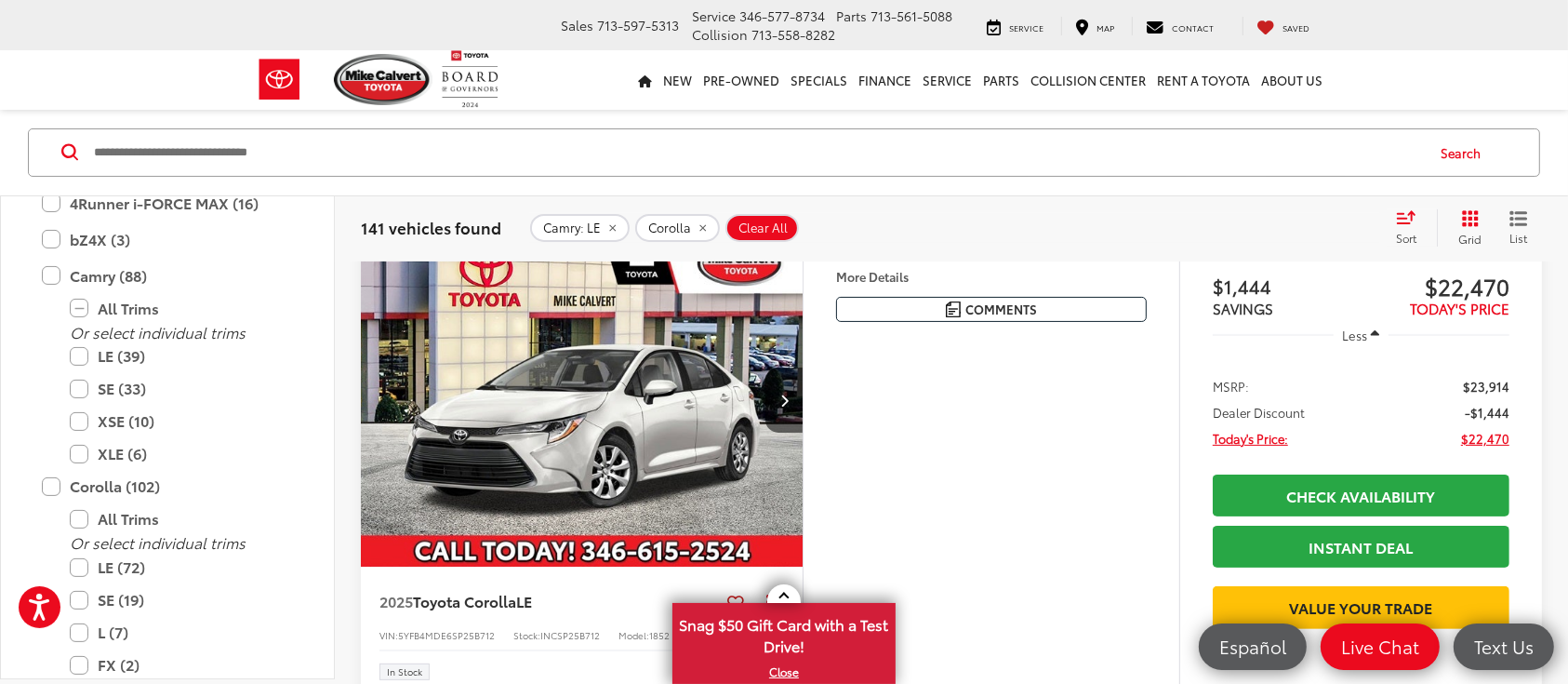 scroll, scrollTop: 276, scrollLeft: 0, axis: vertical 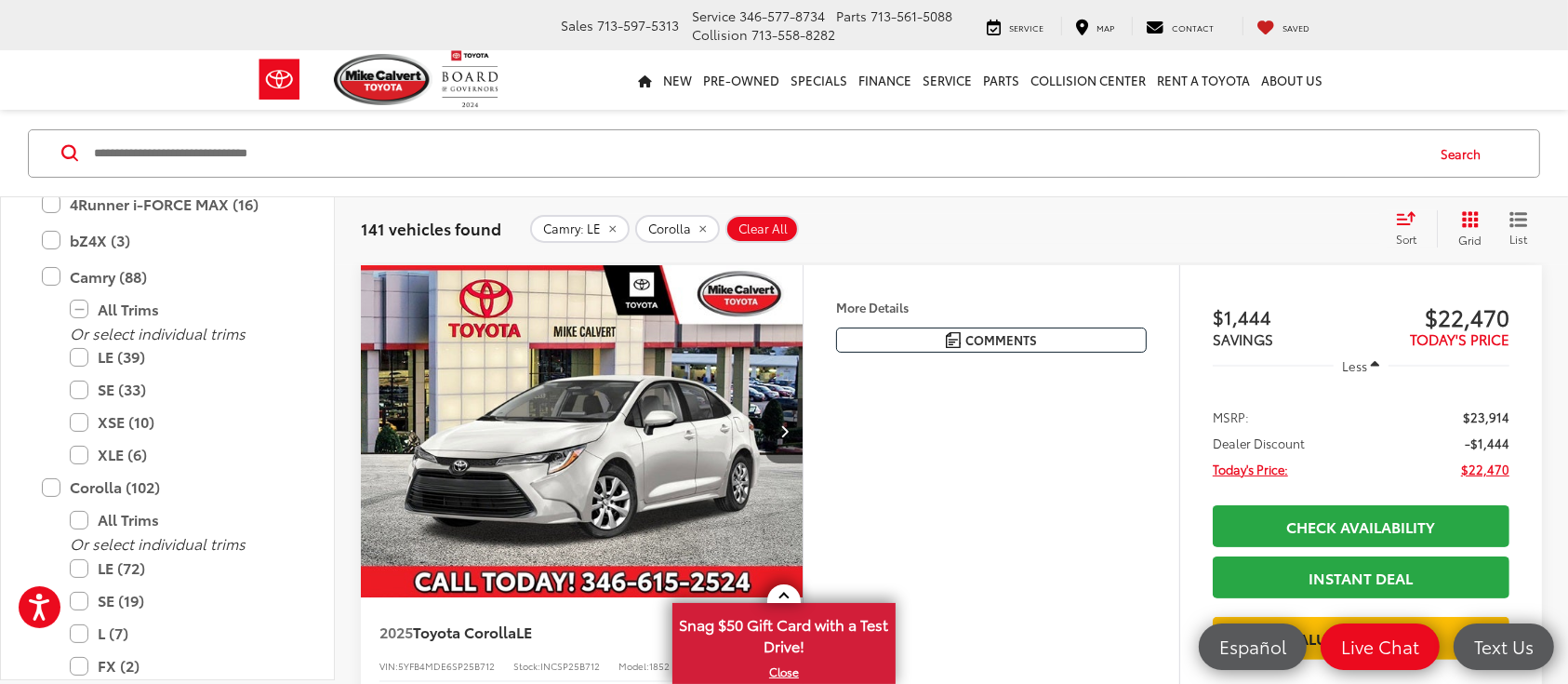 click at bounding box center [784, 431] 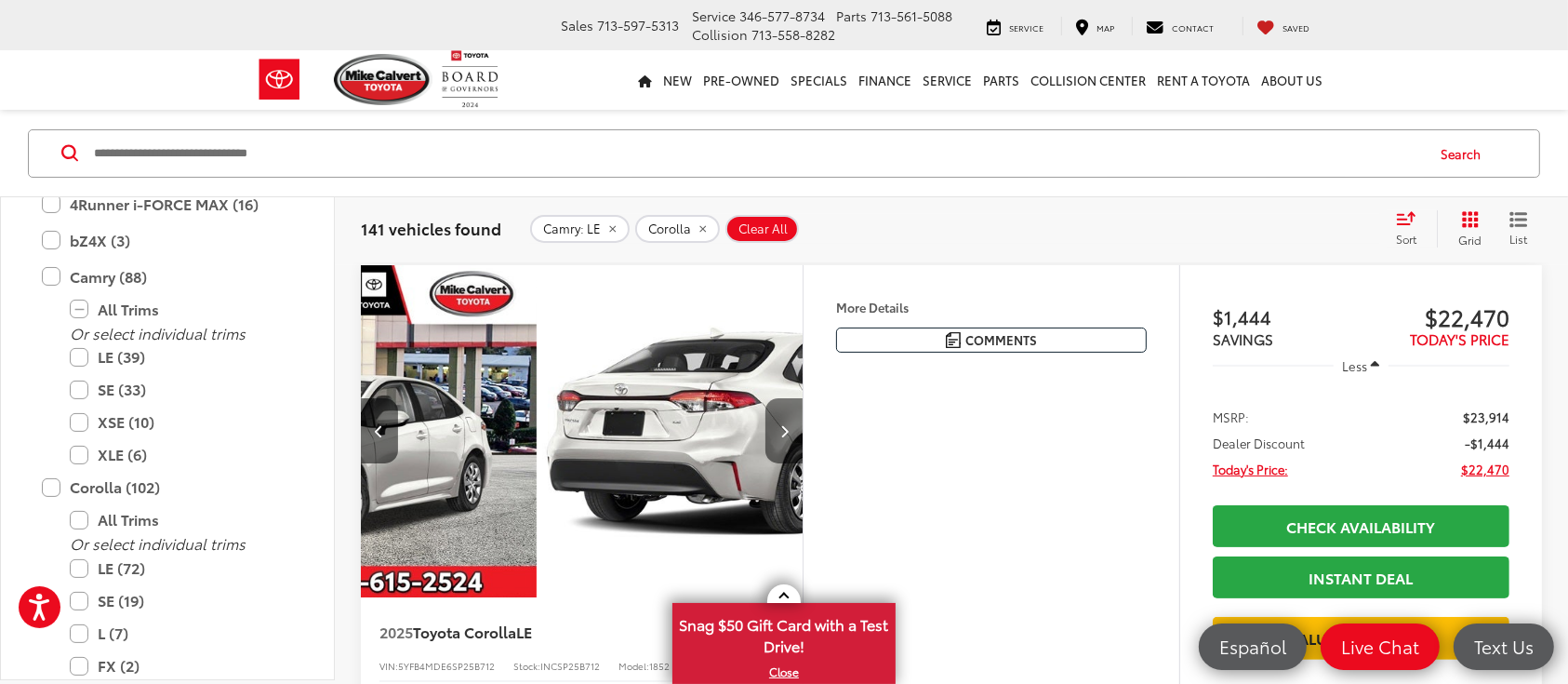 scroll, scrollTop: 0, scrollLeft: 445, axis: horizontal 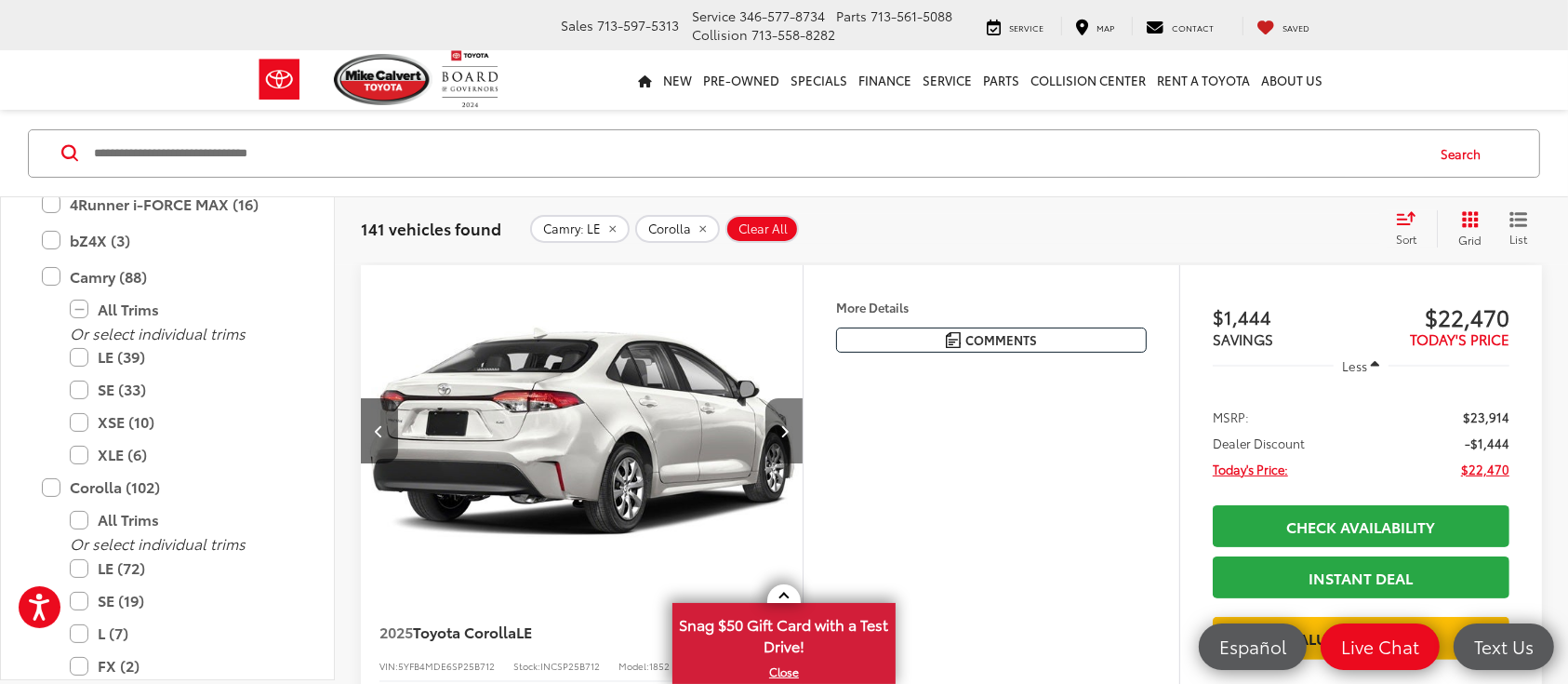 click at bounding box center [784, 431] 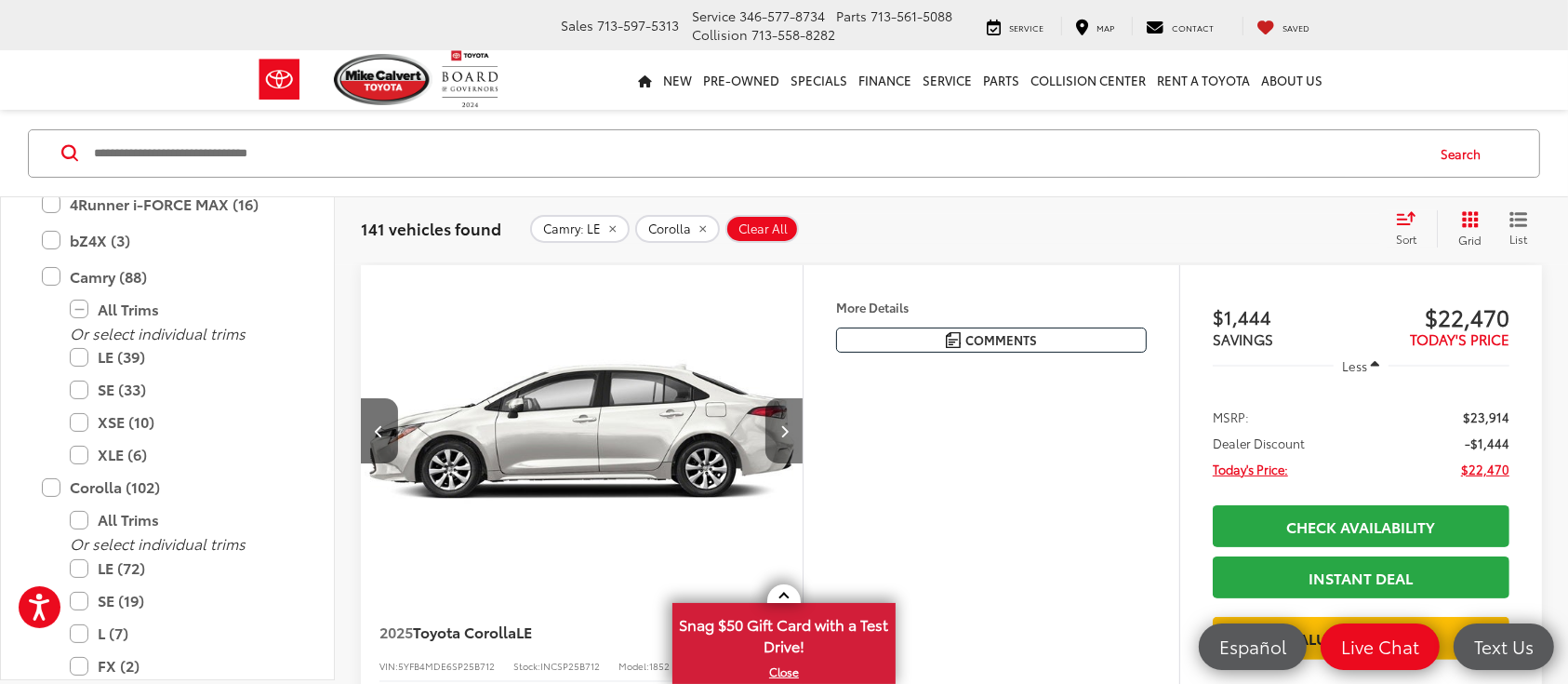 click at bounding box center [784, 431] 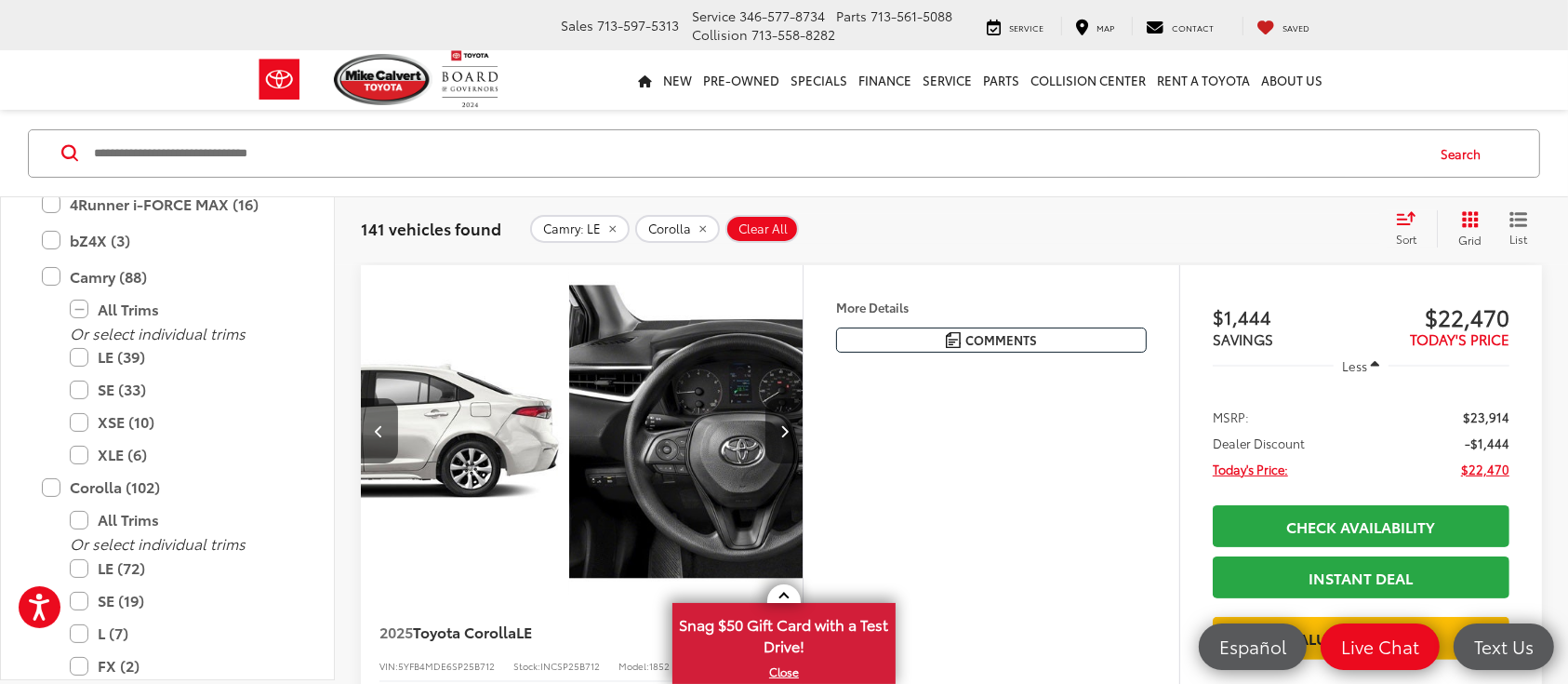 scroll, scrollTop: 0, scrollLeft: 1334, axis: horizontal 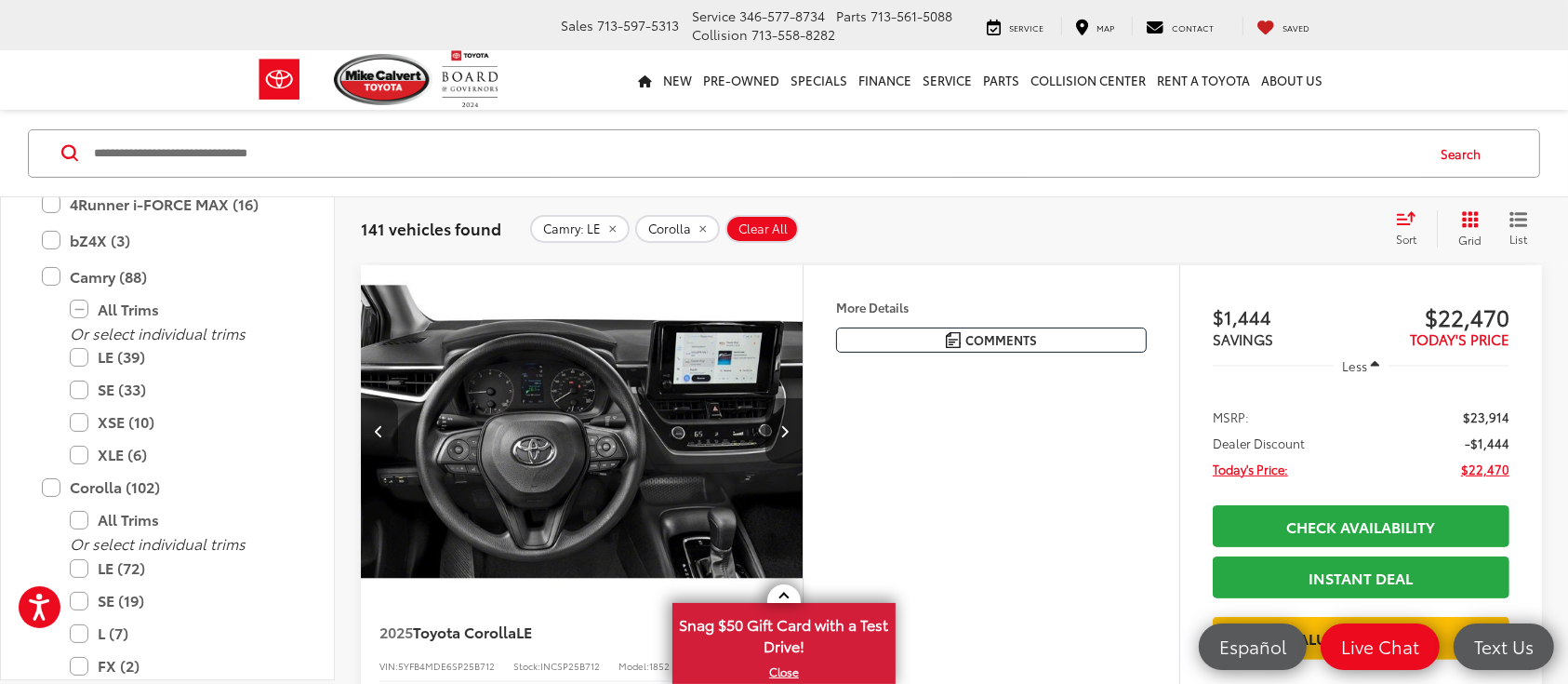 click at bounding box center (784, 431) 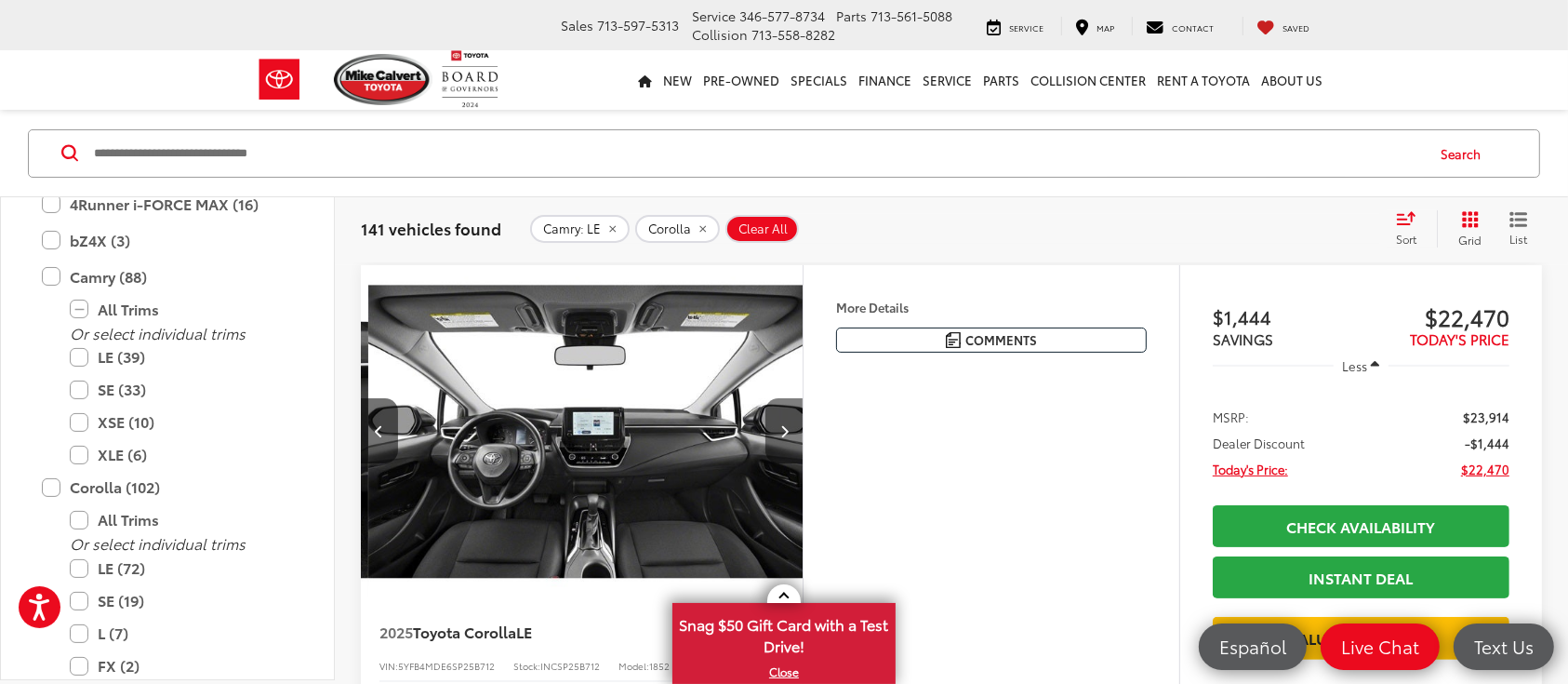 scroll, scrollTop: 0, scrollLeft: 1778, axis: horizontal 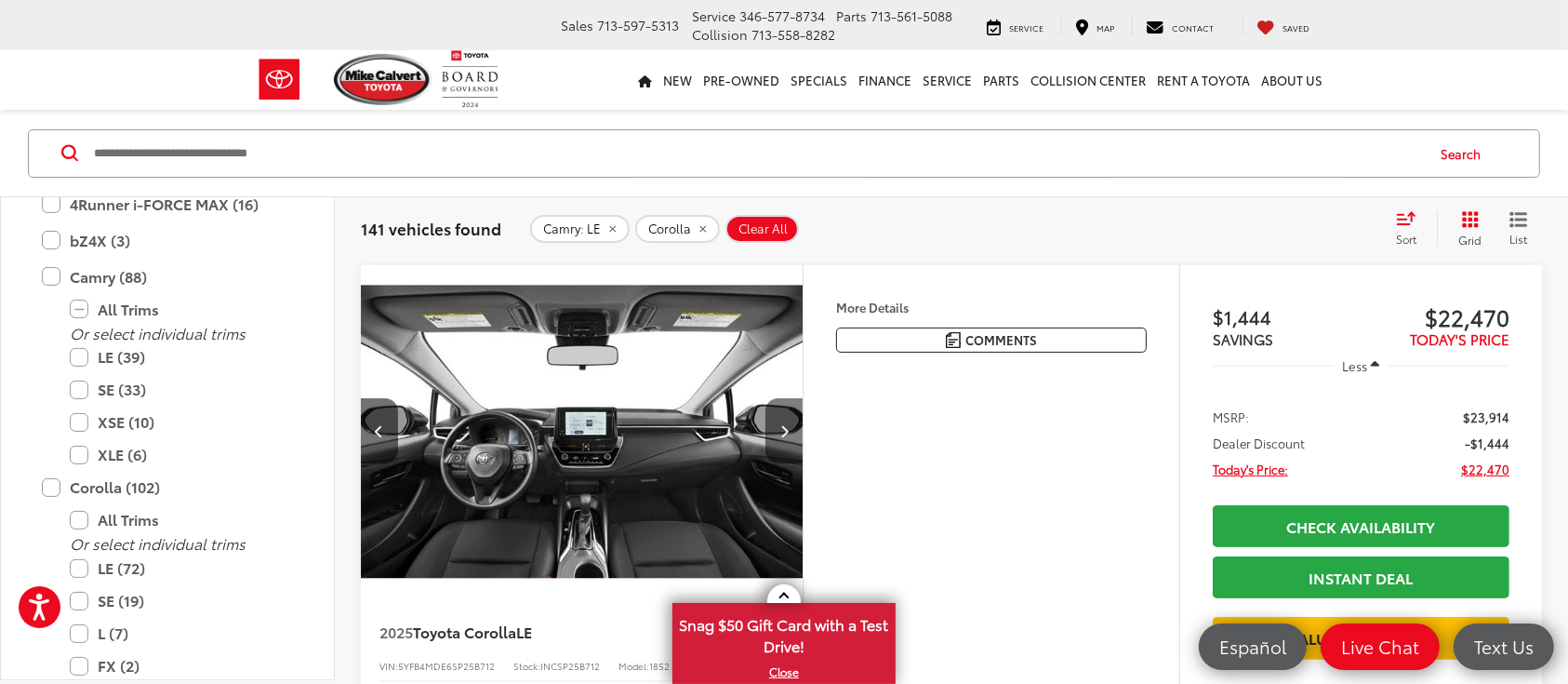 click at bounding box center [784, 431] 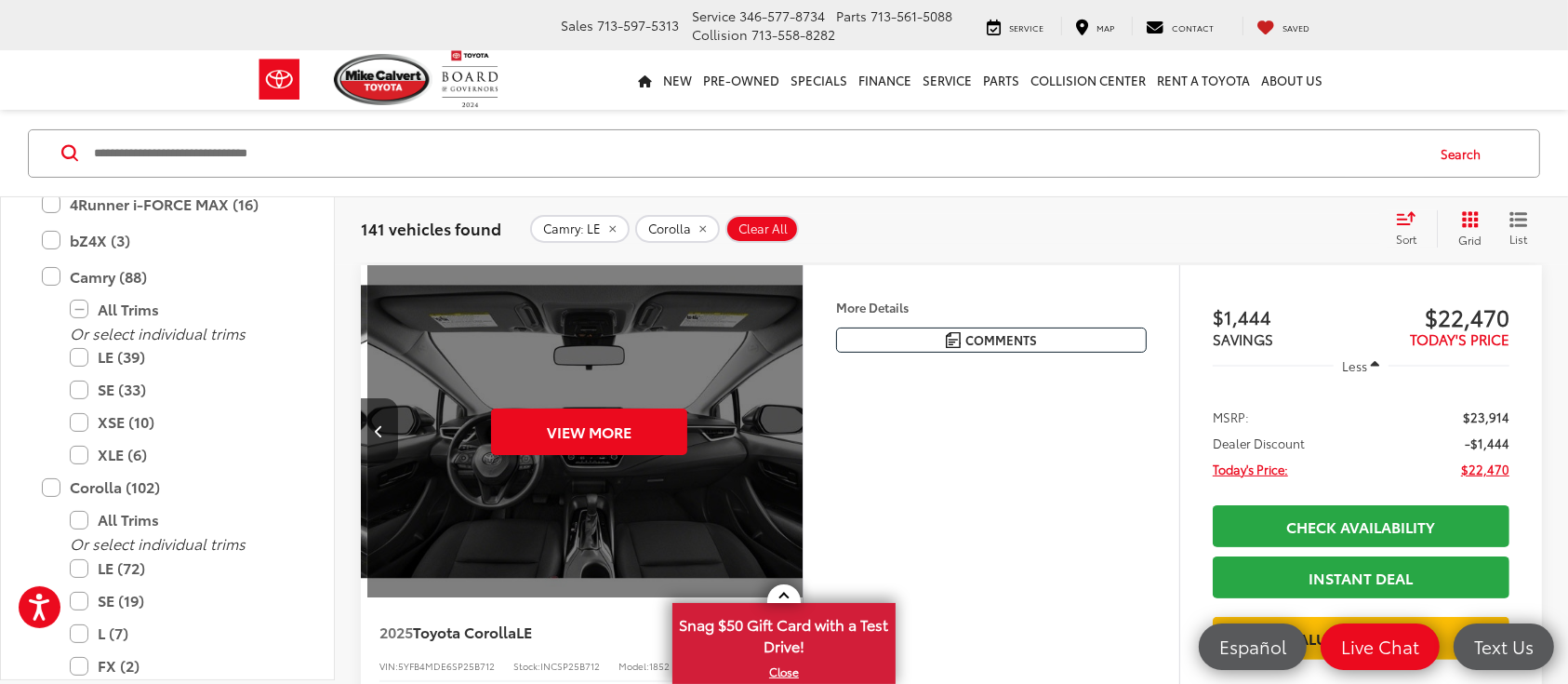 scroll, scrollTop: 0, scrollLeft: 2224, axis: horizontal 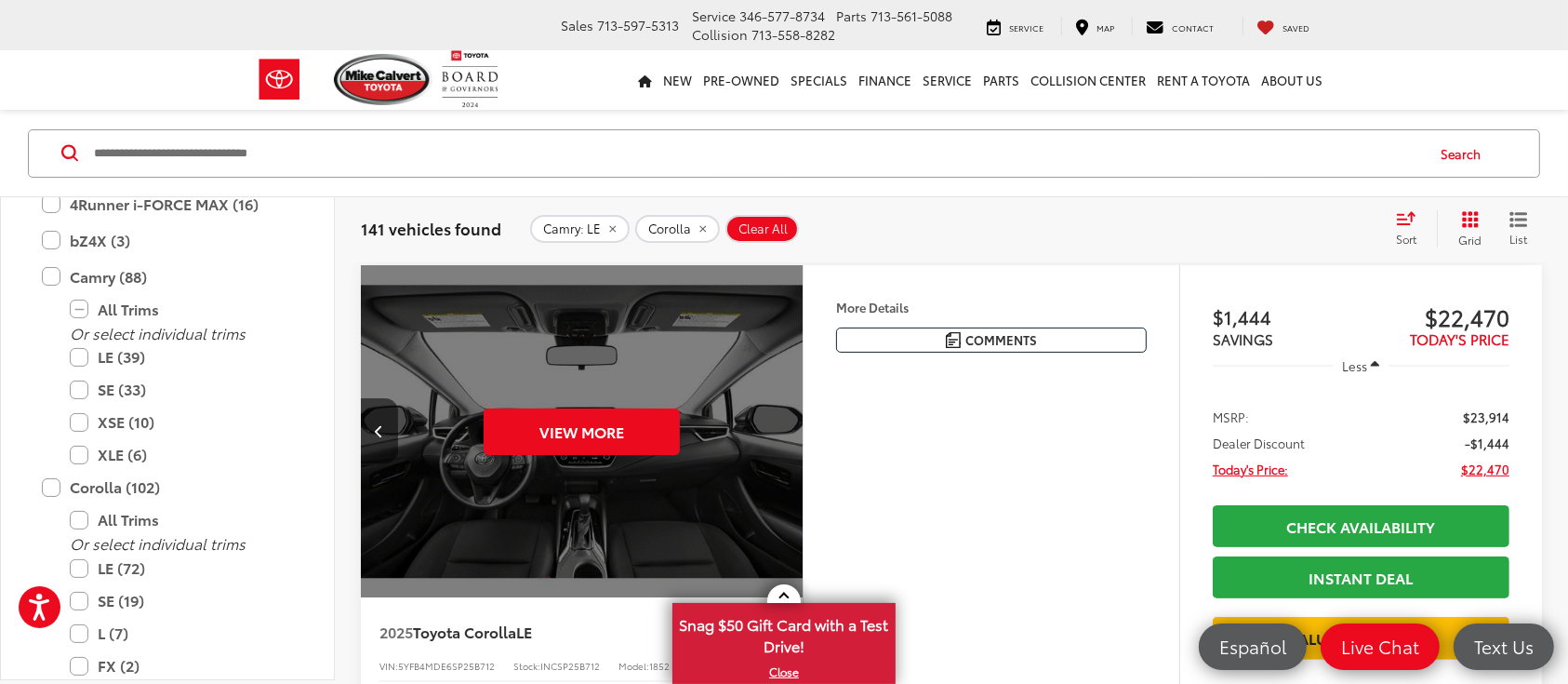 click on "View More" at bounding box center (582, 432) 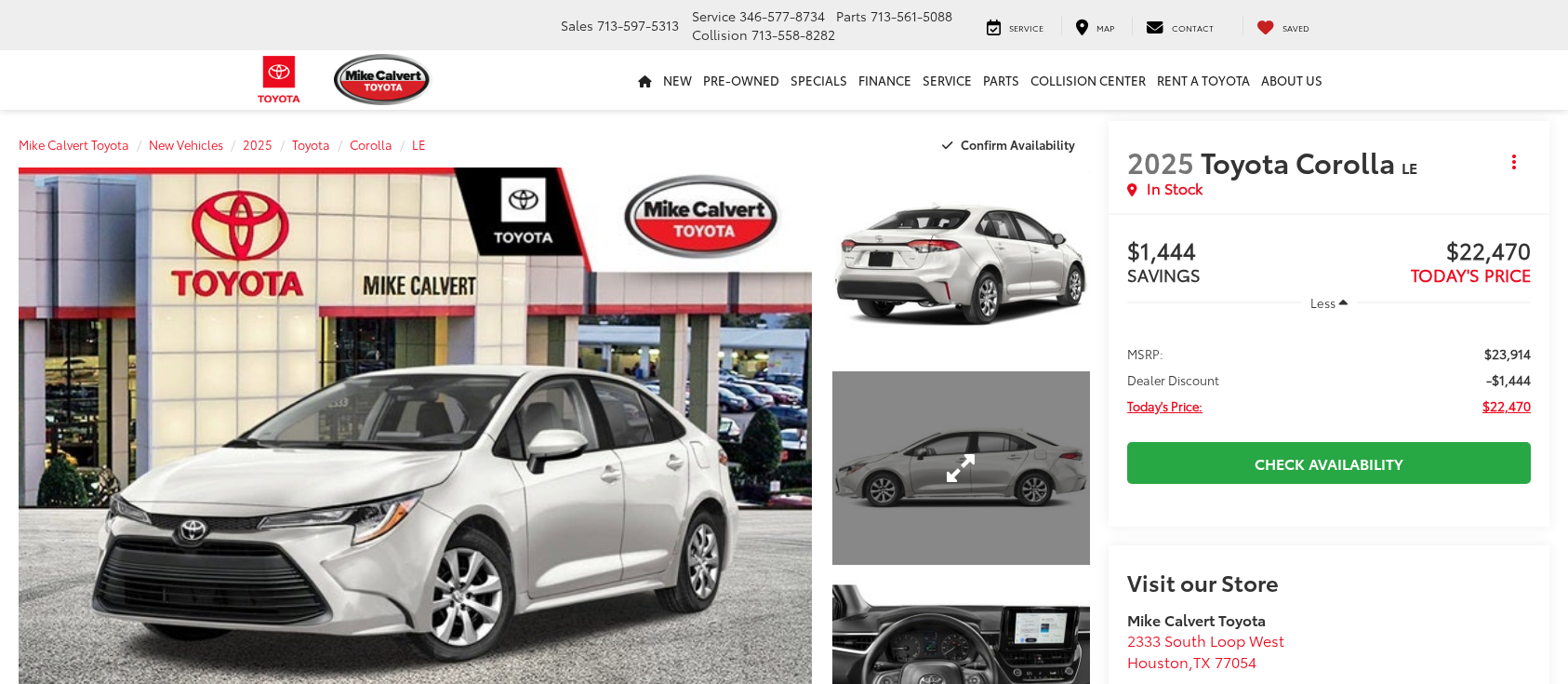 scroll, scrollTop: 0, scrollLeft: 0, axis: both 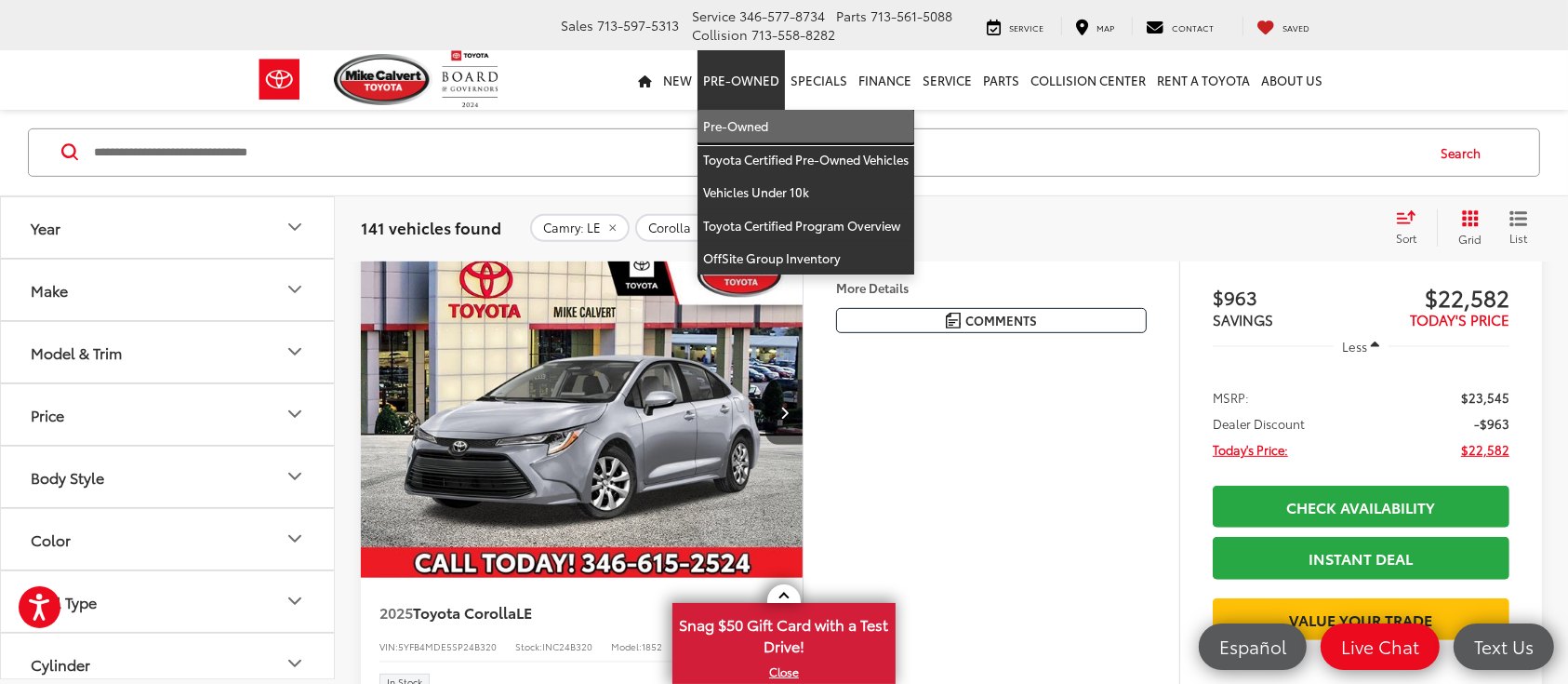 click on "Pre-Owned" at bounding box center (805, 127) 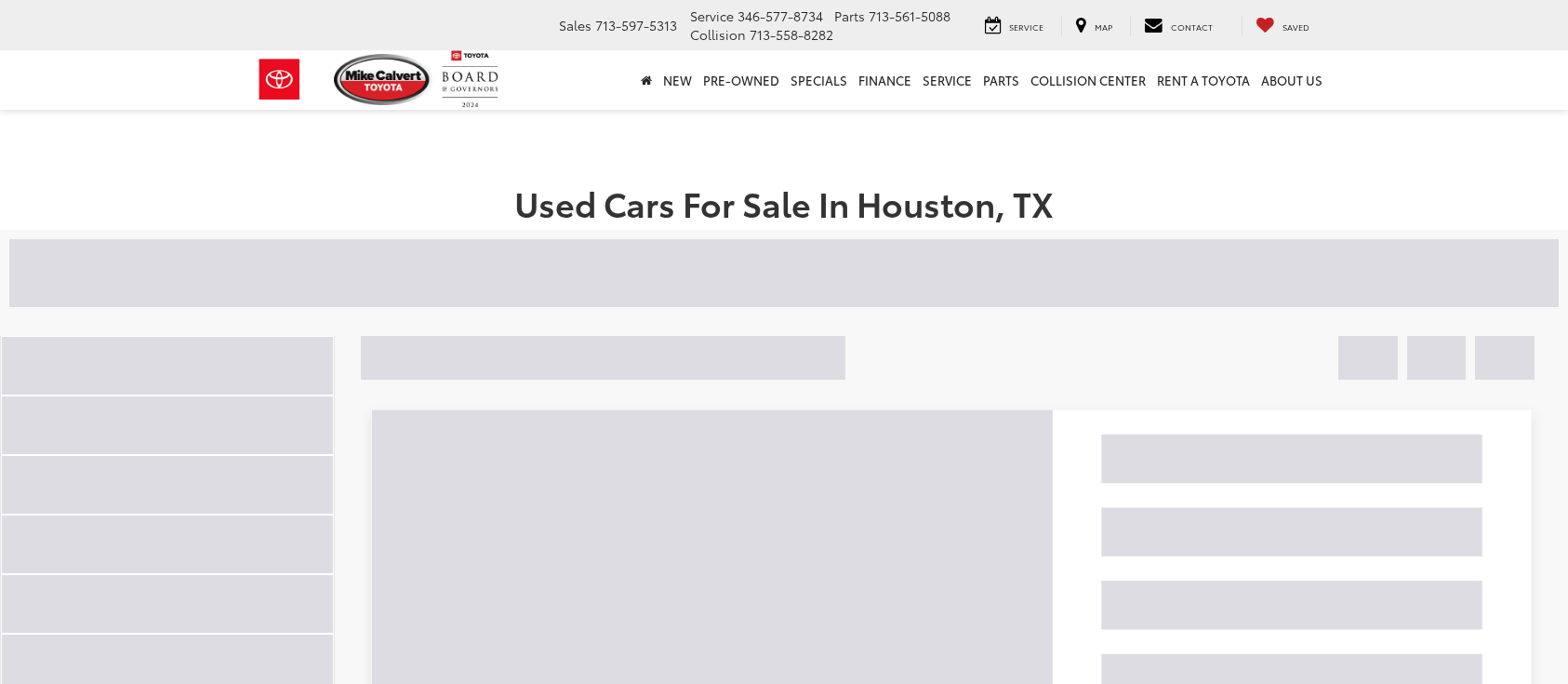 scroll, scrollTop: 0, scrollLeft: 0, axis: both 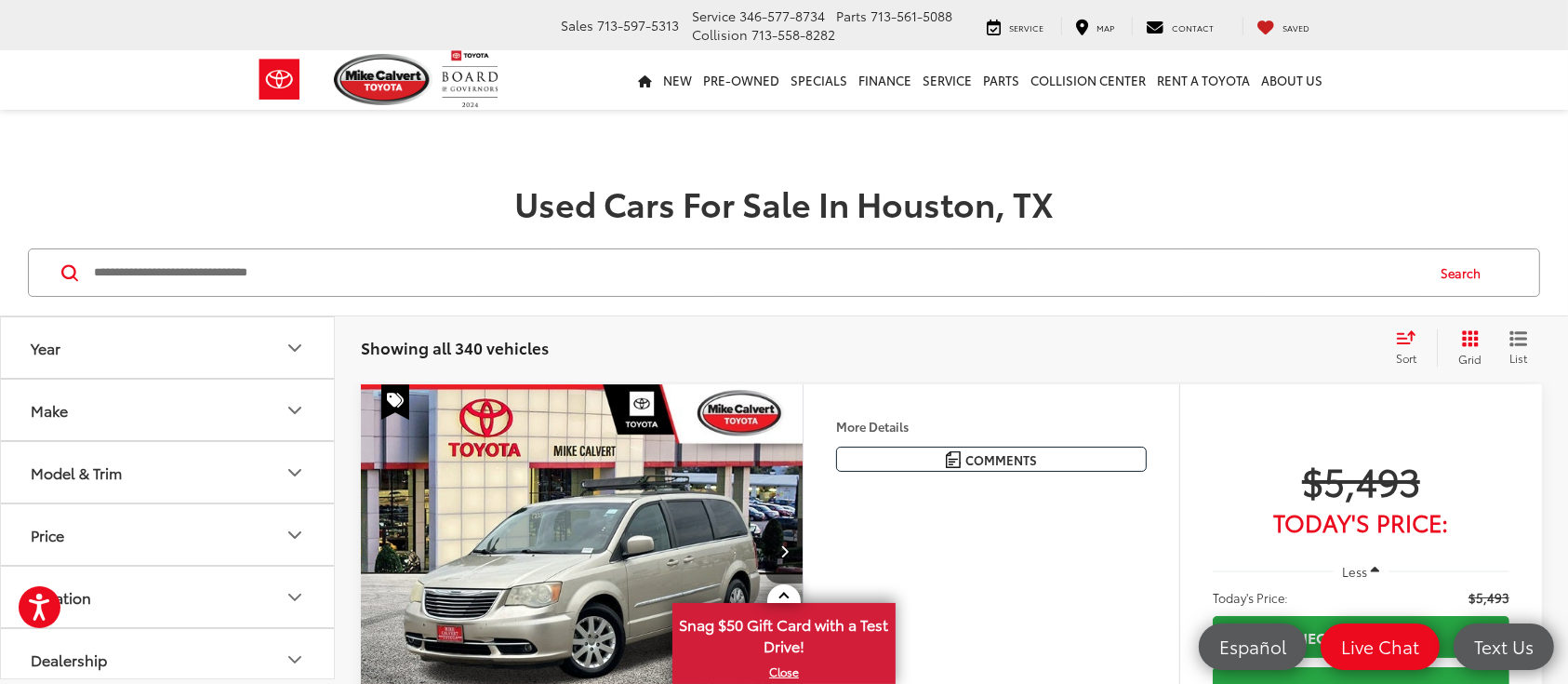 click 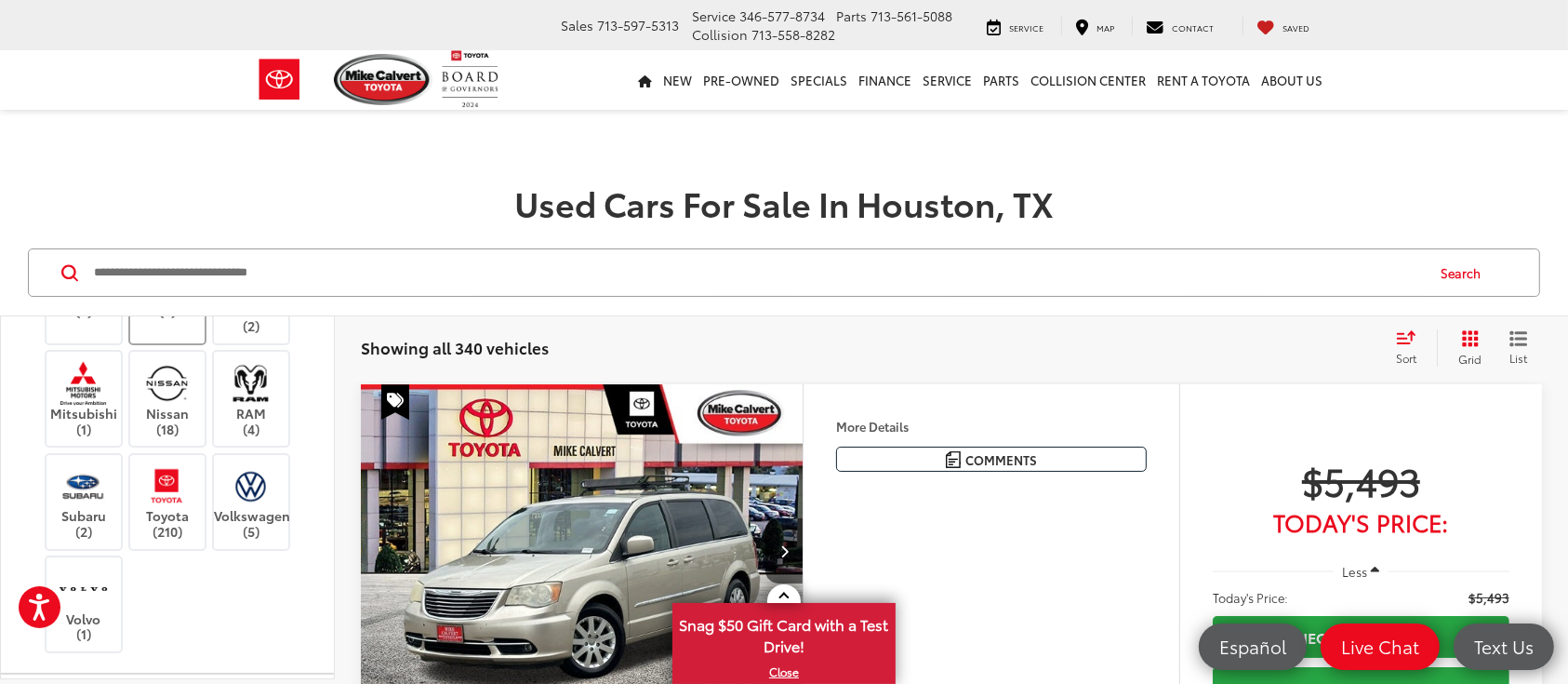 scroll, scrollTop: 868, scrollLeft: 0, axis: vertical 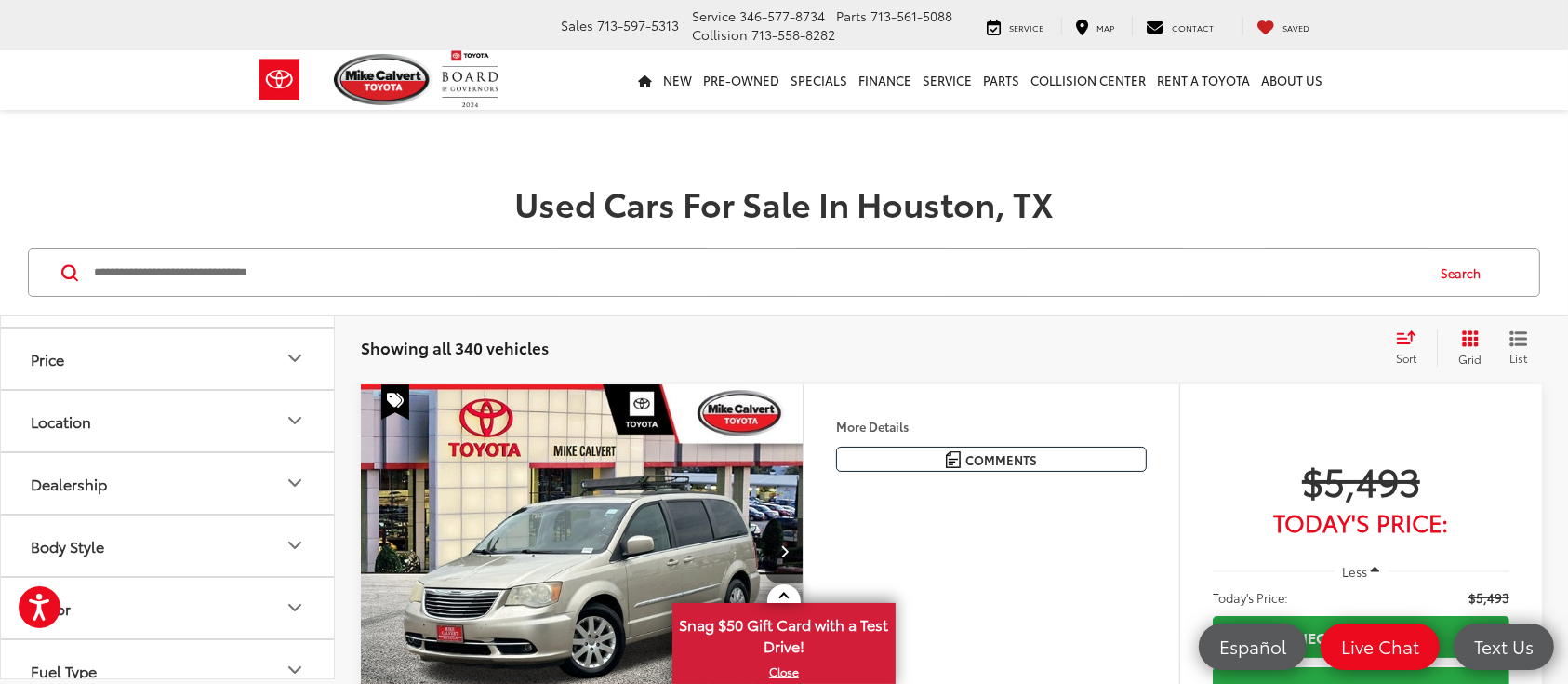 click at bounding box center (166, 77) 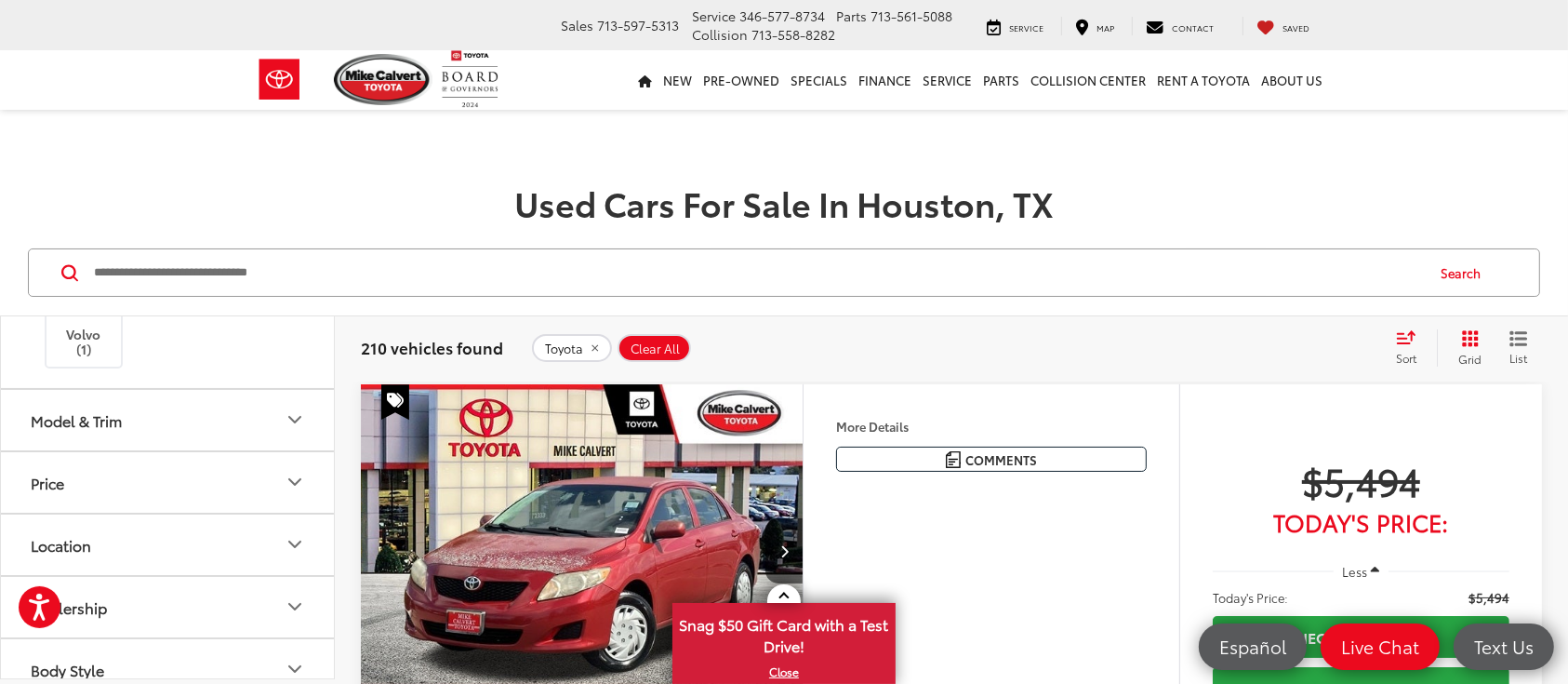 scroll, scrollTop: 992, scrollLeft: 0, axis: vertical 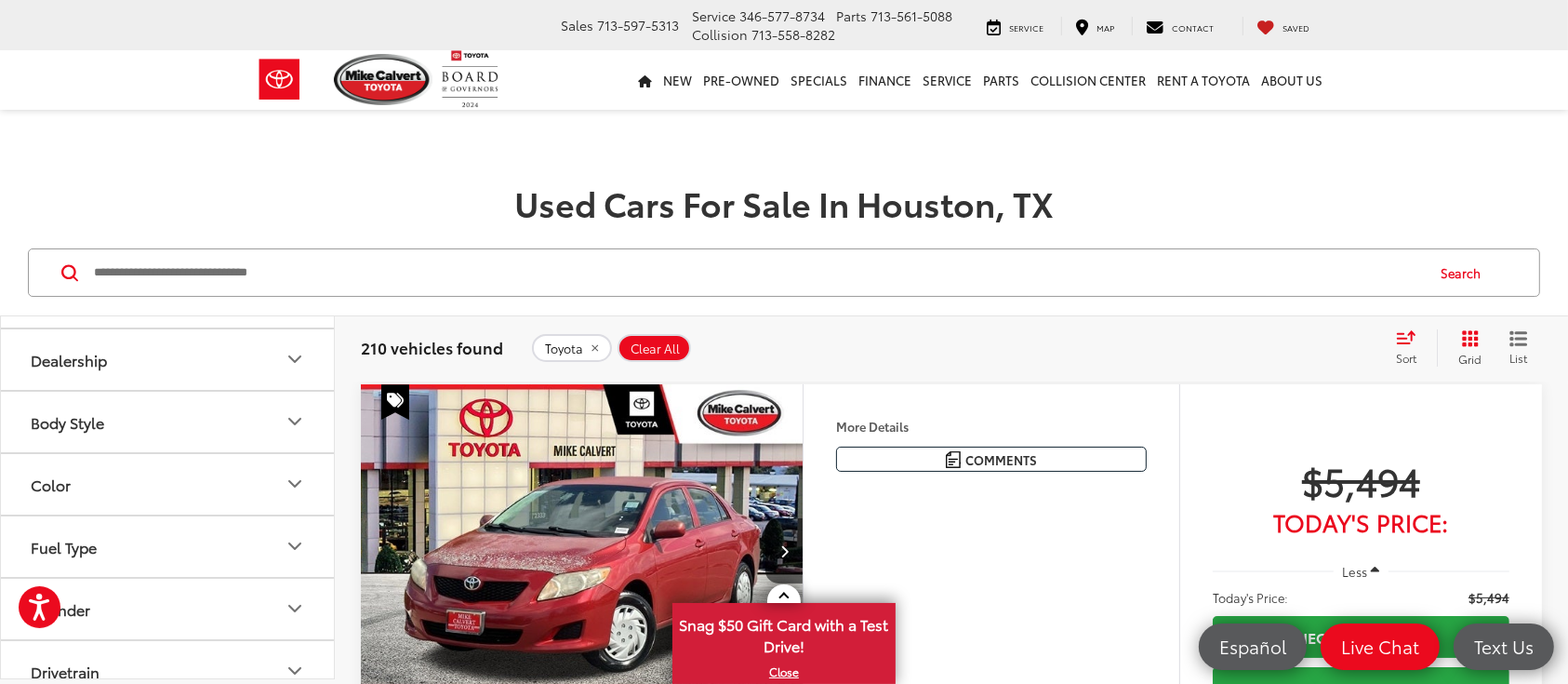 click on "Model & Trim" at bounding box center [168, 172] 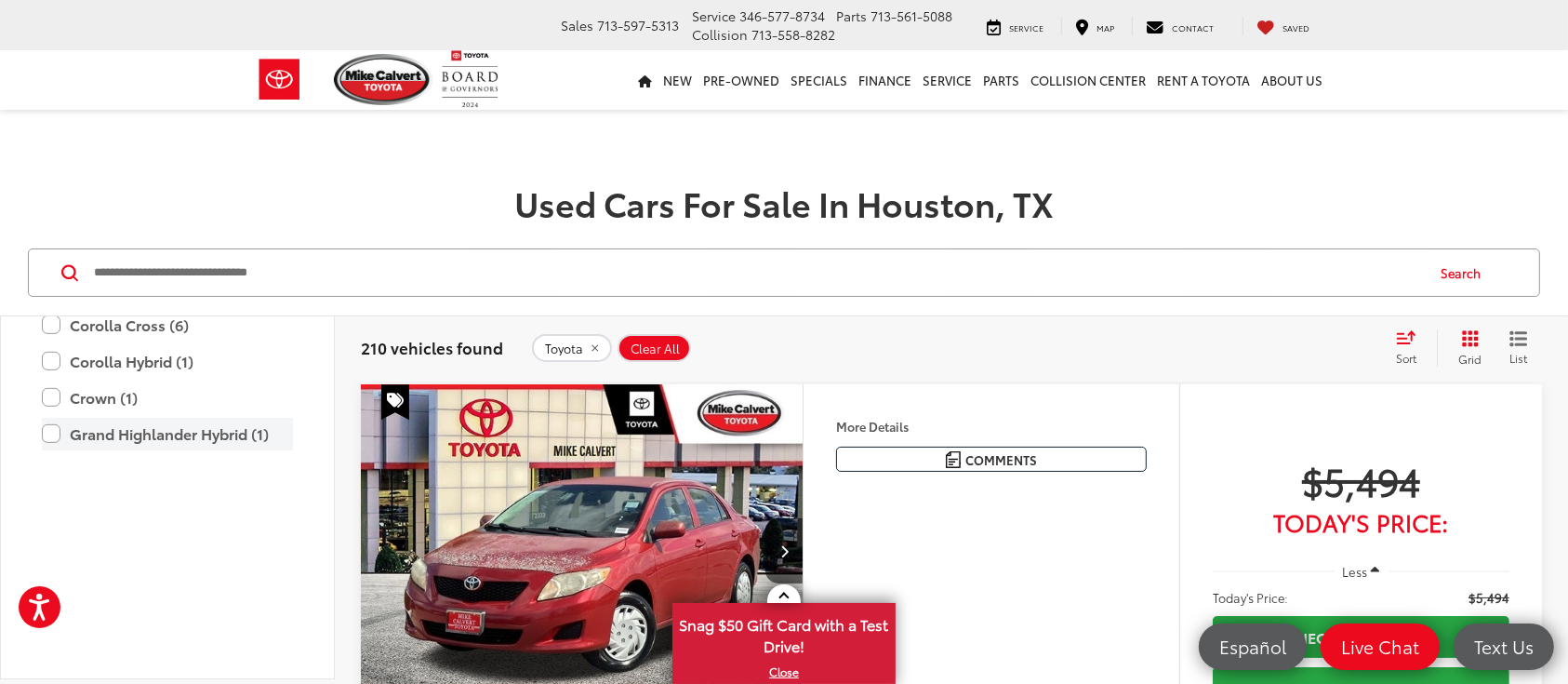 scroll, scrollTop: 1241, scrollLeft: 0, axis: vertical 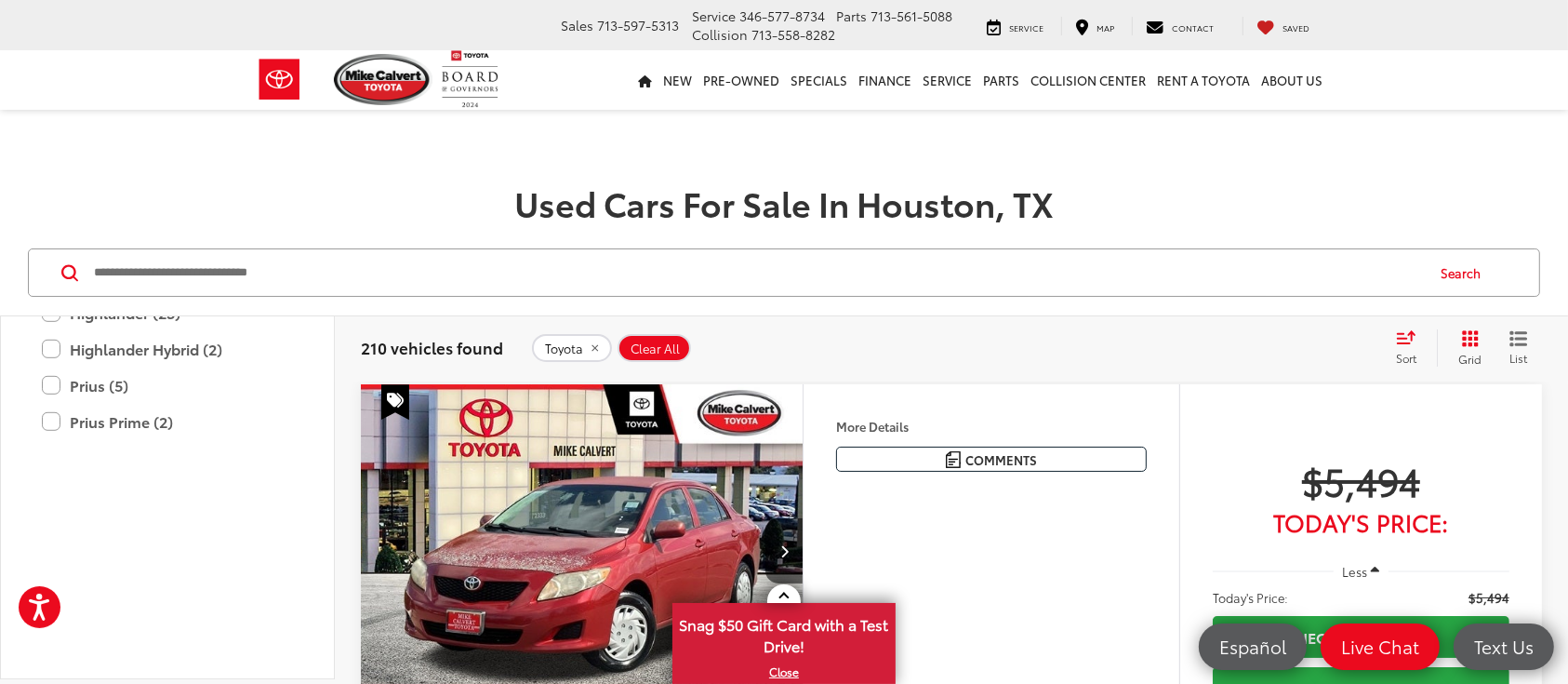 click on "Corolla (28)" at bounding box center (167, 131) 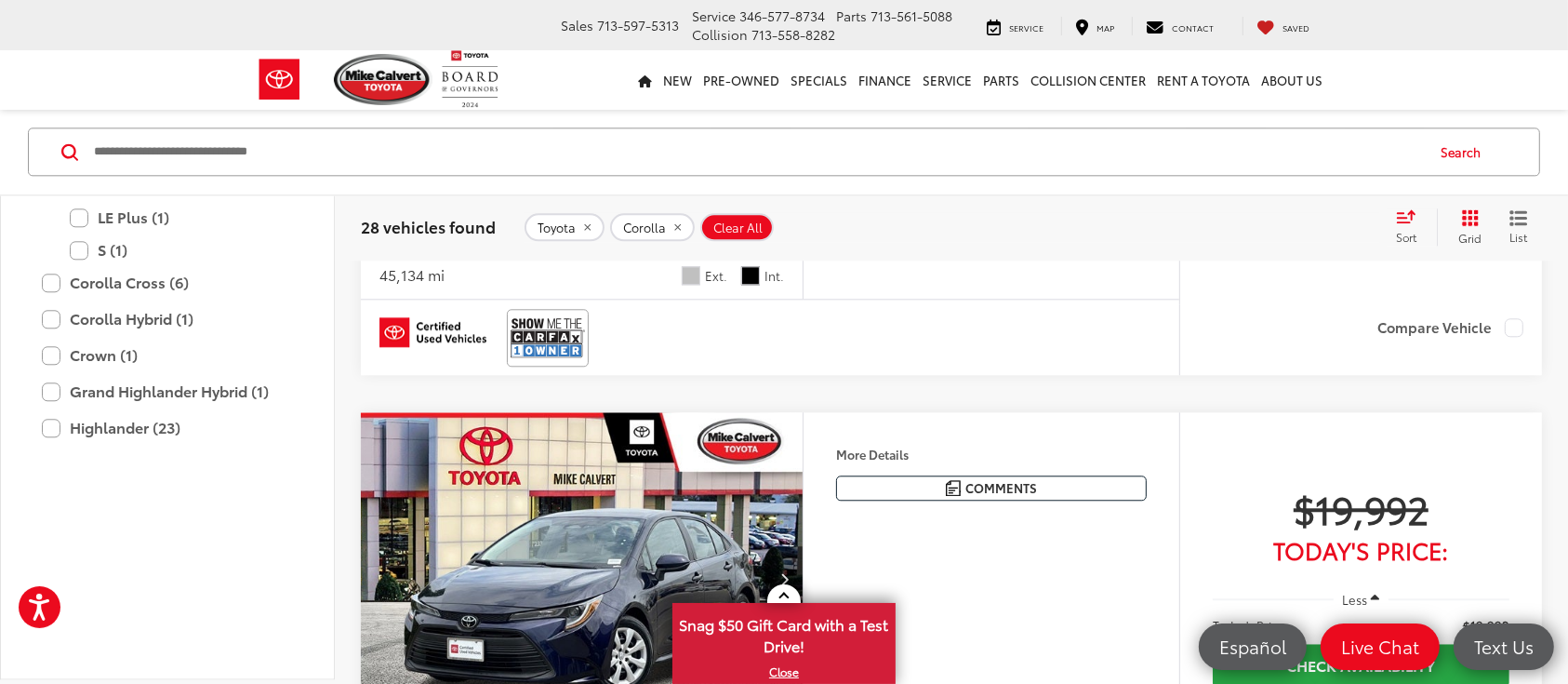 scroll, scrollTop: 5087, scrollLeft: 0, axis: vertical 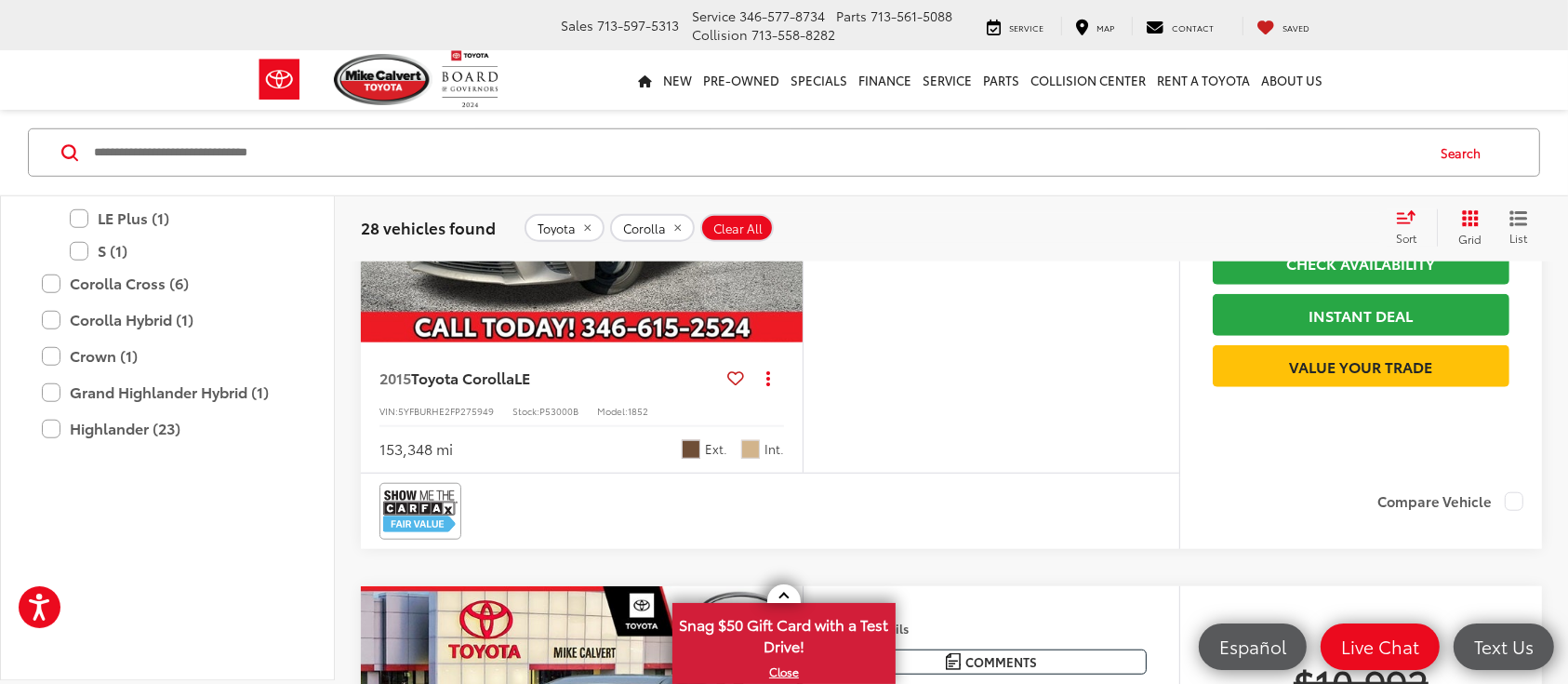 click on "Sort" at bounding box center [1412, 228] 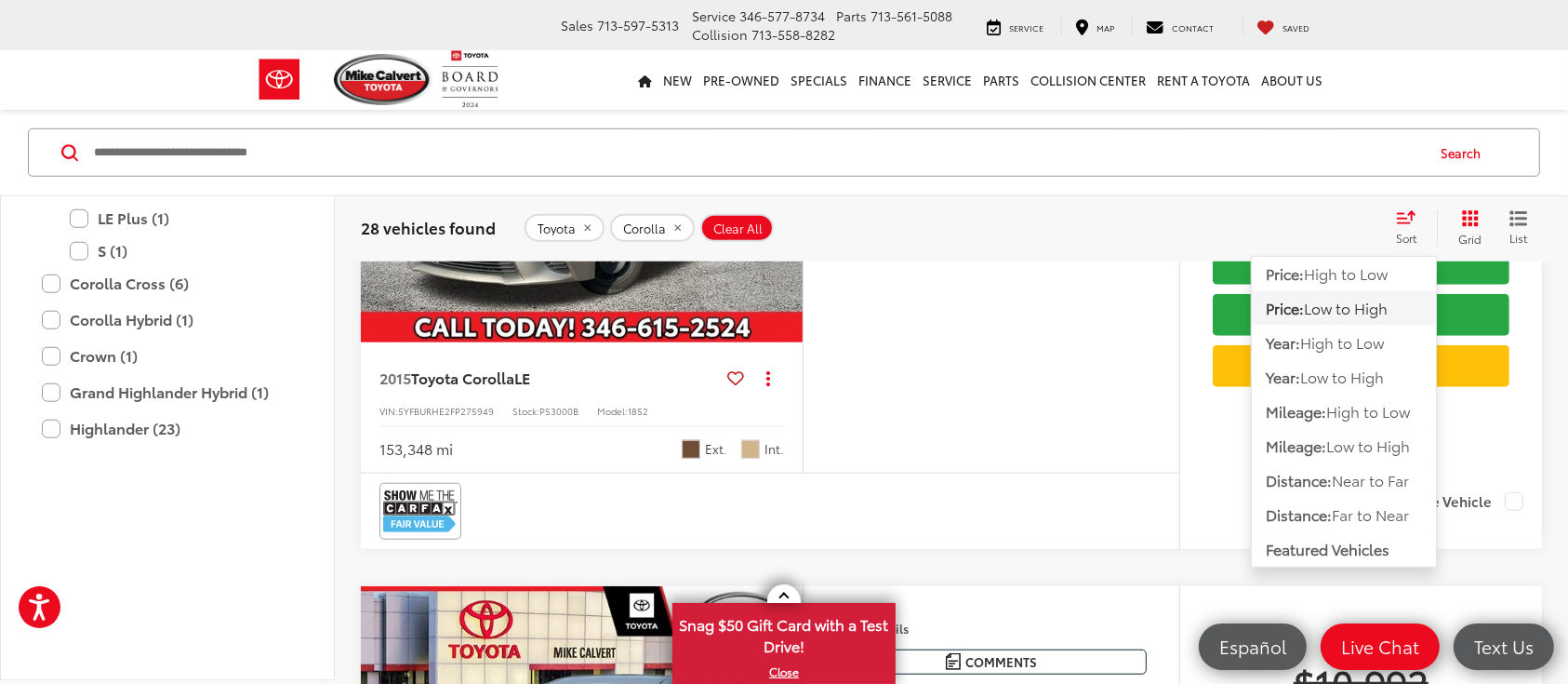 click on "High to Low" at bounding box center (1346, 273) 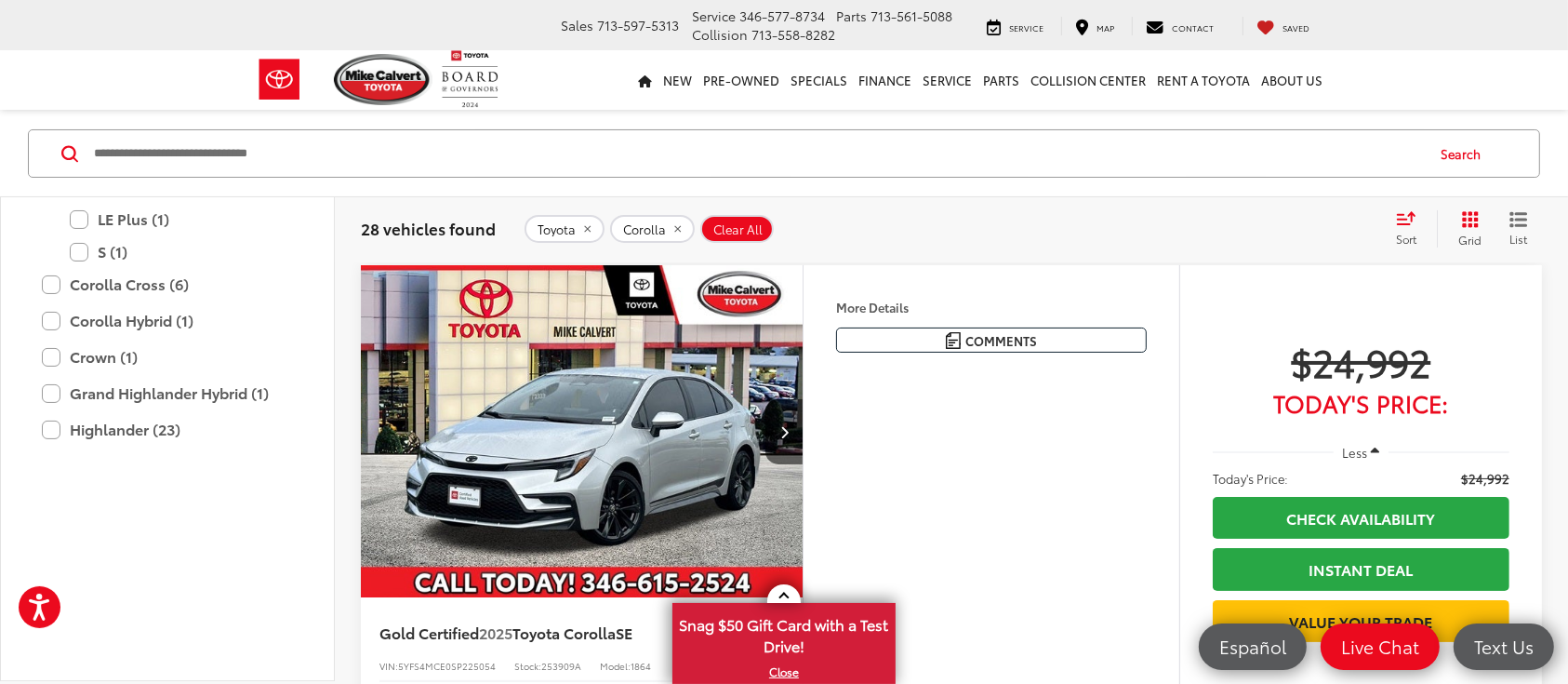 scroll, scrollTop: 368, scrollLeft: 0, axis: vertical 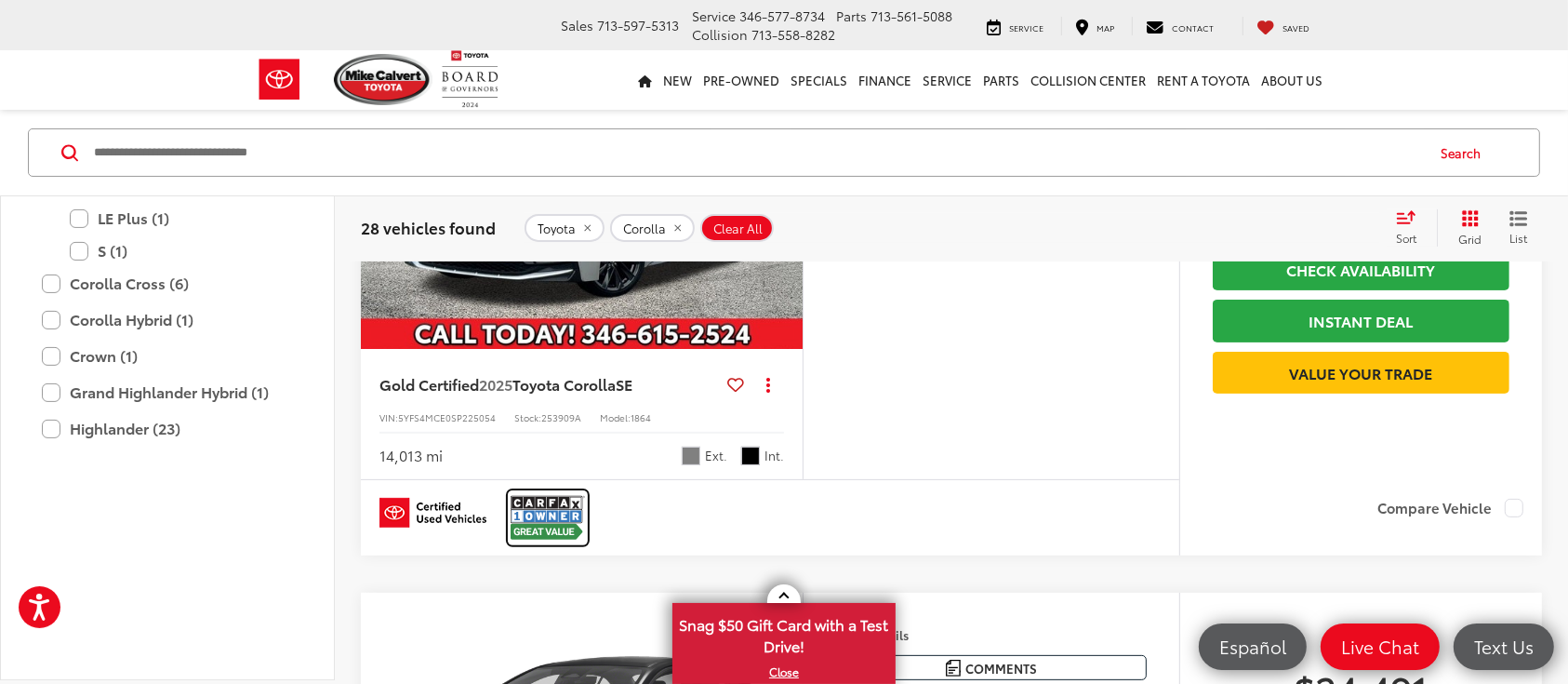 click at bounding box center [548, 517] 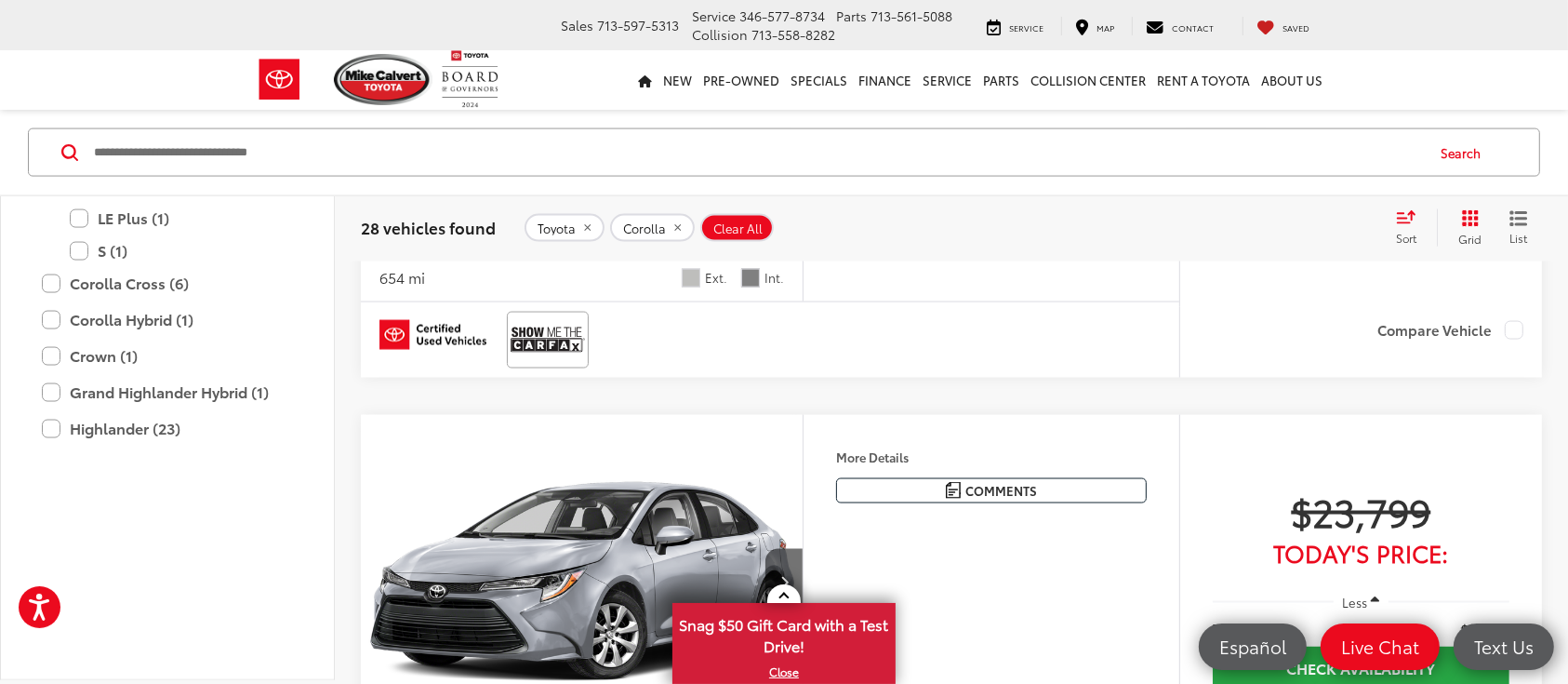 scroll, scrollTop: 2853, scrollLeft: 0, axis: vertical 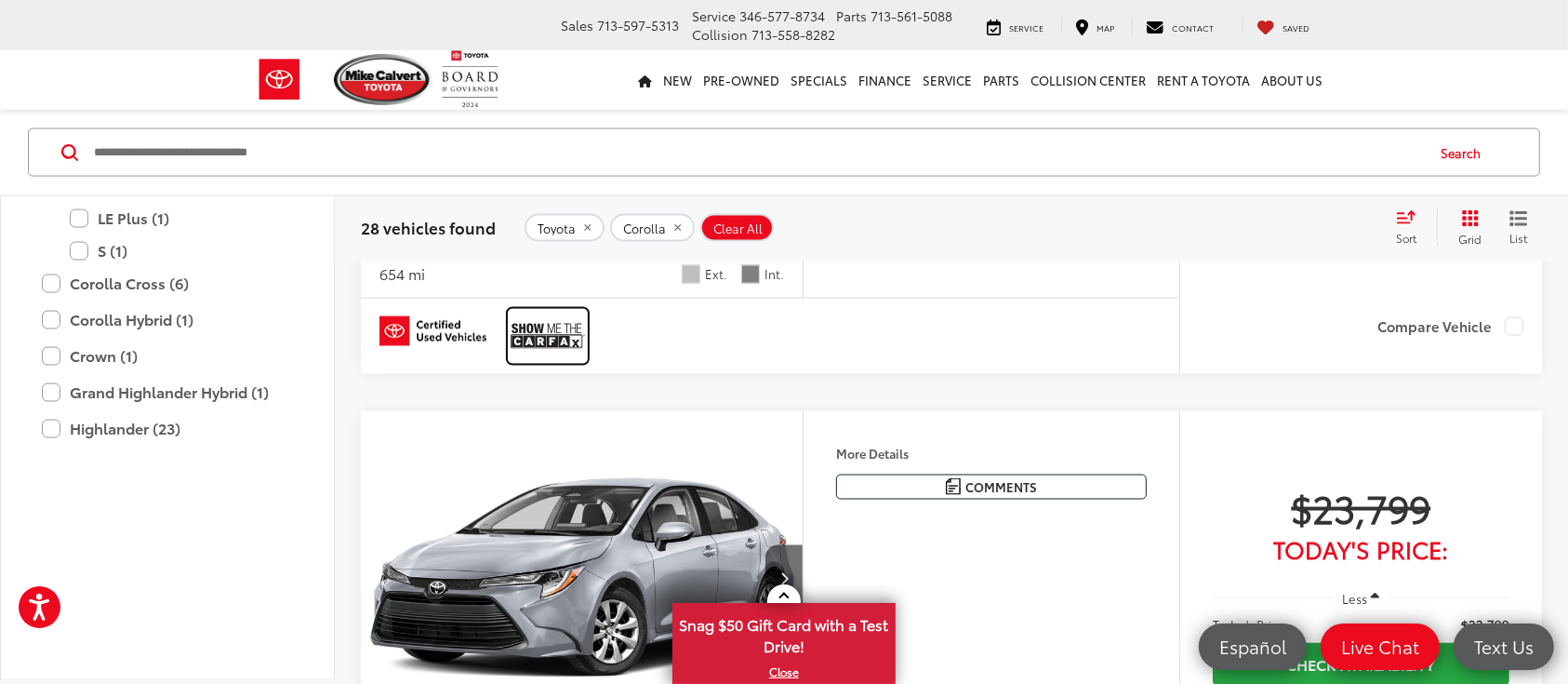 click at bounding box center (548, 336) 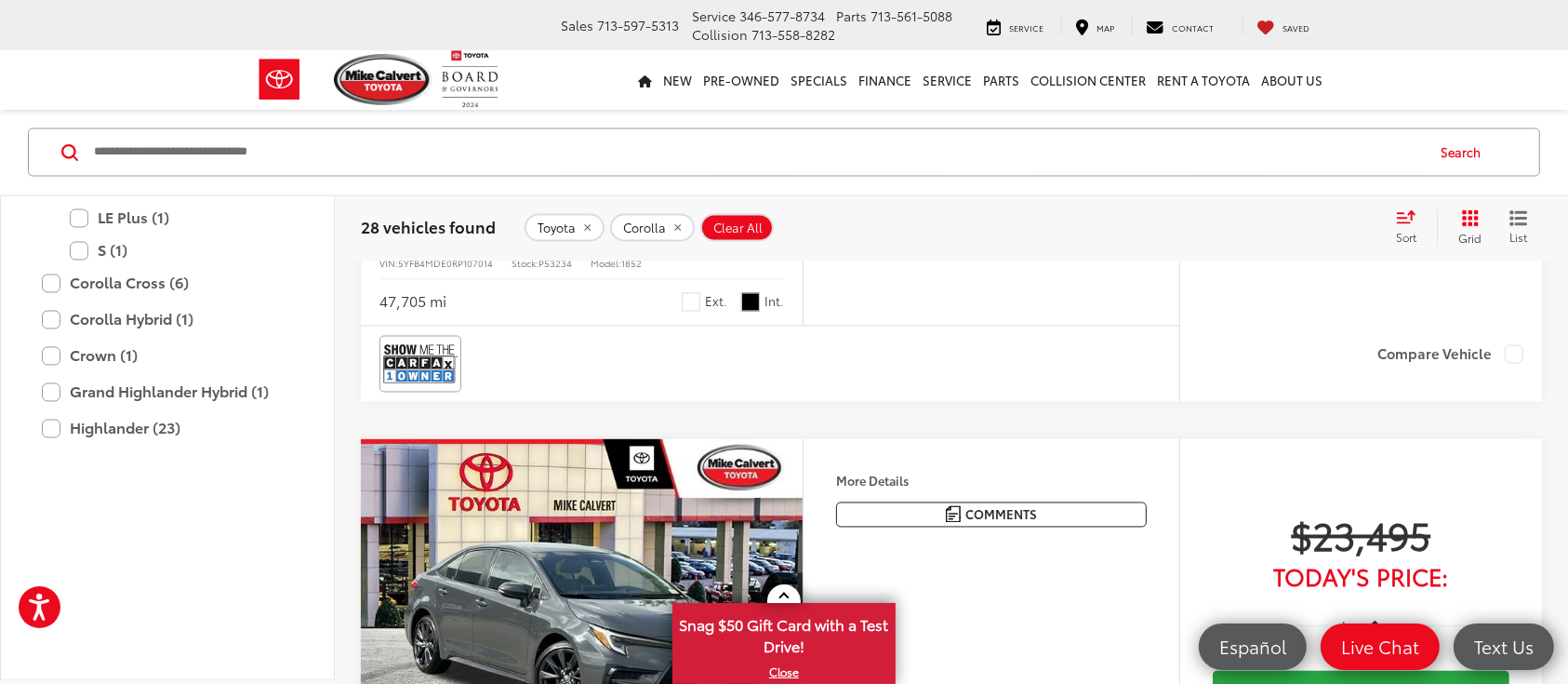 scroll, scrollTop: 3226, scrollLeft: 0, axis: vertical 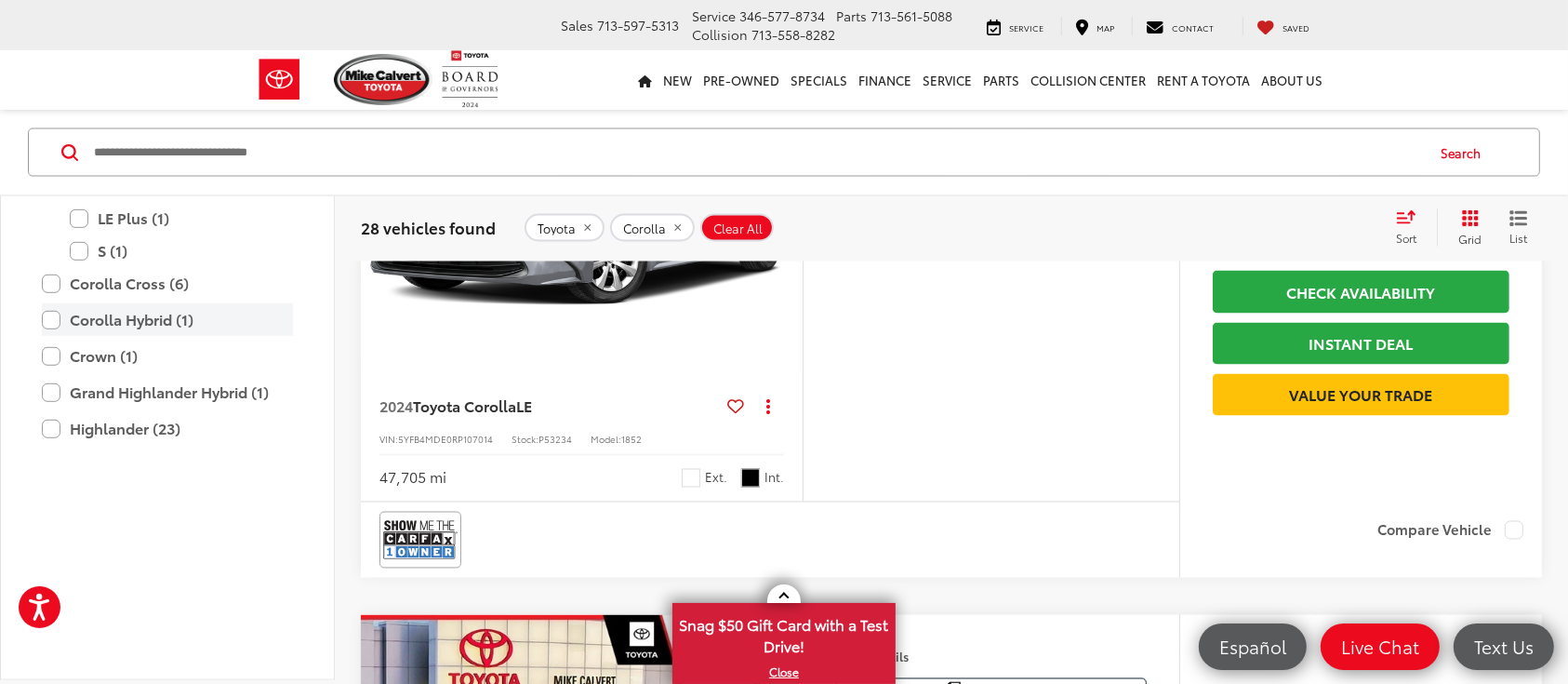 click on "Corolla Hybrid (1)" at bounding box center (167, 319) 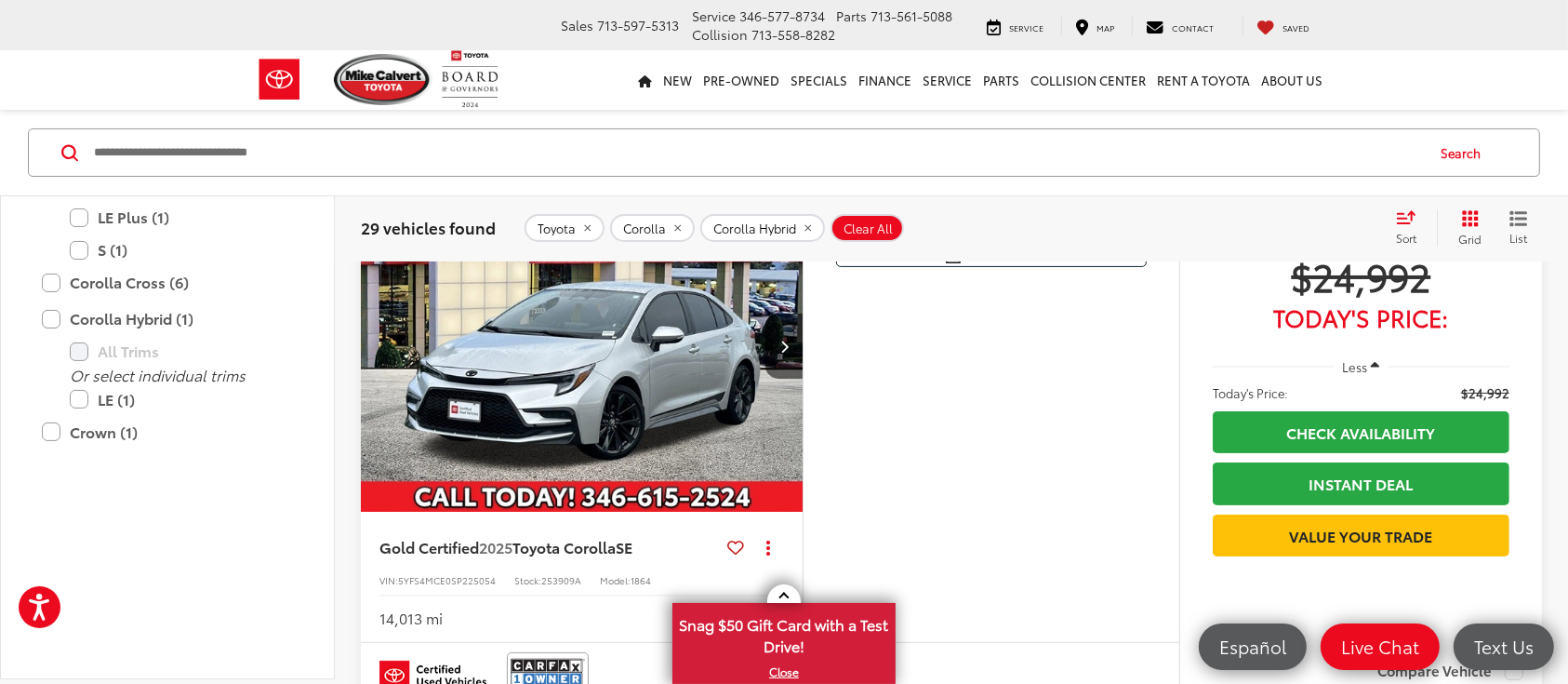 scroll, scrollTop: 244, scrollLeft: 0, axis: vertical 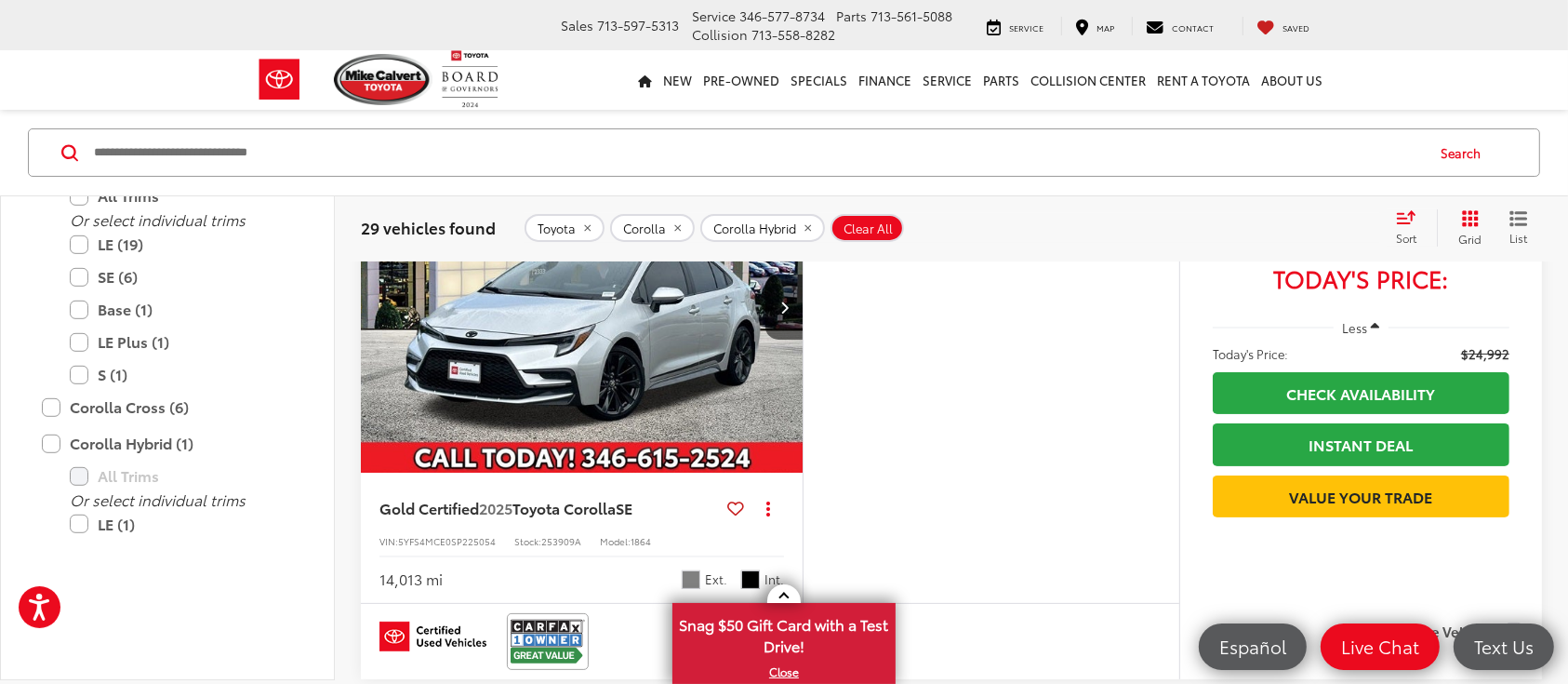 click on "Corolla (28)" at bounding box center [167, 163] 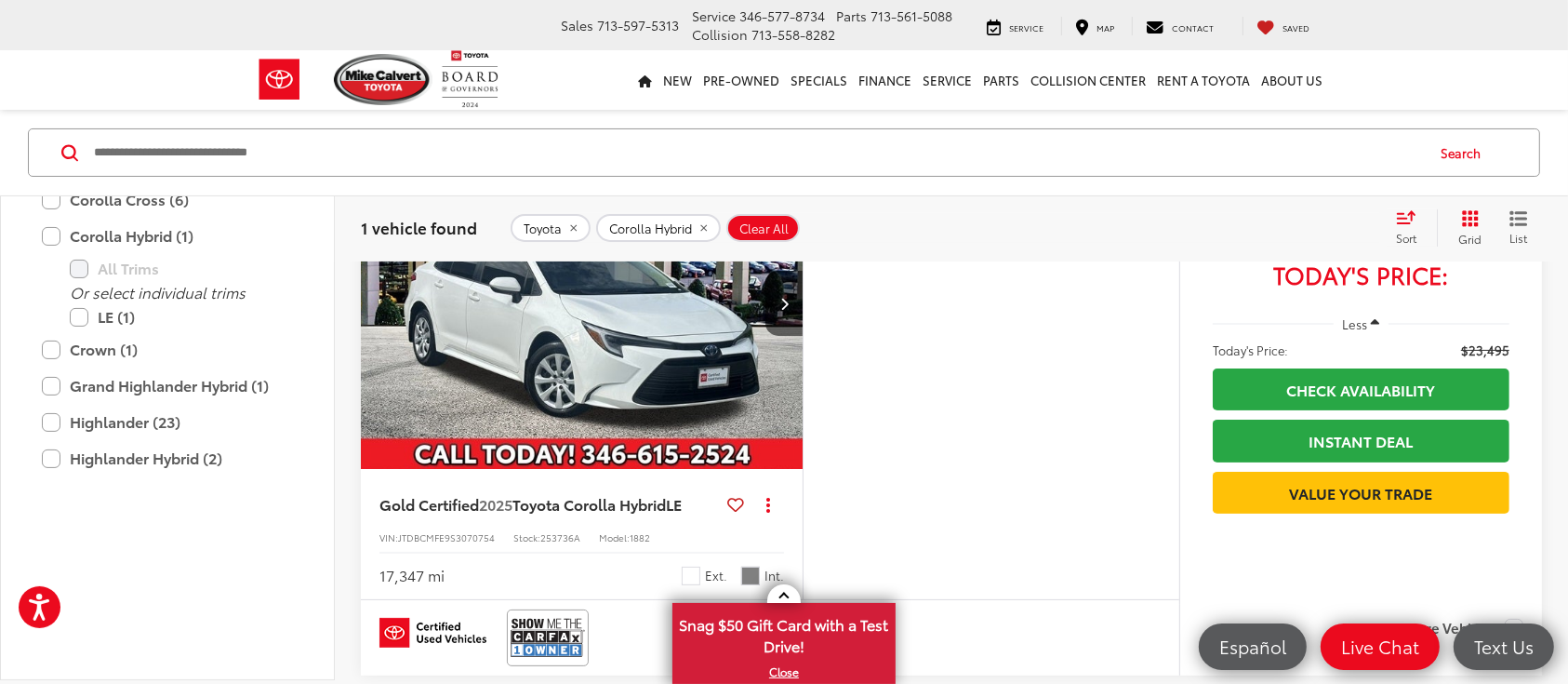 scroll, scrollTop: 372, scrollLeft: 0, axis: vertical 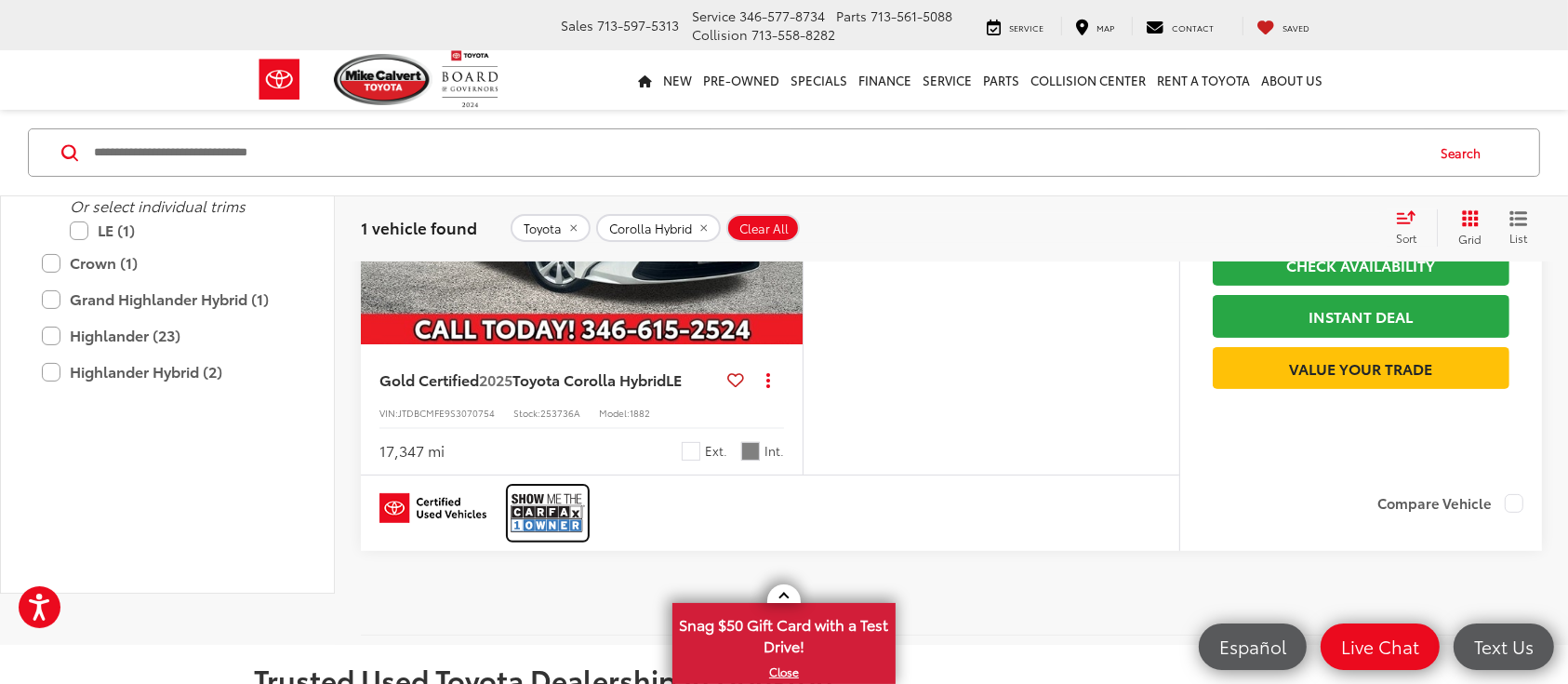 click at bounding box center [548, 513] 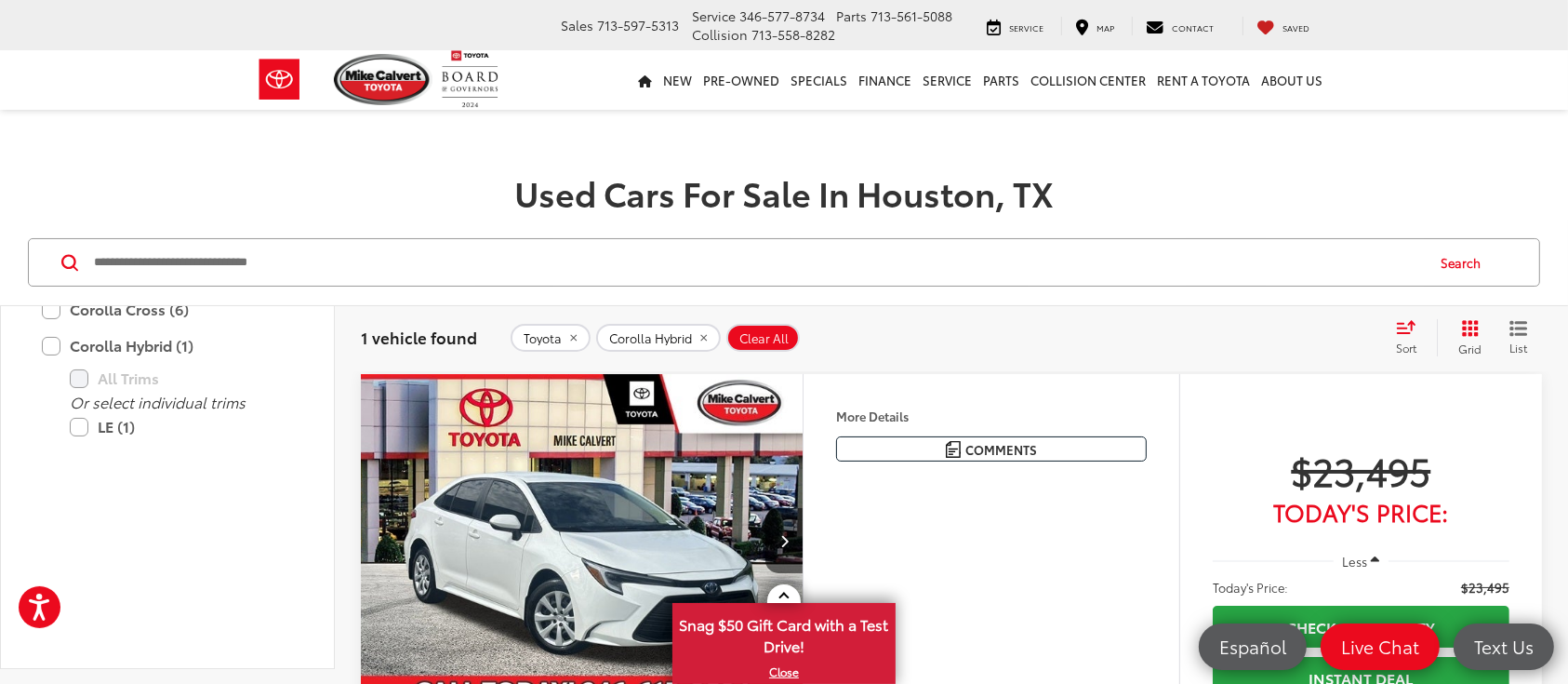 scroll, scrollTop: 0, scrollLeft: 0, axis: both 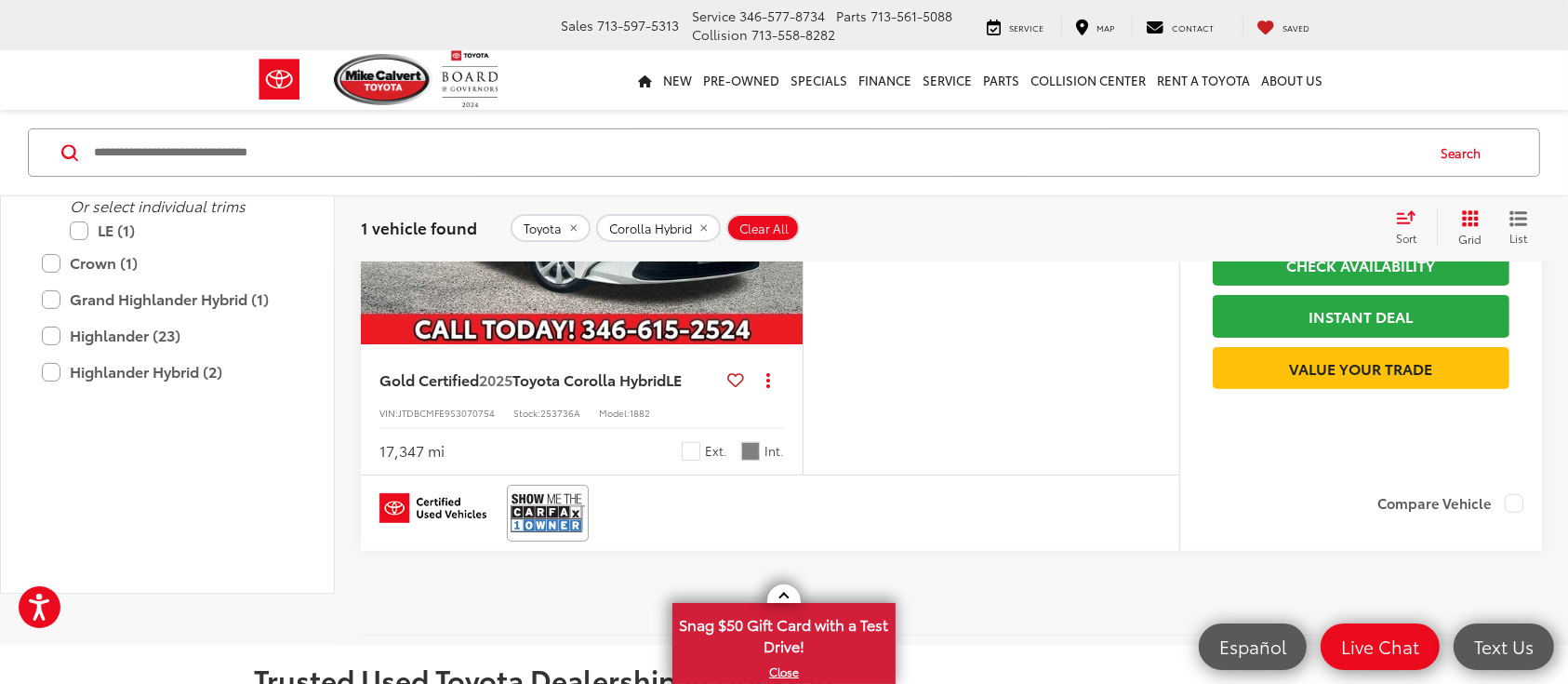 click on "Gold Certified 2025  Toyota Corolla Hybrid  LE
Copy Link Share Print View Details VIN:  JTDBCMFE9S3070754 Stock:  253736A Model:  1882 17,347 mi Ext. Int. Features Bluetooth® Android Auto Apple CarPlay Keyless Entry Wi-Fi Hotspot Automatic High Beams Disclaimer More Details Comments Dealer Comments Mike Calvert Toyota has been here in Houston for 35 years. Family owned and operated we have again been Nationally Recognized for outstanding Customer Service, Sales and Service. From the moment you contact us, you'll know our commitment to Customer Service is second to none. We strive to make your experience with Mike Calvert Toyota a good one - for the life of your vehicle. Whether you need to Purchase, Finance, or Service a New or Pre-Owned car, you've come to the right place. It will be a pleasure to serve you. 50/43 City/Highway MPG Toyota Gold Certified Details:   * Transferable Warranty   * 160 Point Inspection   * Roadside Assistance   * Vehicle History CARFAX One-Owner." at bounding box center [951, 281] 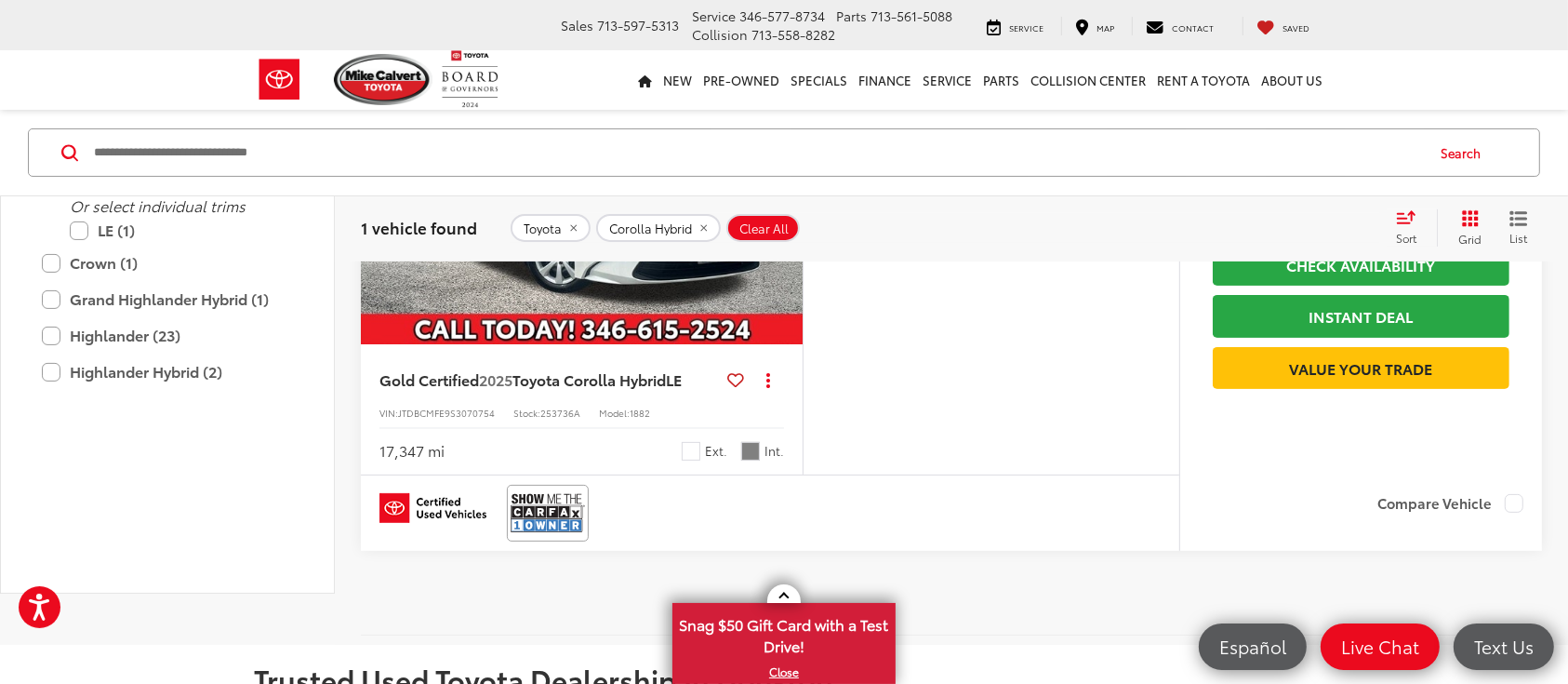 click at bounding box center (582, 179) 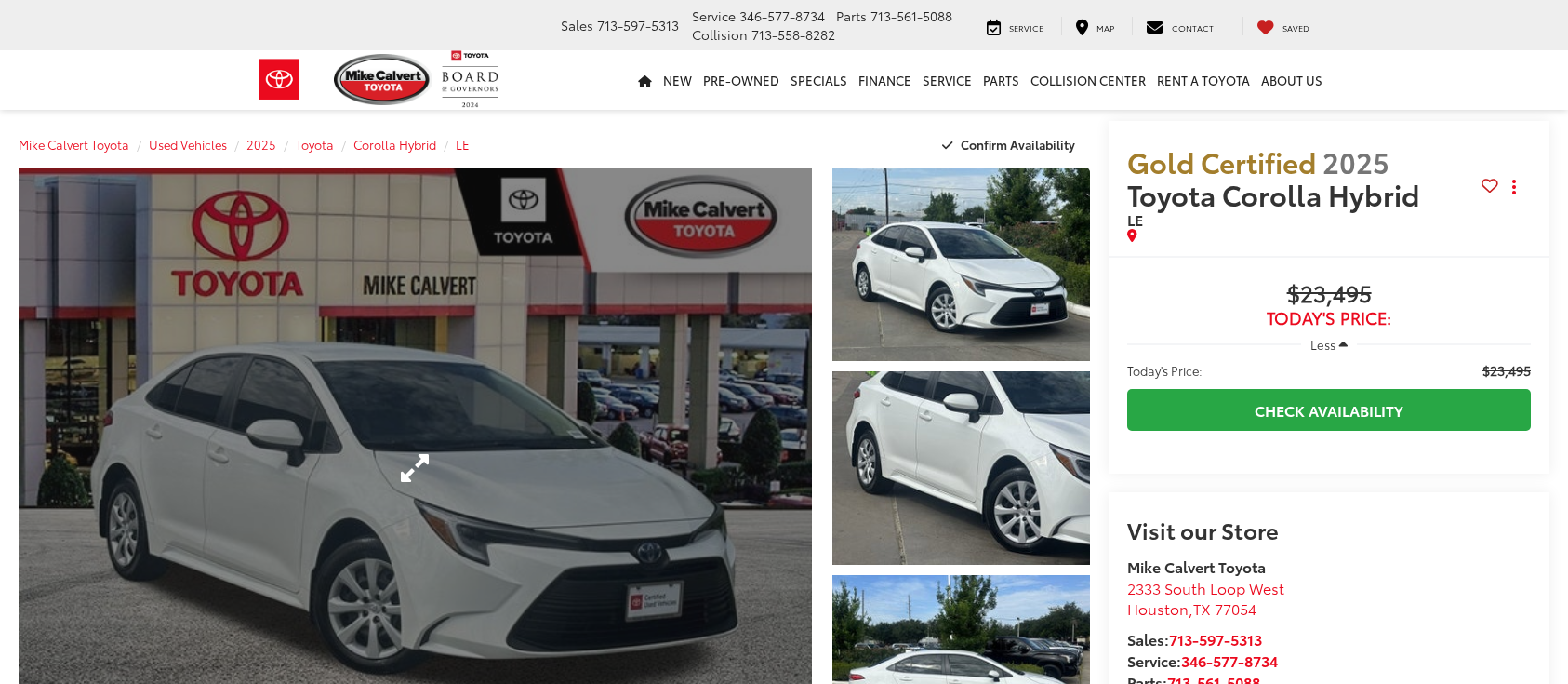 scroll, scrollTop: 0, scrollLeft: 0, axis: both 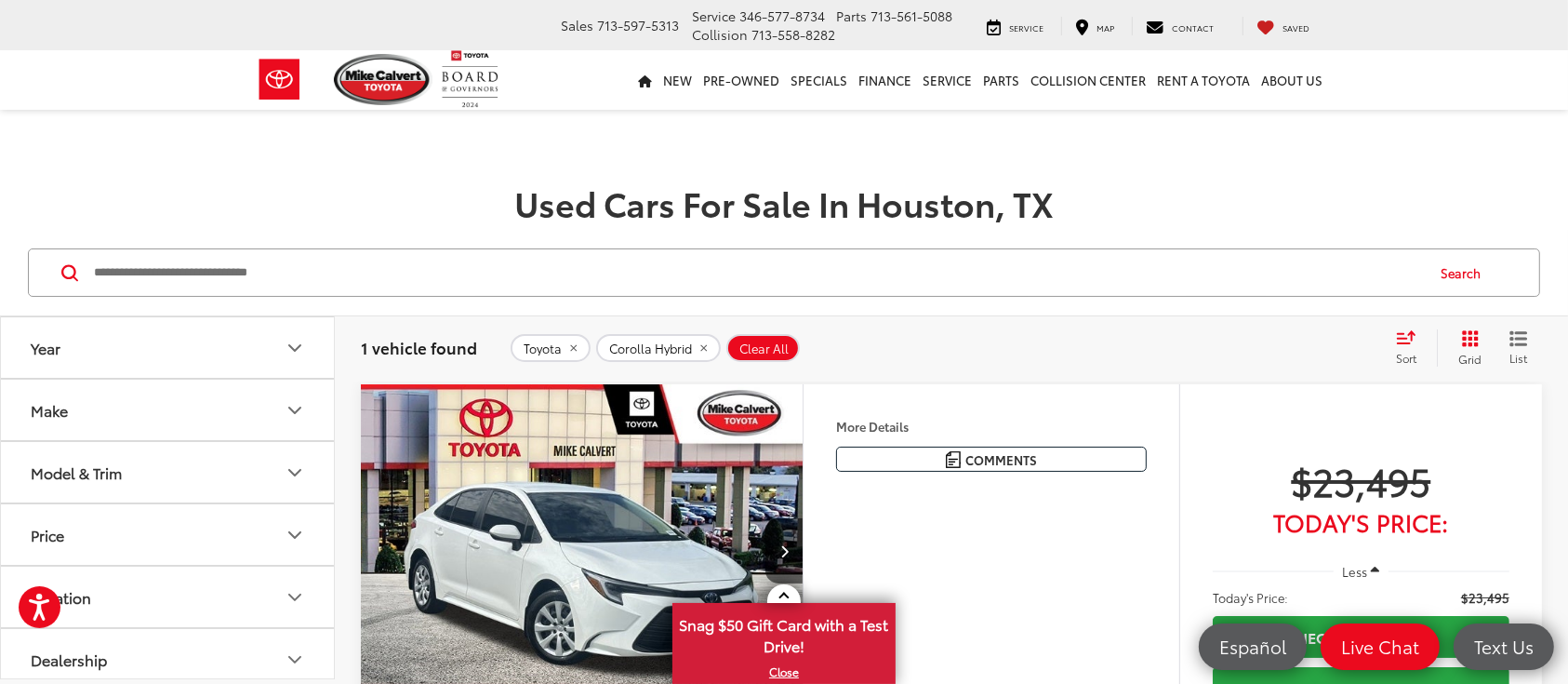 click 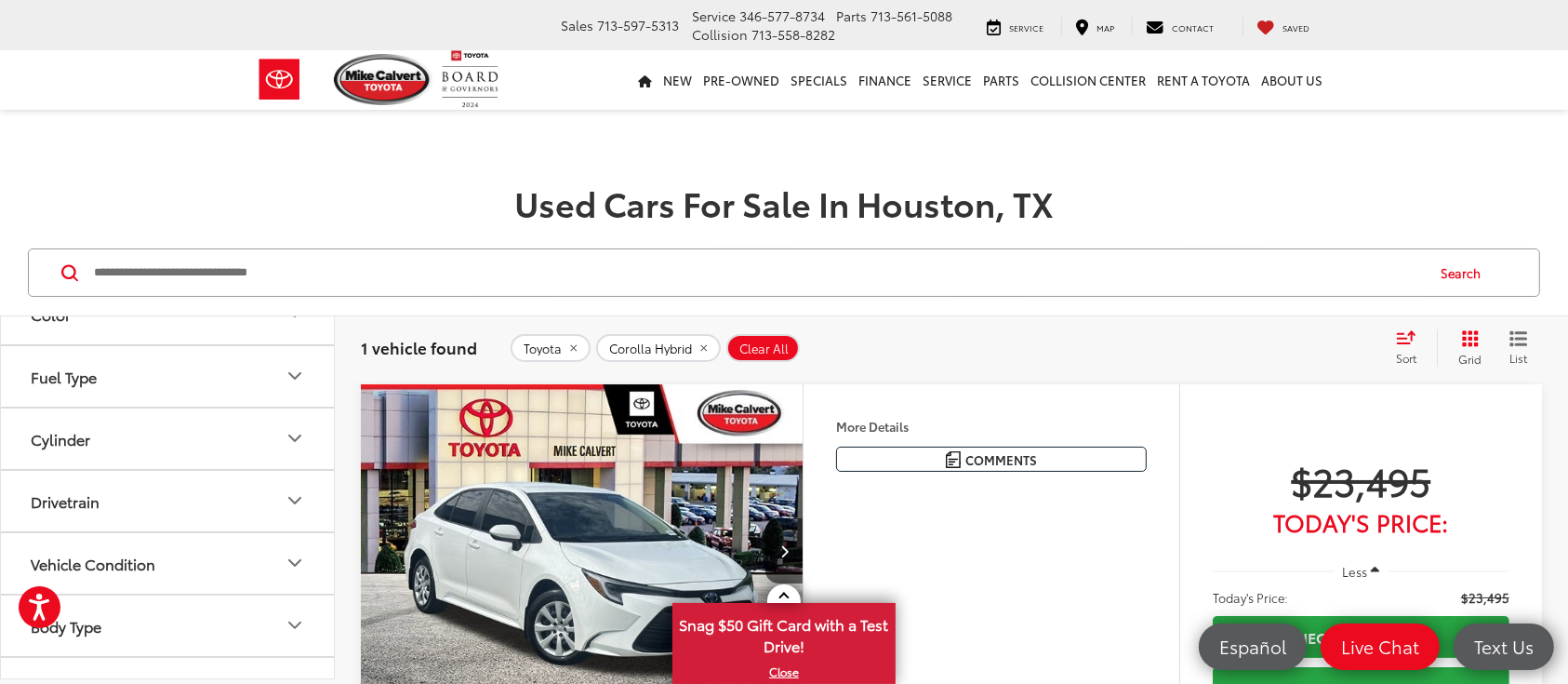 scroll, scrollTop: 992, scrollLeft: 0, axis: vertical 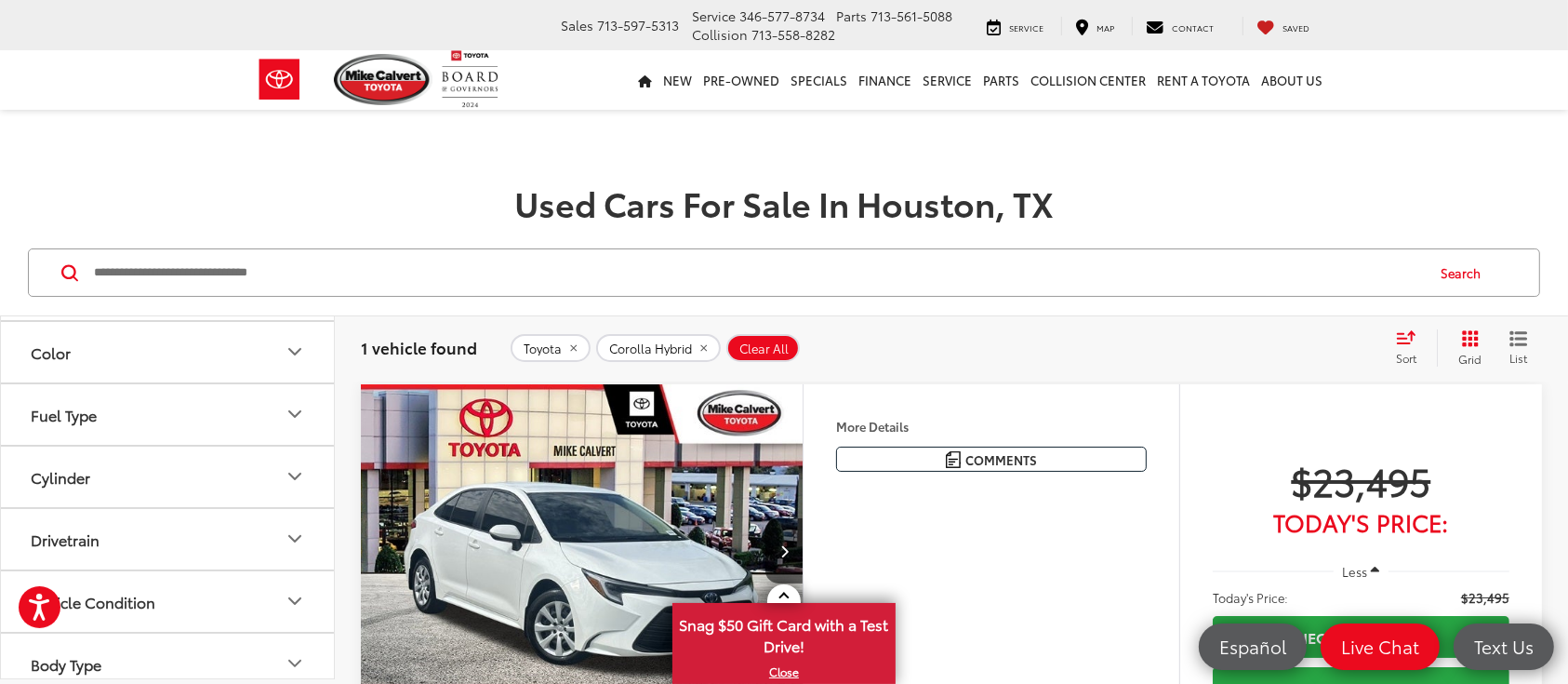 click 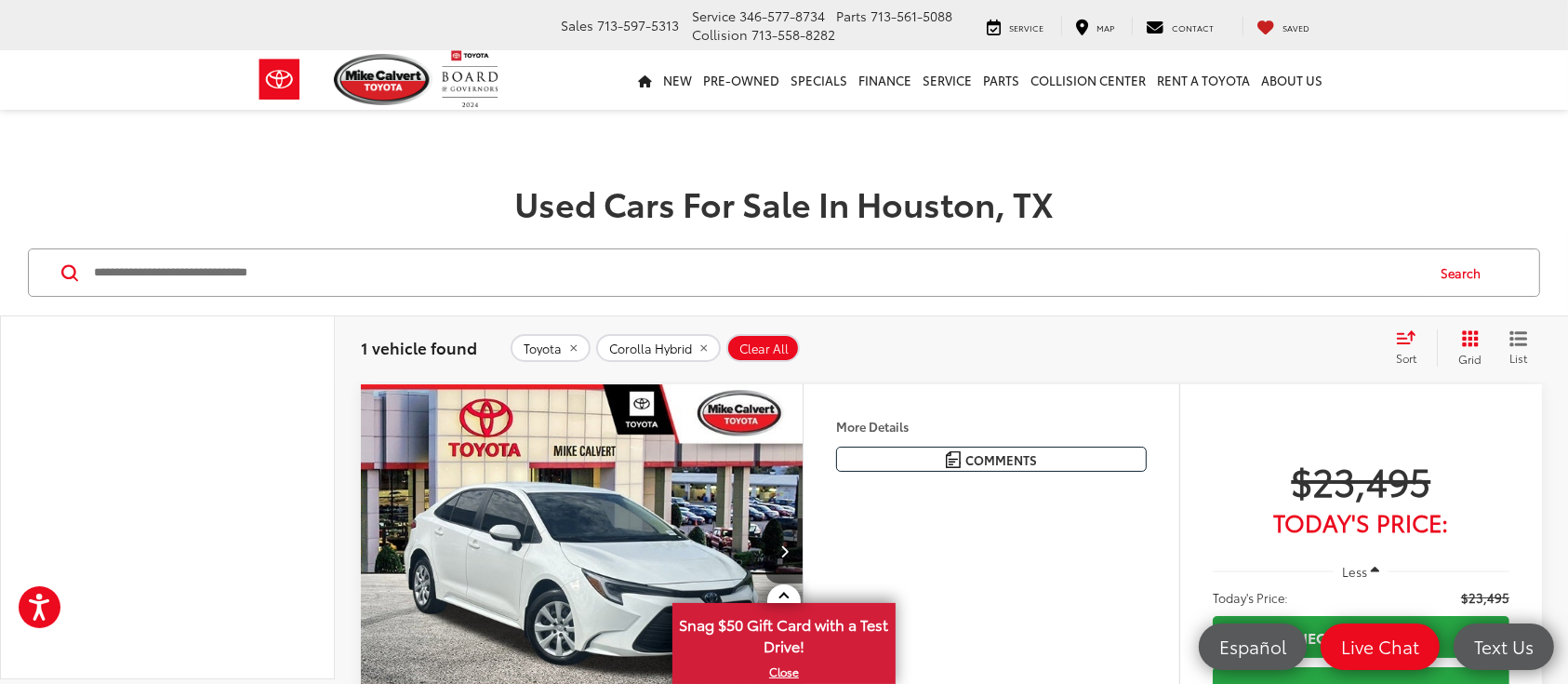 scroll, scrollTop: 1241, scrollLeft: 0, axis: vertical 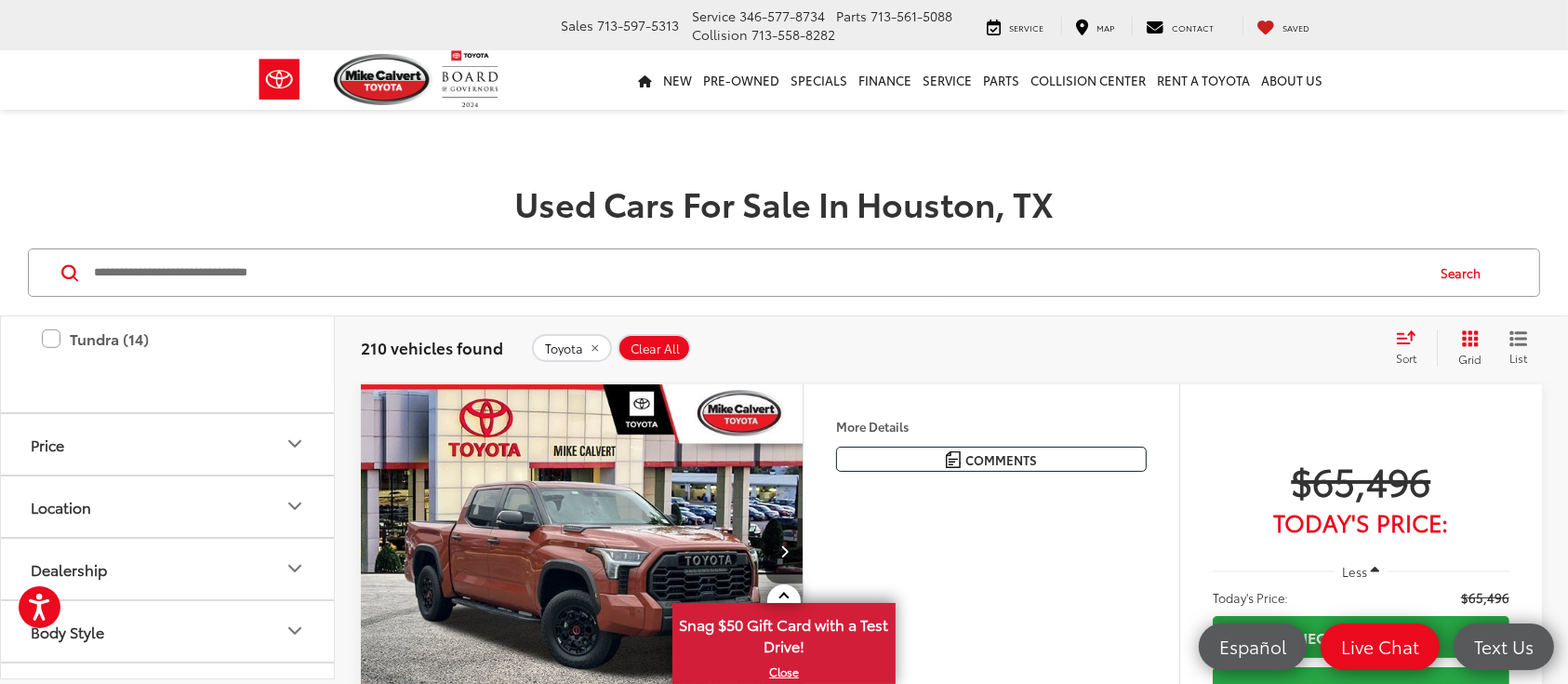 click on "RAV4 (27)" at bounding box center (167, 121) 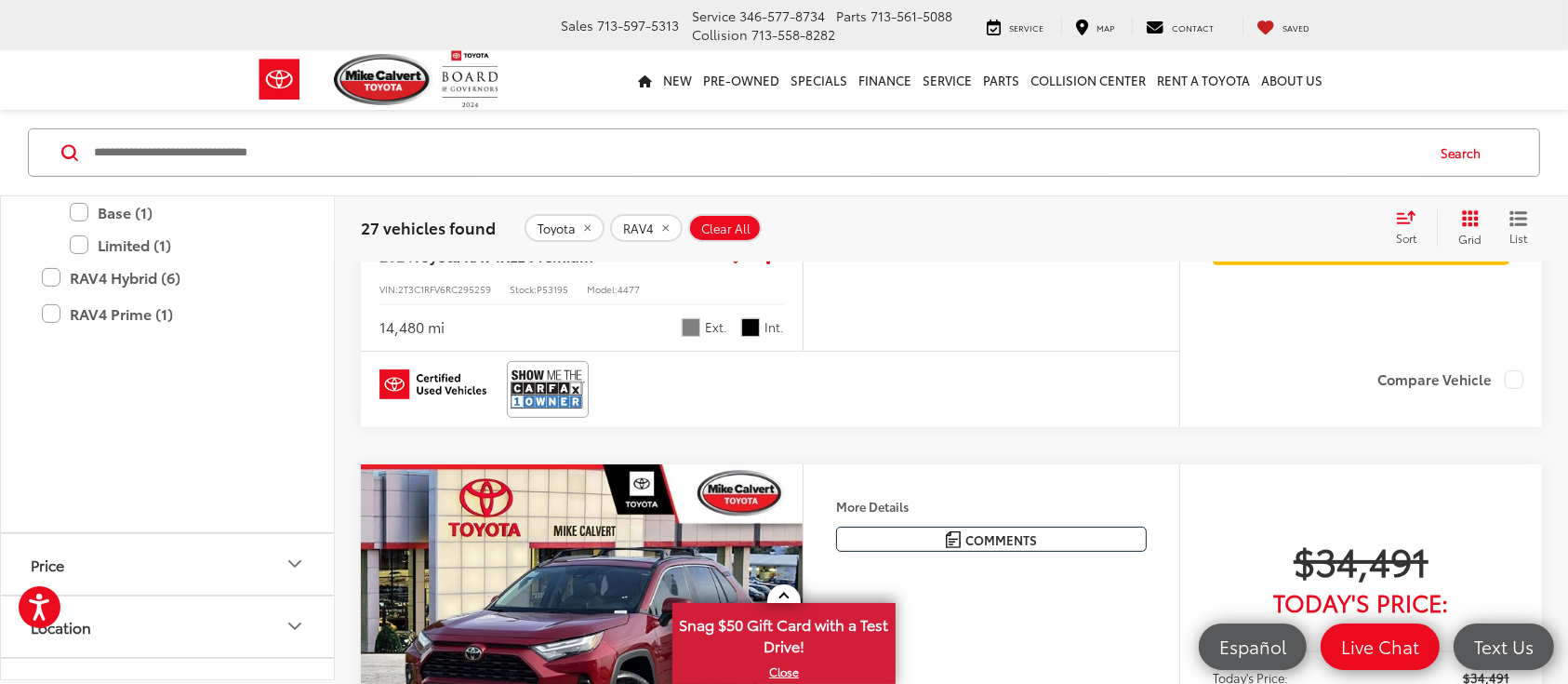 scroll, scrollTop: 248, scrollLeft: 0, axis: vertical 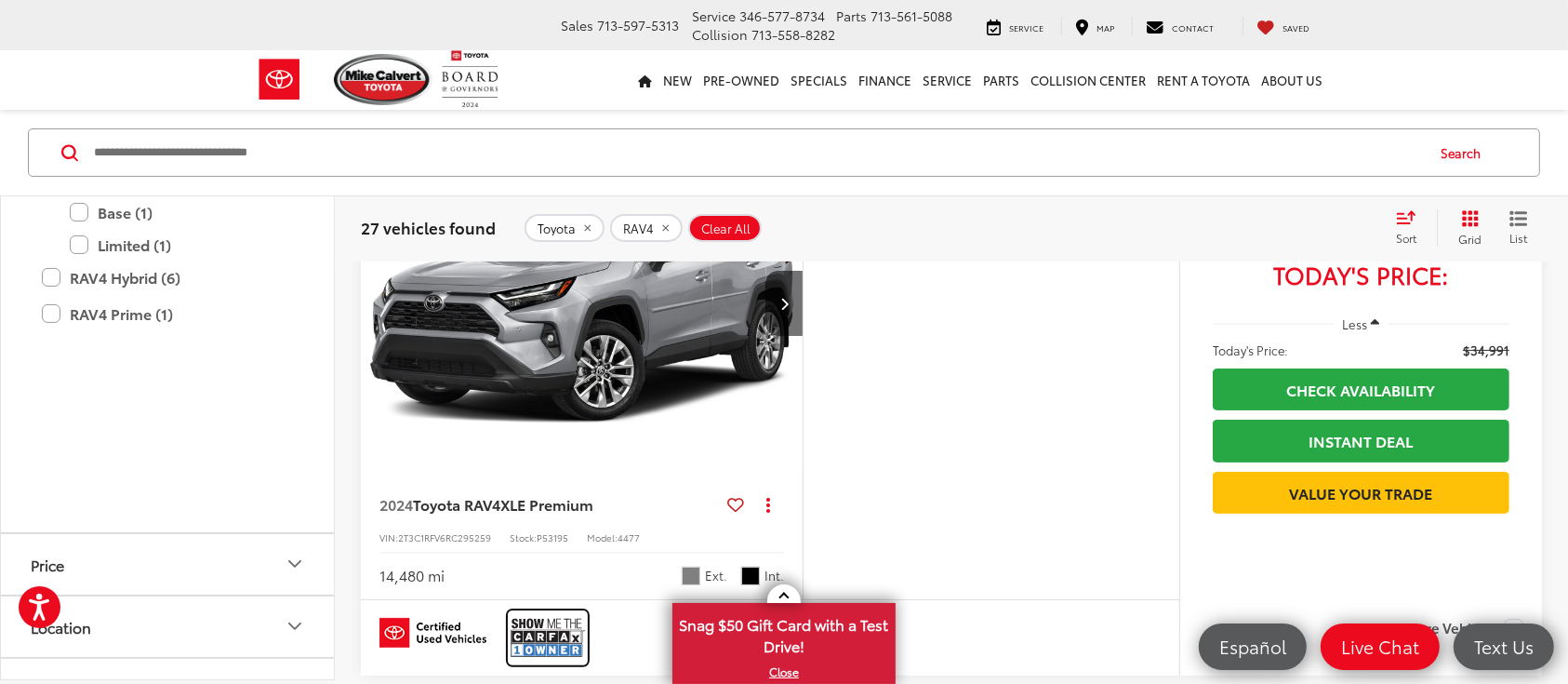 click at bounding box center (548, 637) 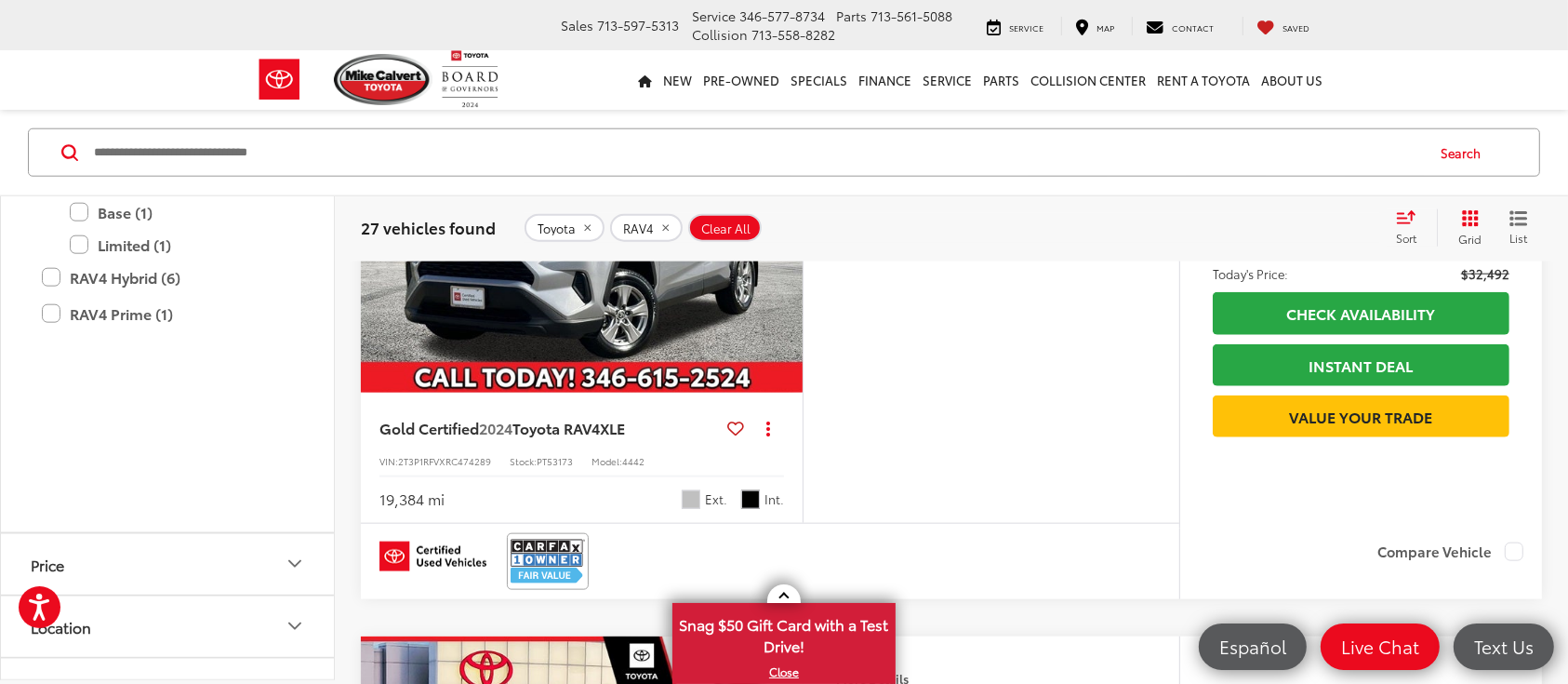 scroll, scrollTop: 2233, scrollLeft: 0, axis: vertical 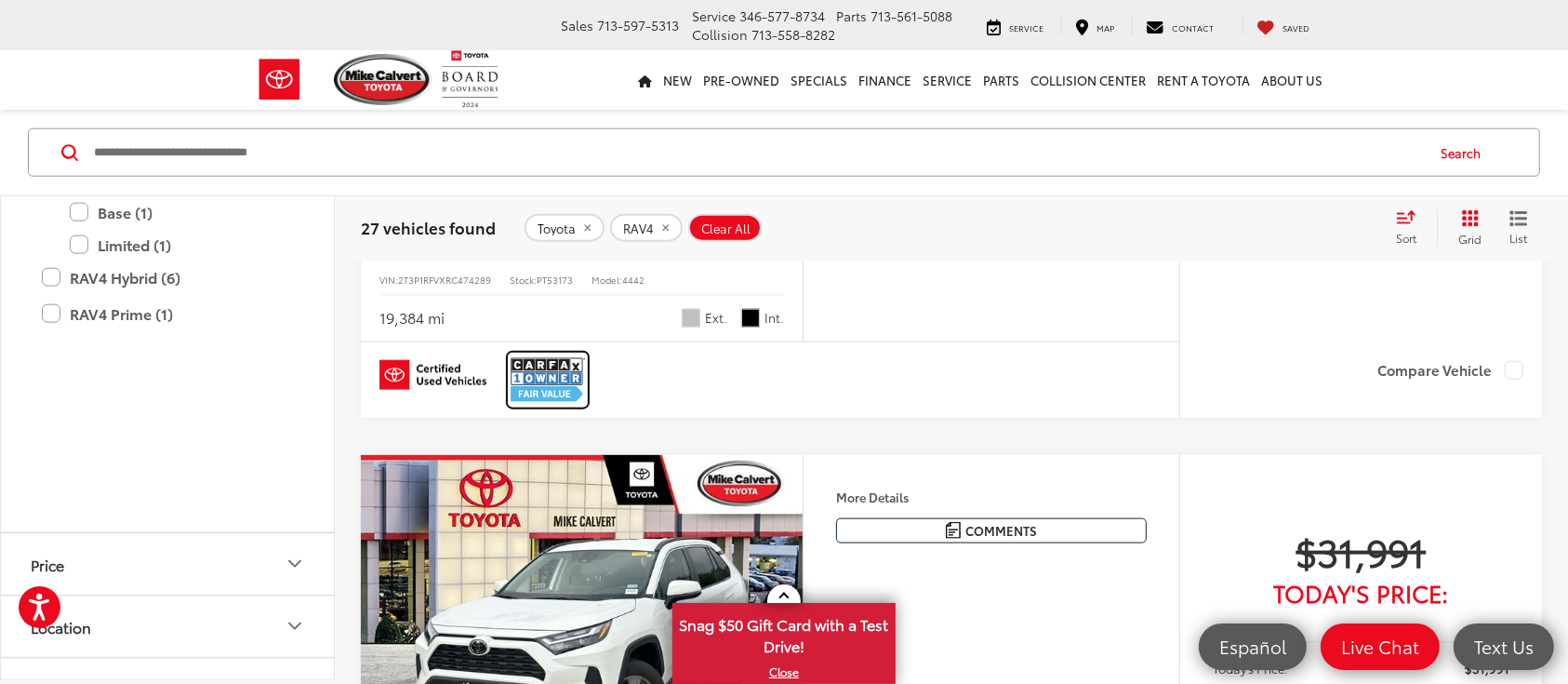 click at bounding box center [548, 380] 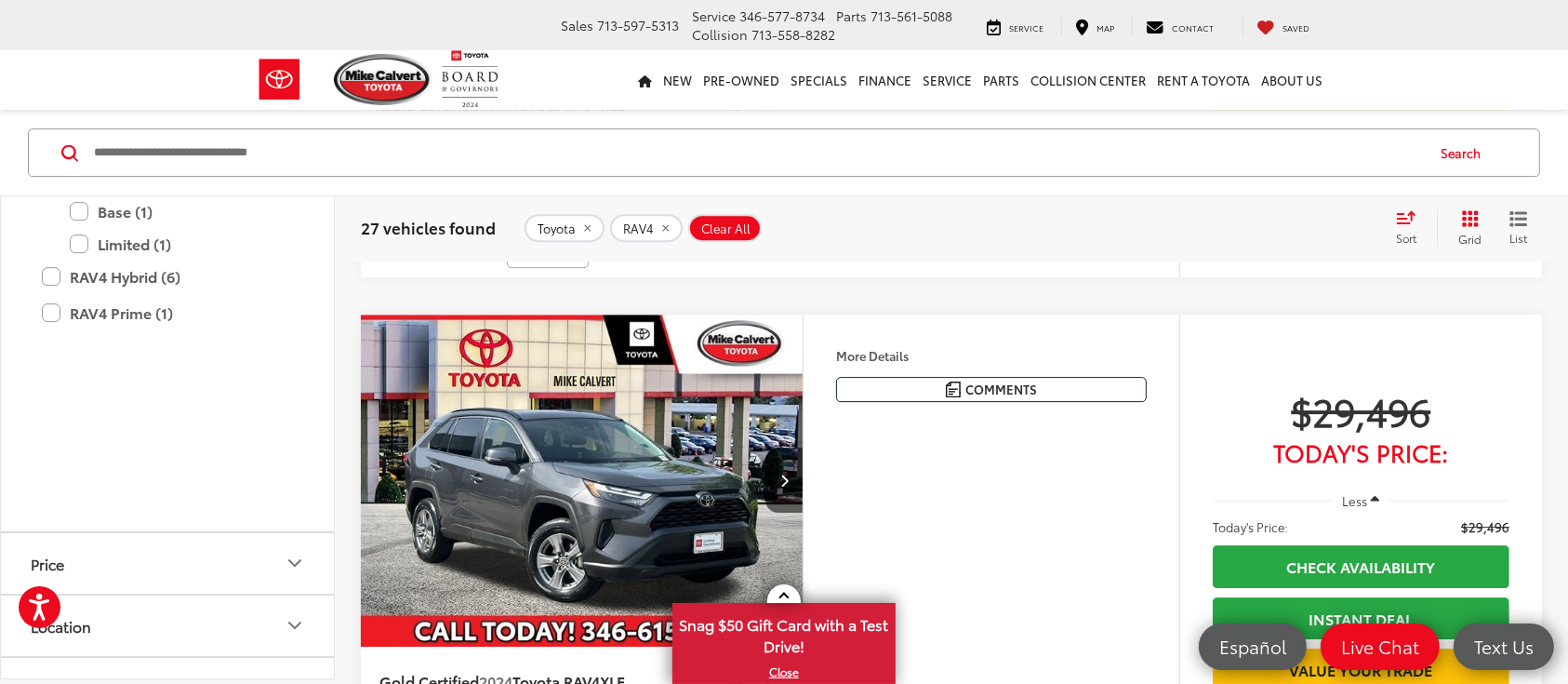 scroll, scrollTop: 5956, scrollLeft: 0, axis: vertical 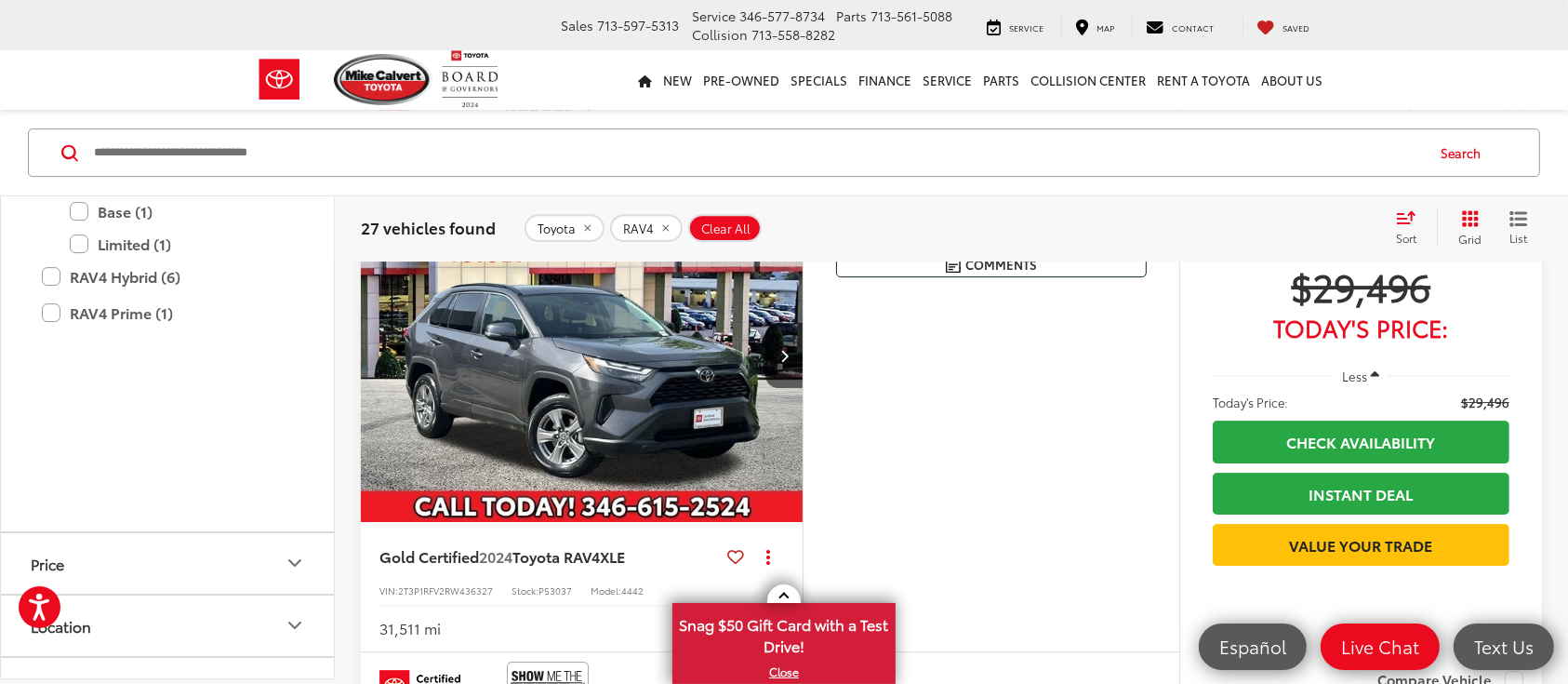 click at bounding box center (548, 114) 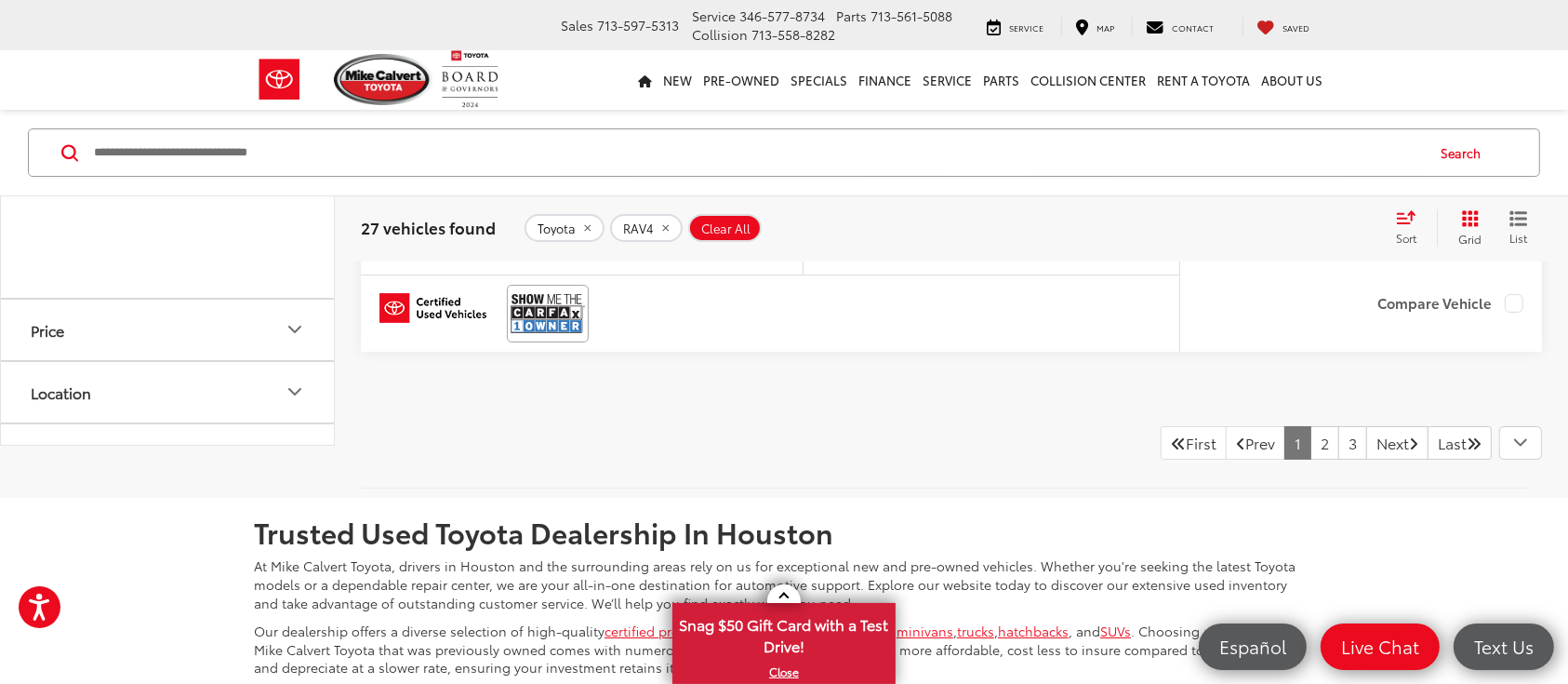 scroll, scrollTop: 6948, scrollLeft: 0, axis: vertical 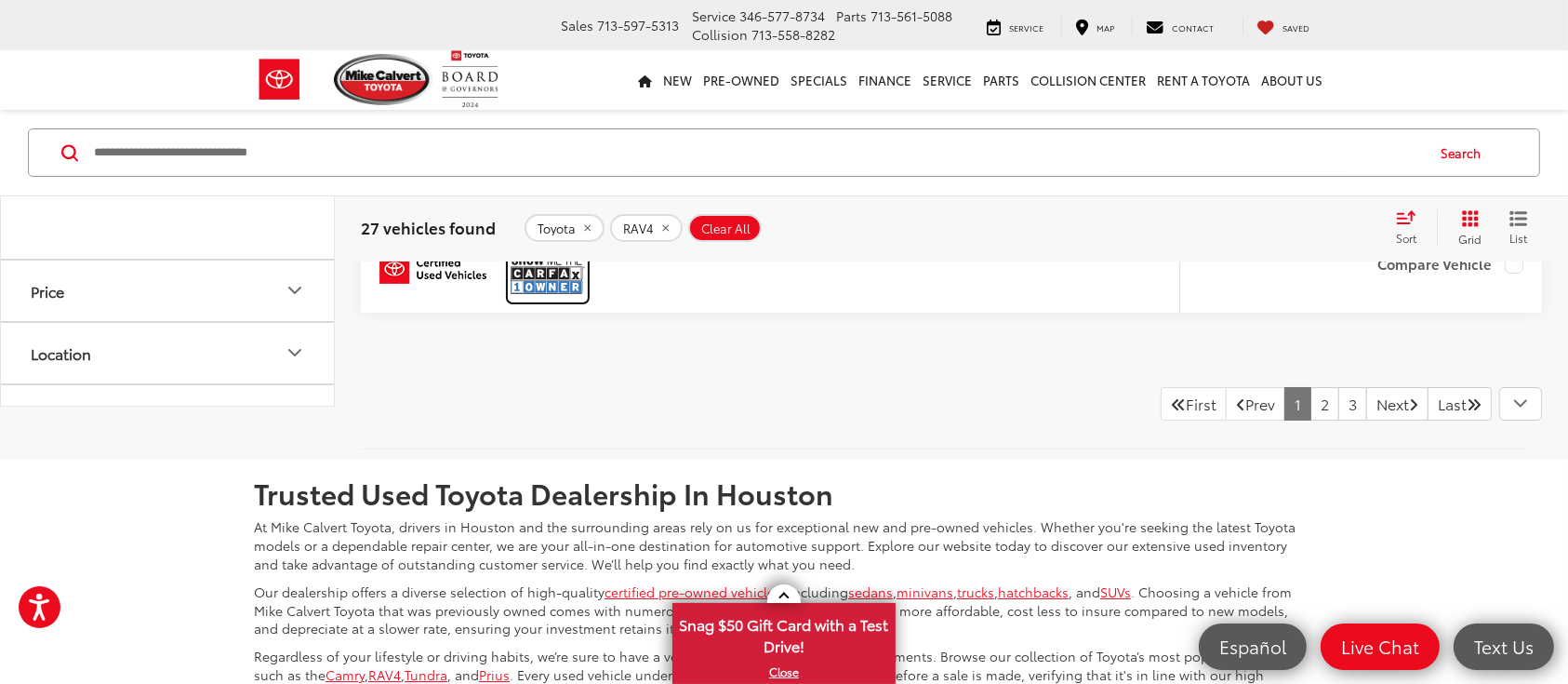 click at bounding box center [548, 274] 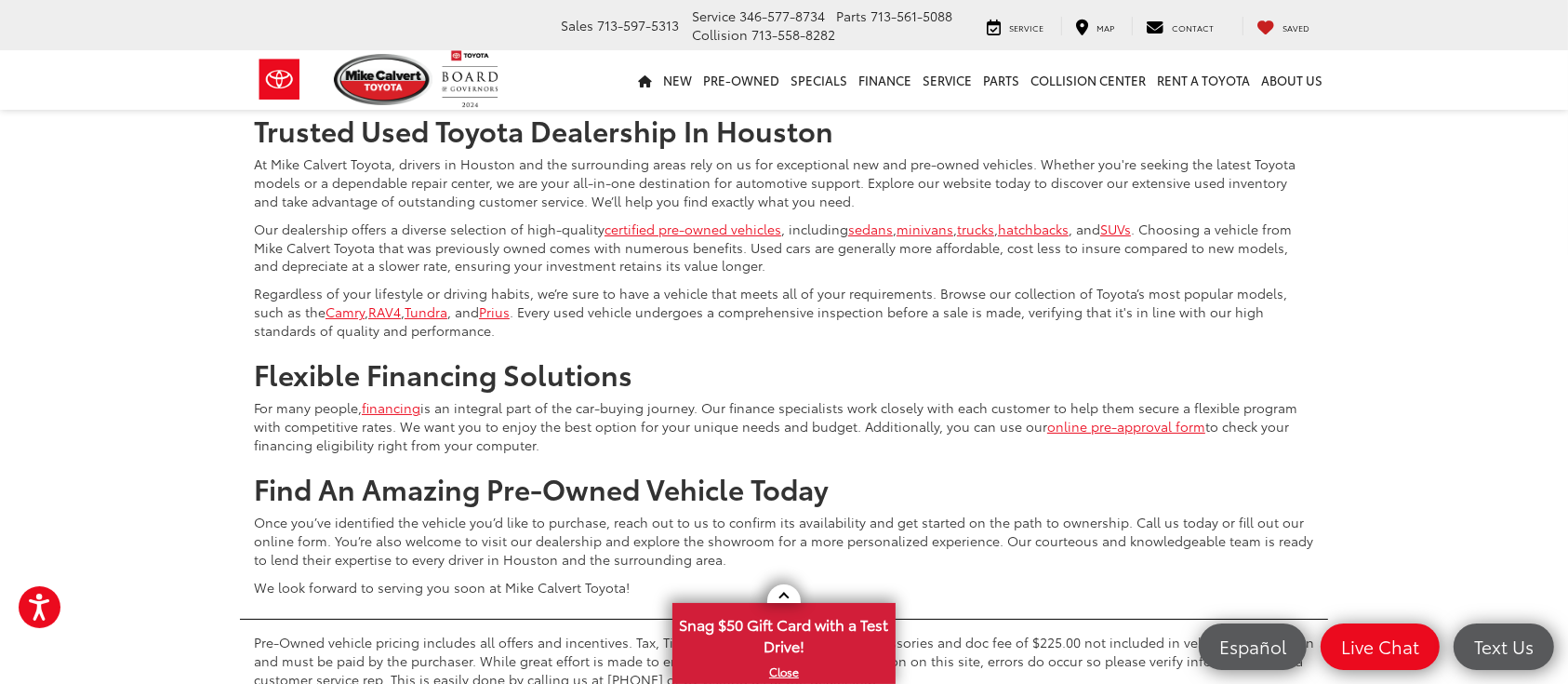 scroll, scrollTop: 7320, scrollLeft: 0, axis: vertical 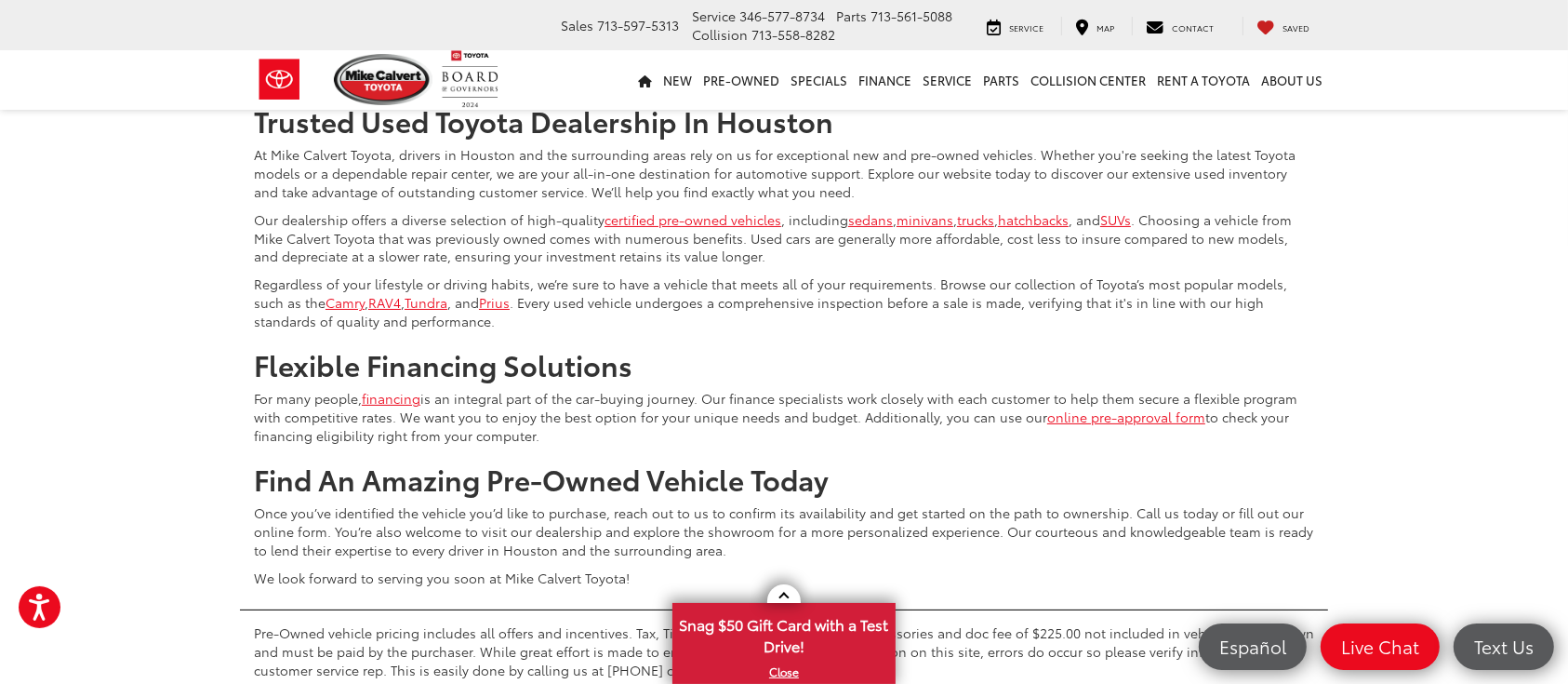 click on "2" at bounding box center [1324, 32] 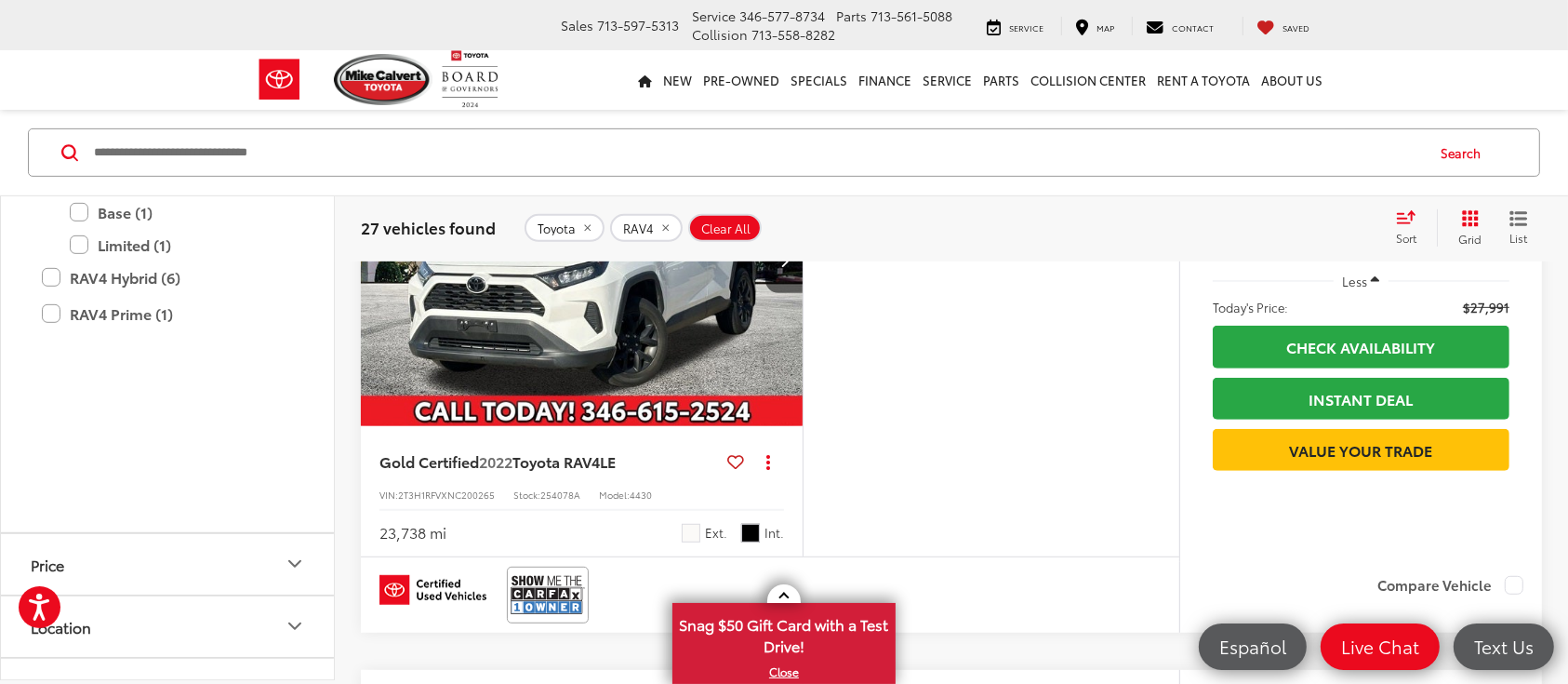 scroll, scrollTop: 988, scrollLeft: 0, axis: vertical 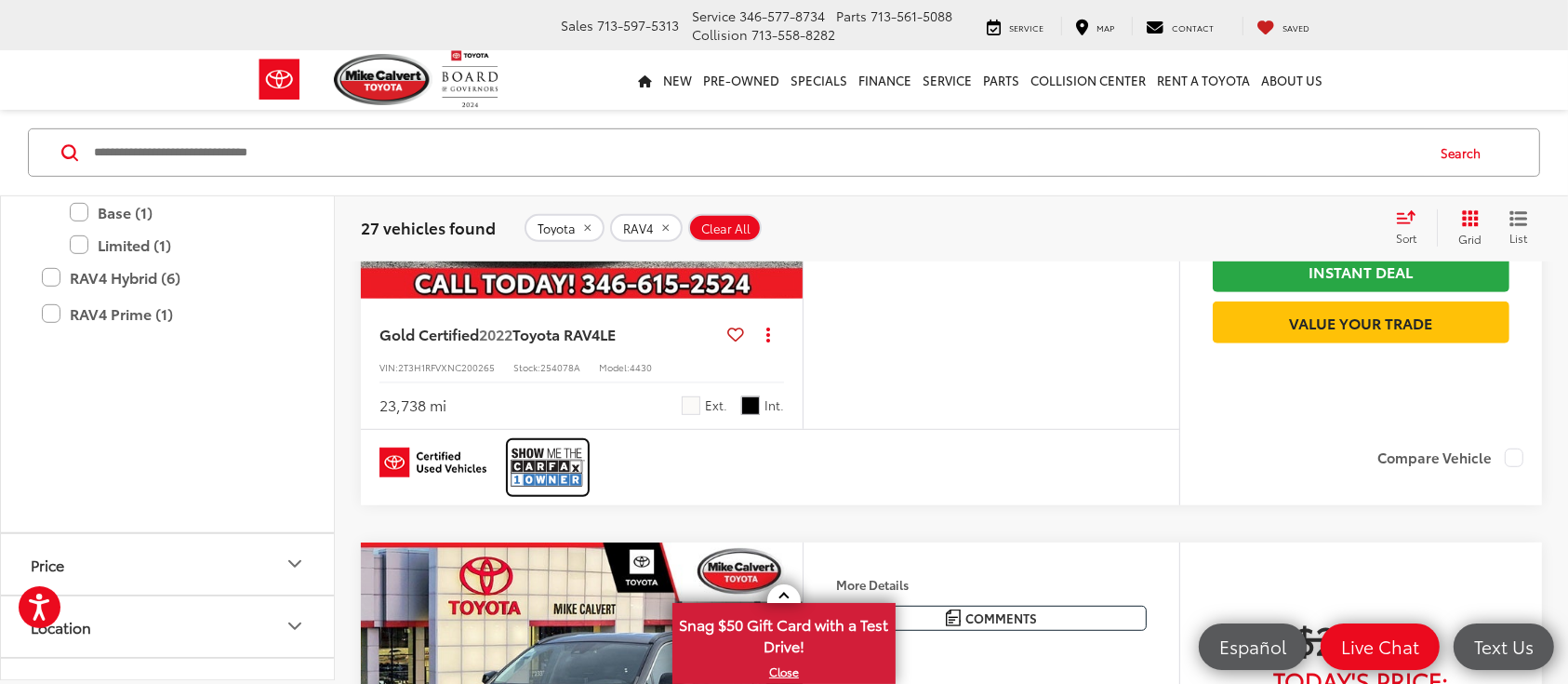 click at bounding box center [548, 467] 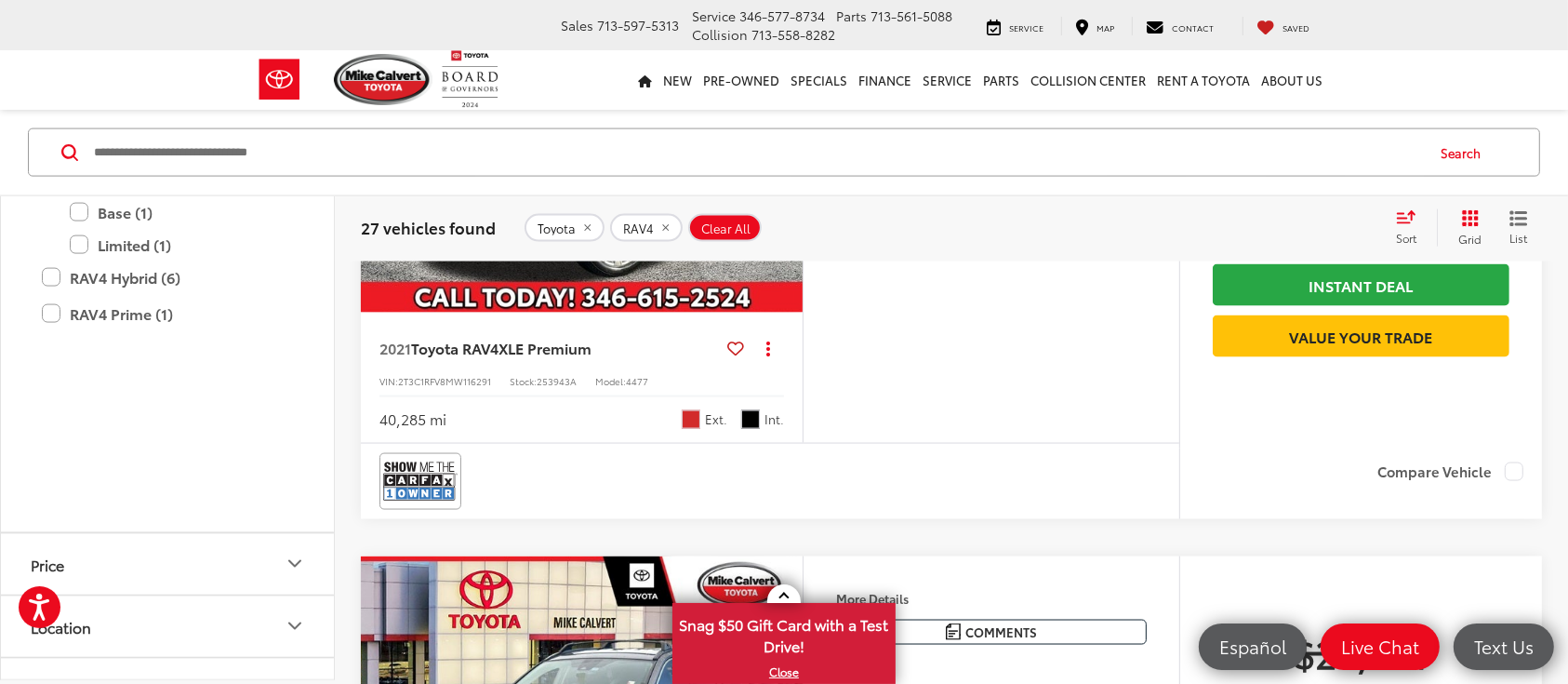 scroll, scrollTop: 2725, scrollLeft: 0, axis: vertical 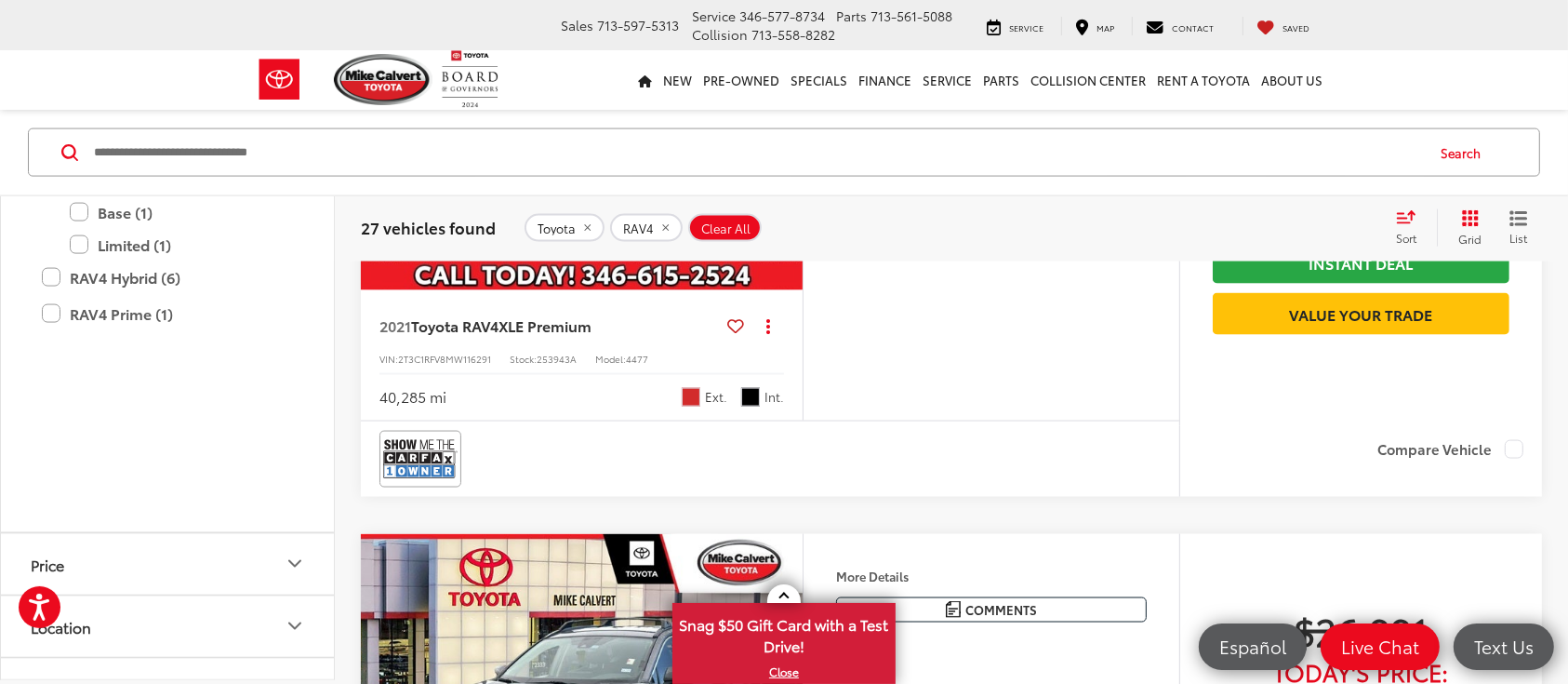 click at bounding box center [582, 125] 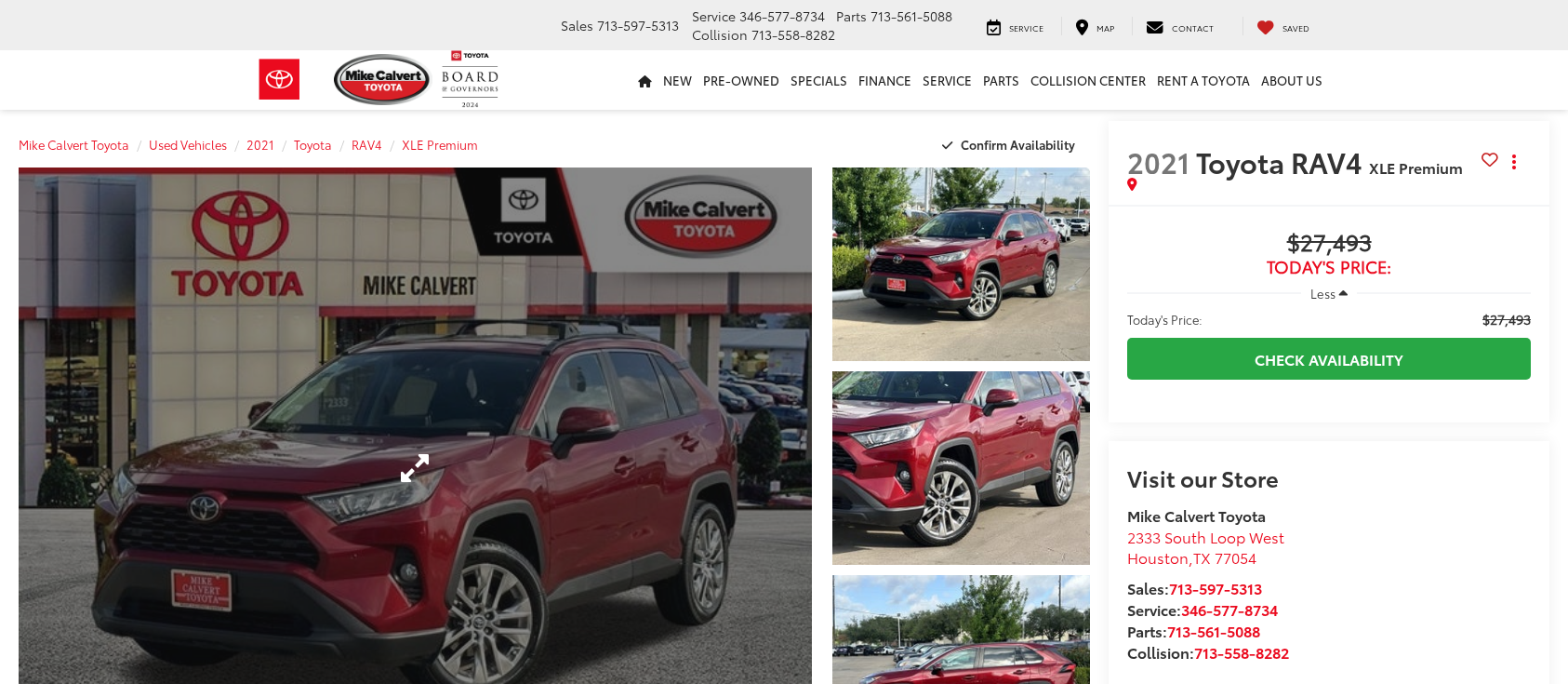 scroll, scrollTop: 0, scrollLeft: 0, axis: both 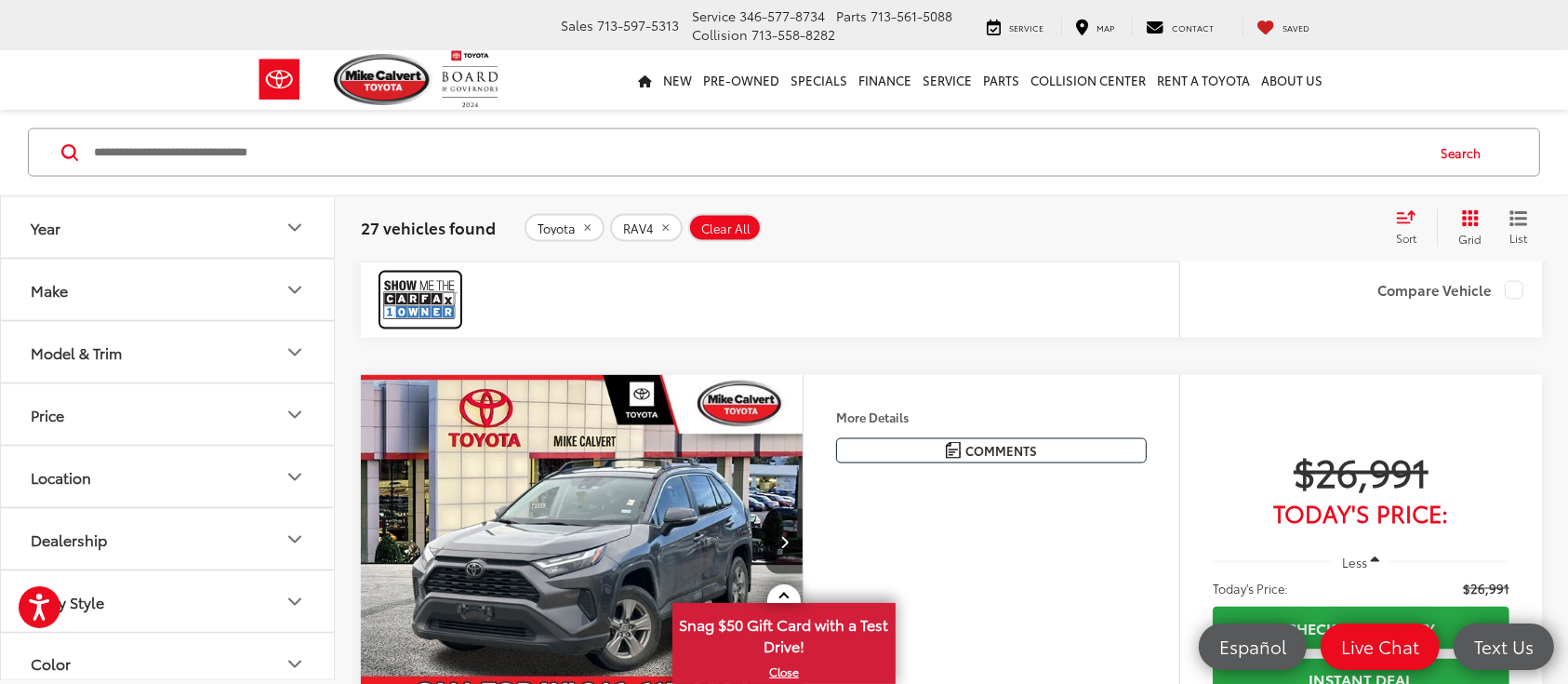 click at bounding box center [420, 300] 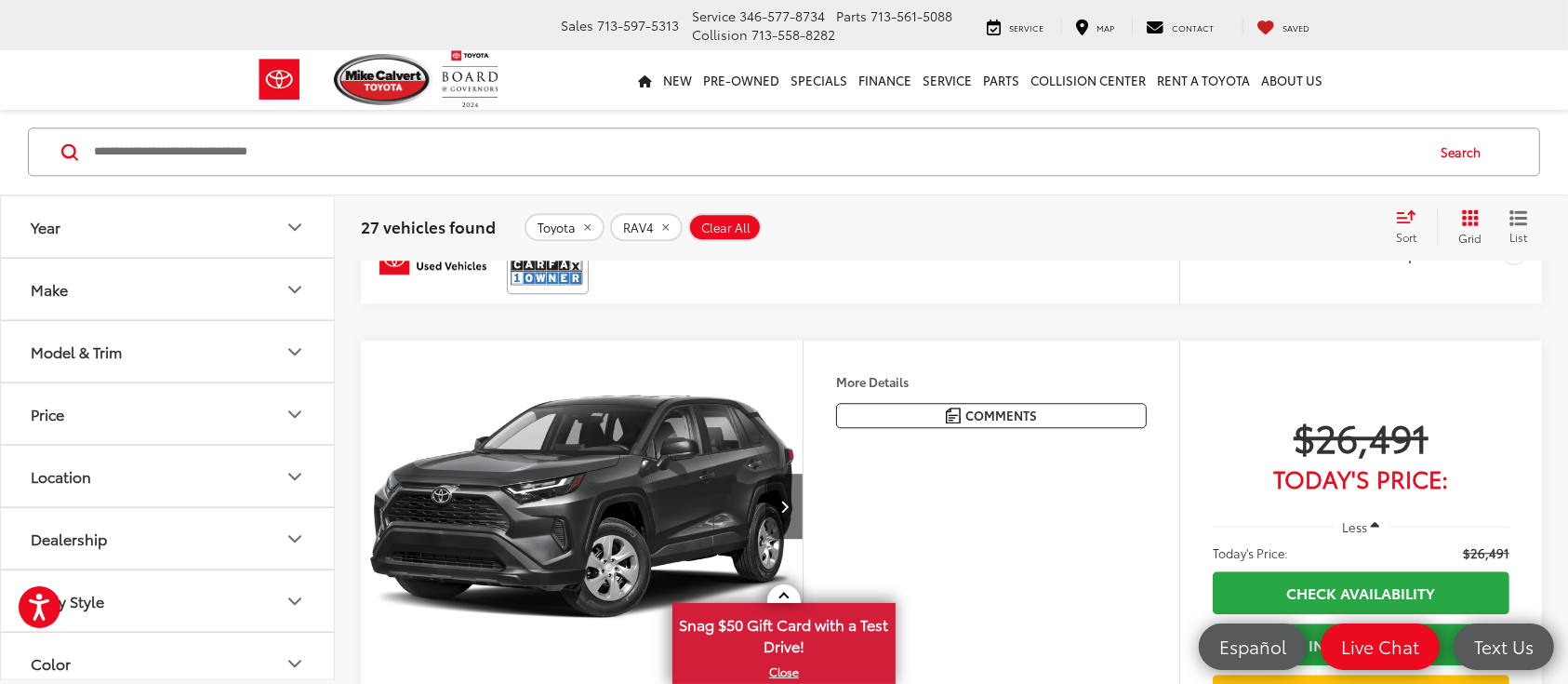 scroll, scrollTop: 4745, scrollLeft: 0, axis: vertical 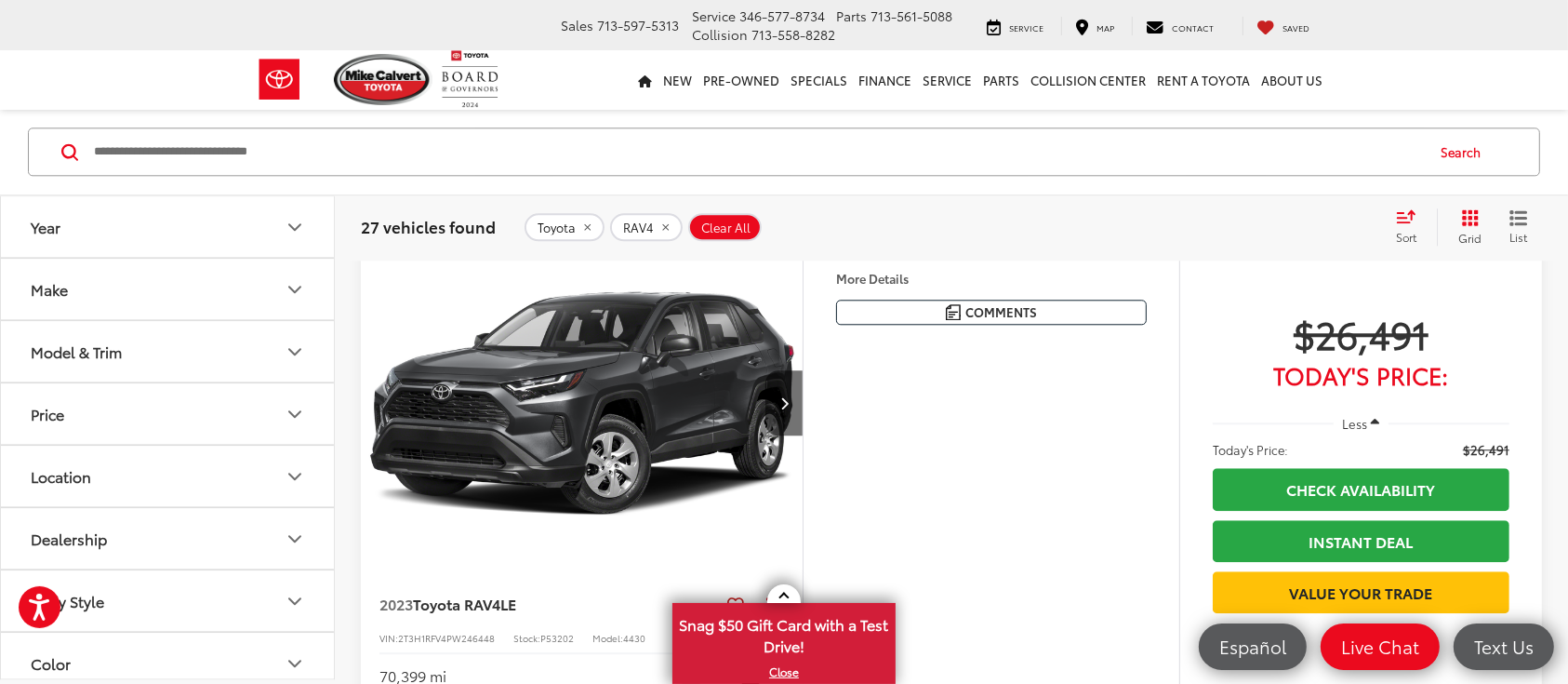 click at bounding box center [548, 161] 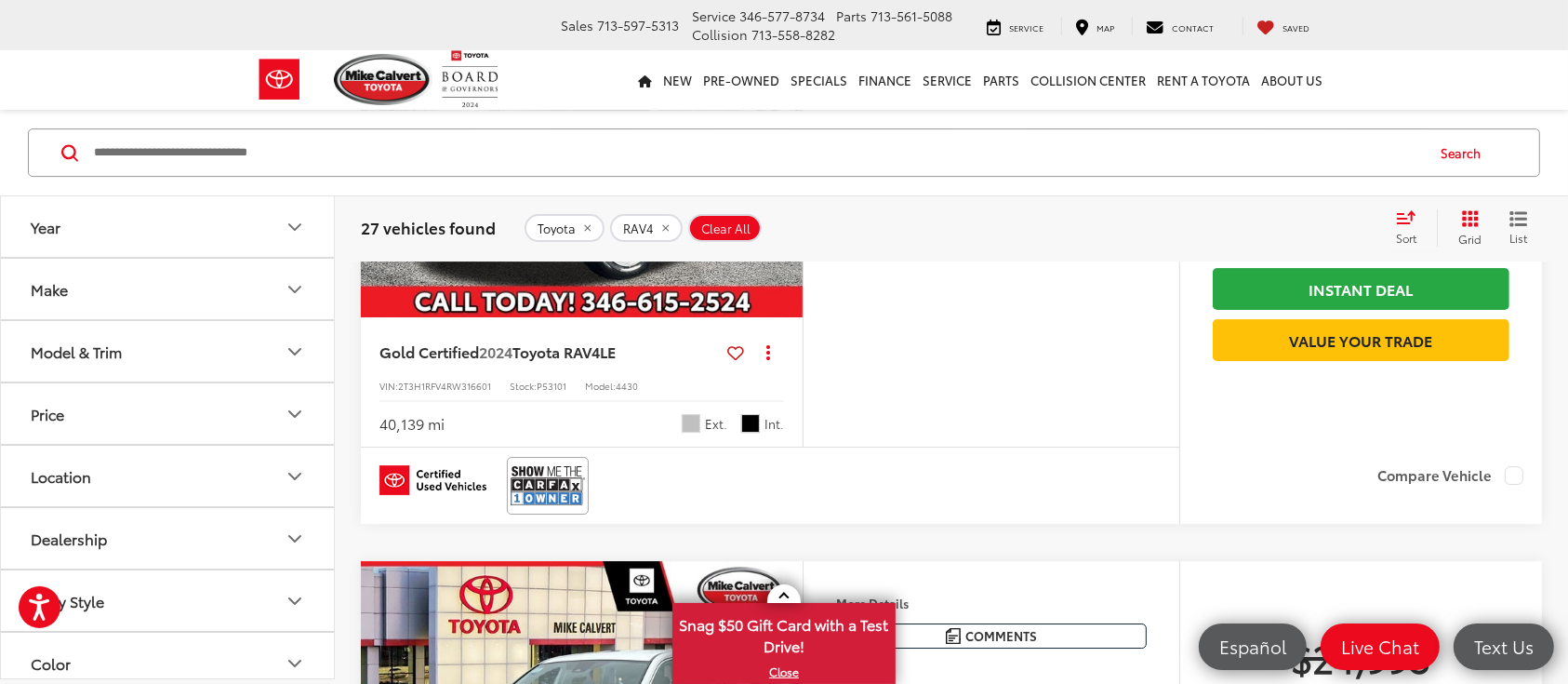 scroll, scrollTop: 6110, scrollLeft: 0, axis: vertical 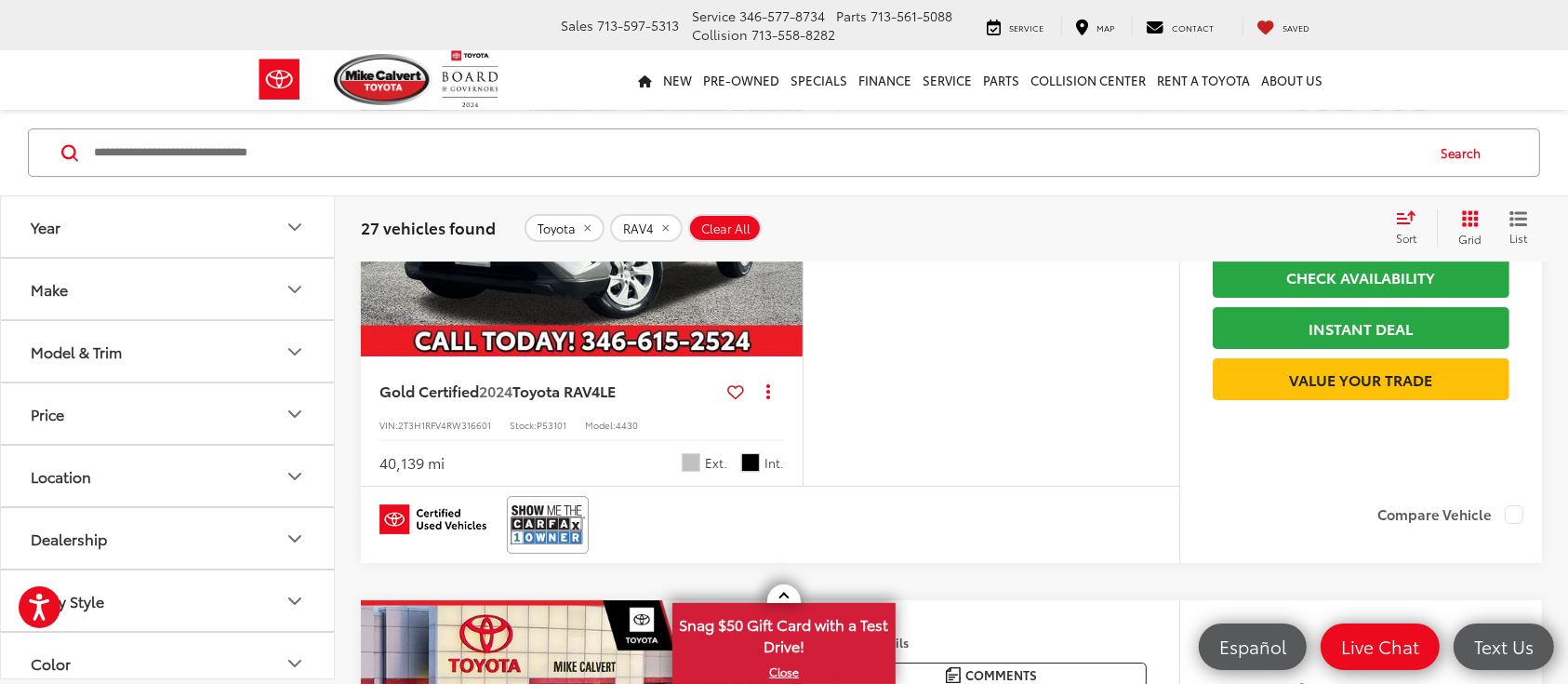 click 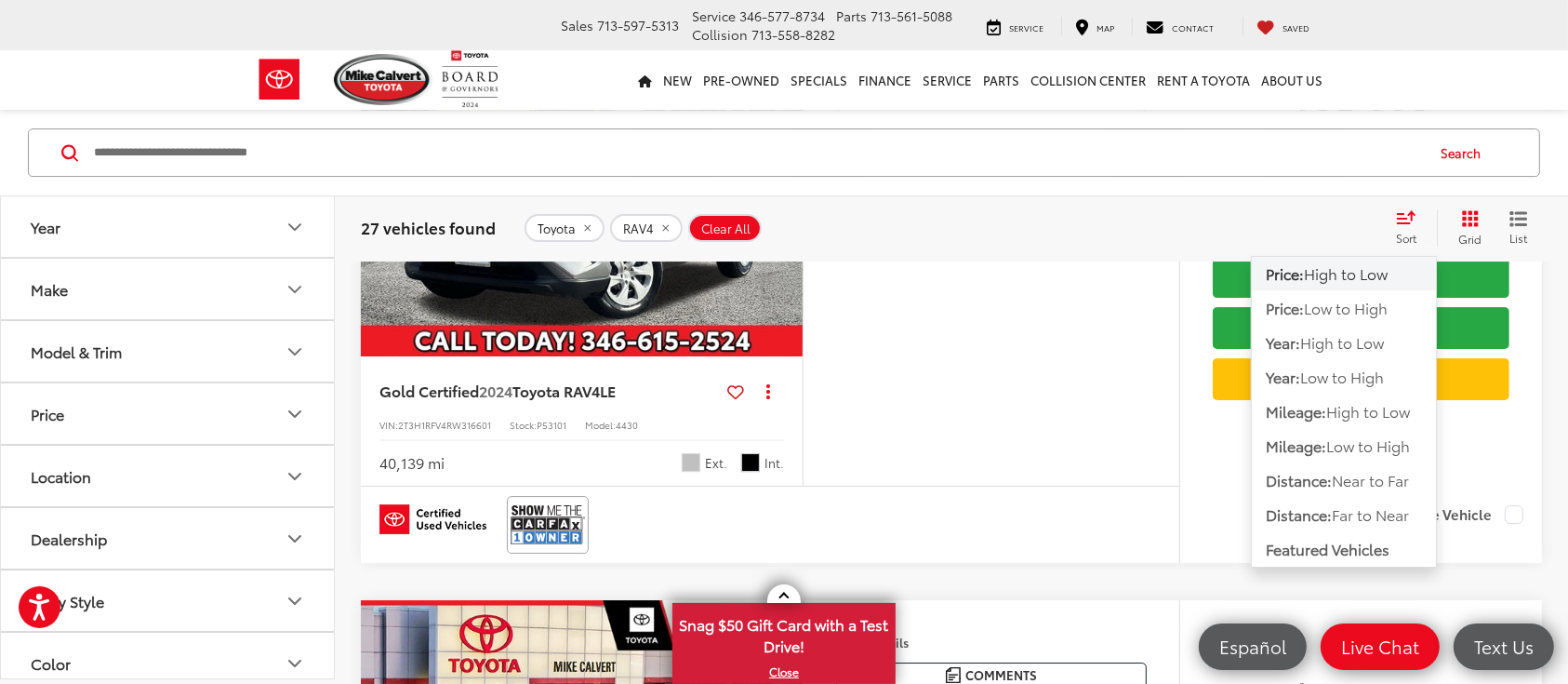 click on "Low to High" at bounding box center (1346, 307) 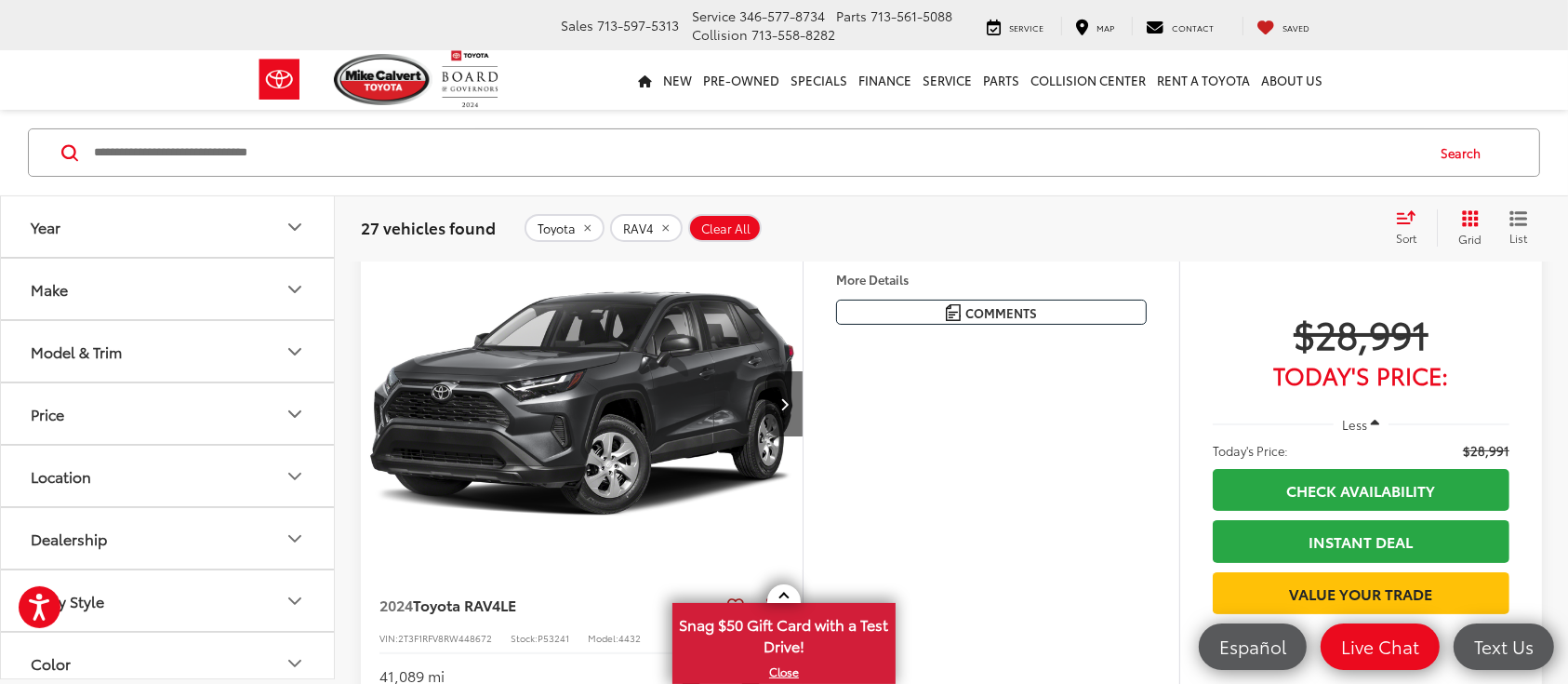 scroll, scrollTop: 119, scrollLeft: 0, axis: vertical 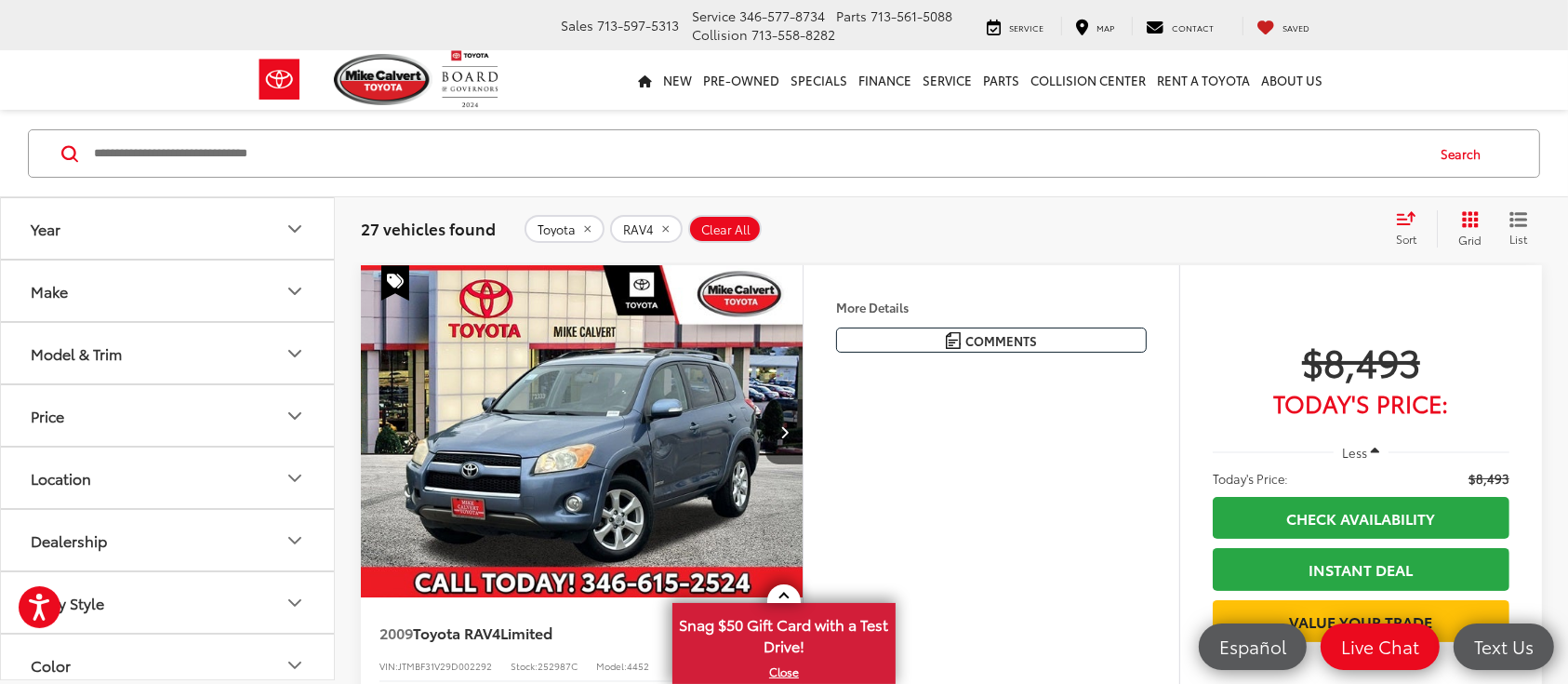 click 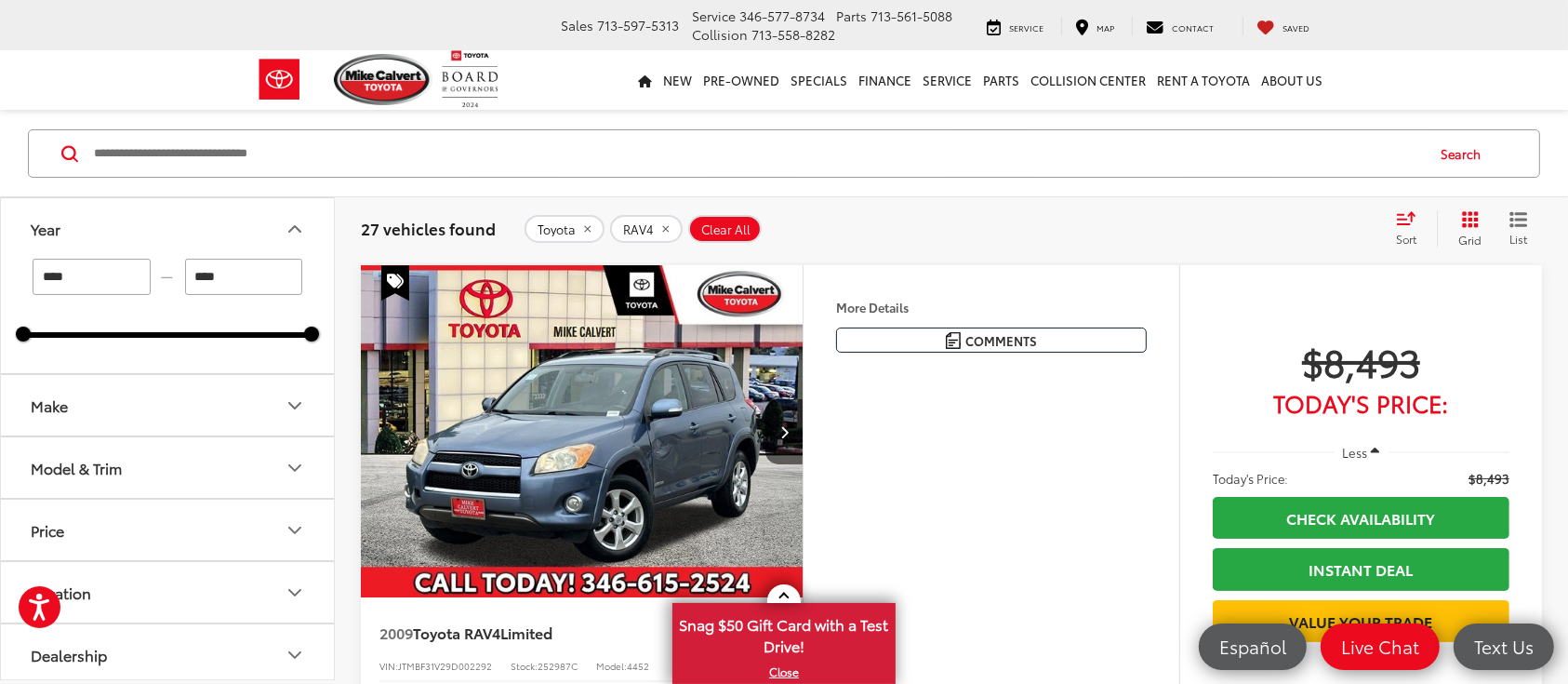drag, startPoint x: 122, startPoint y: 280, endPoint x: 0, endPoint y: 275, distance: 122.10242 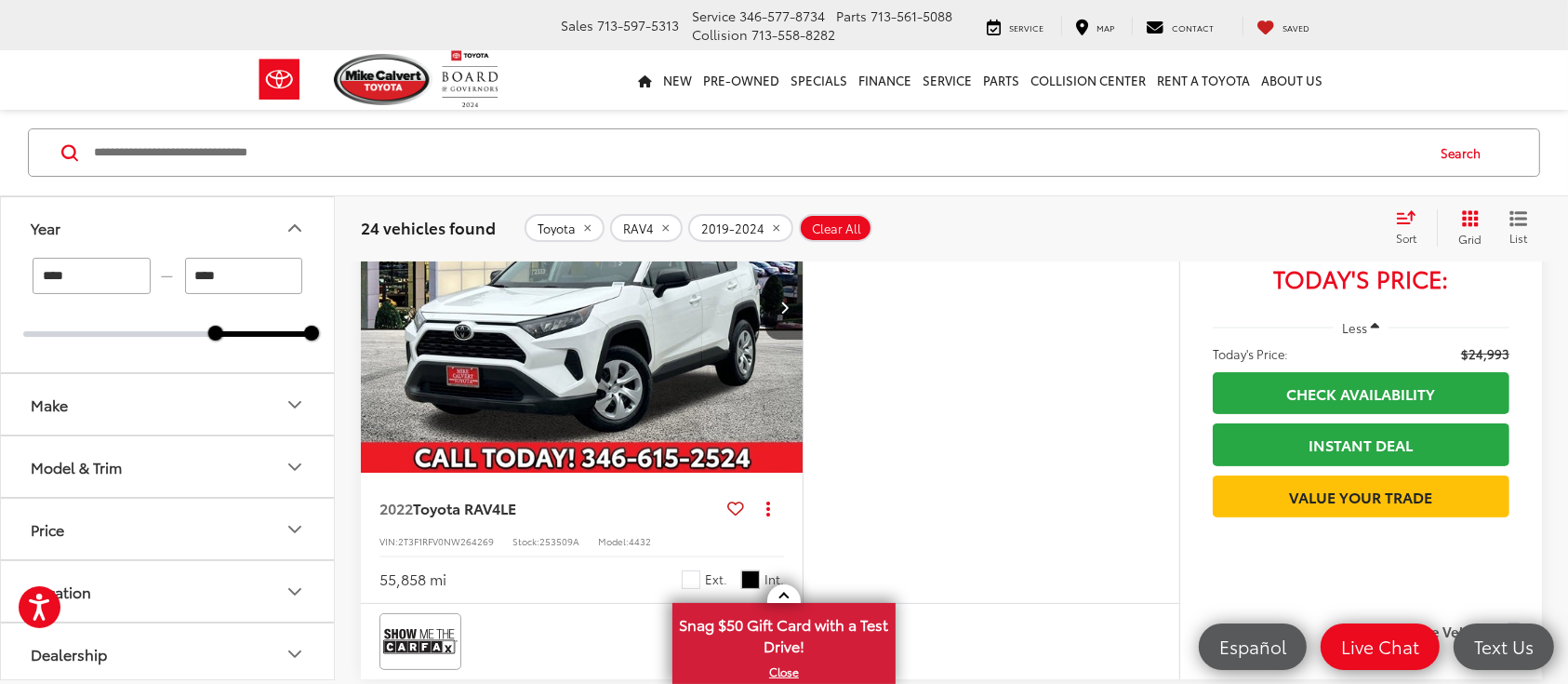 scroll, scrollTop: 368, scrollLeft: 0, axis: vertical 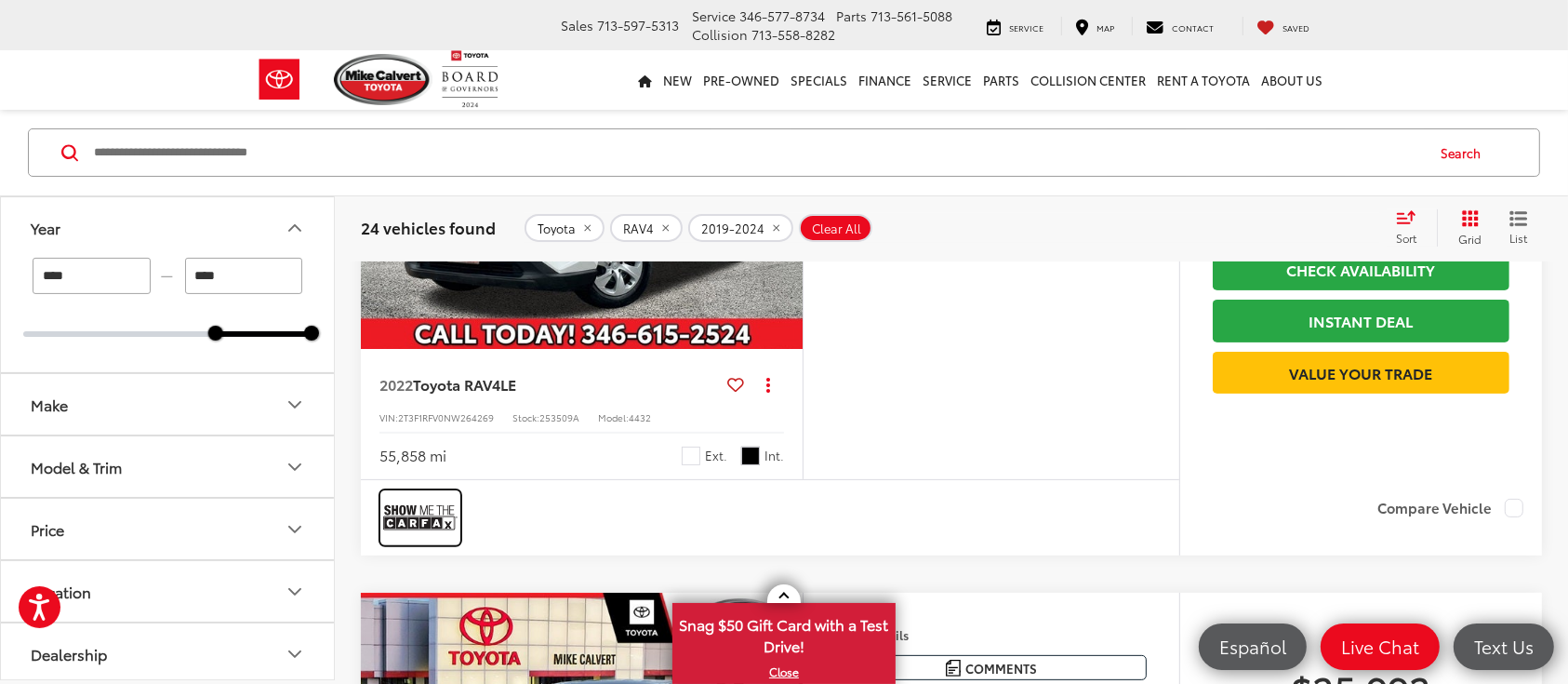 click at bounding box center [420, 517] 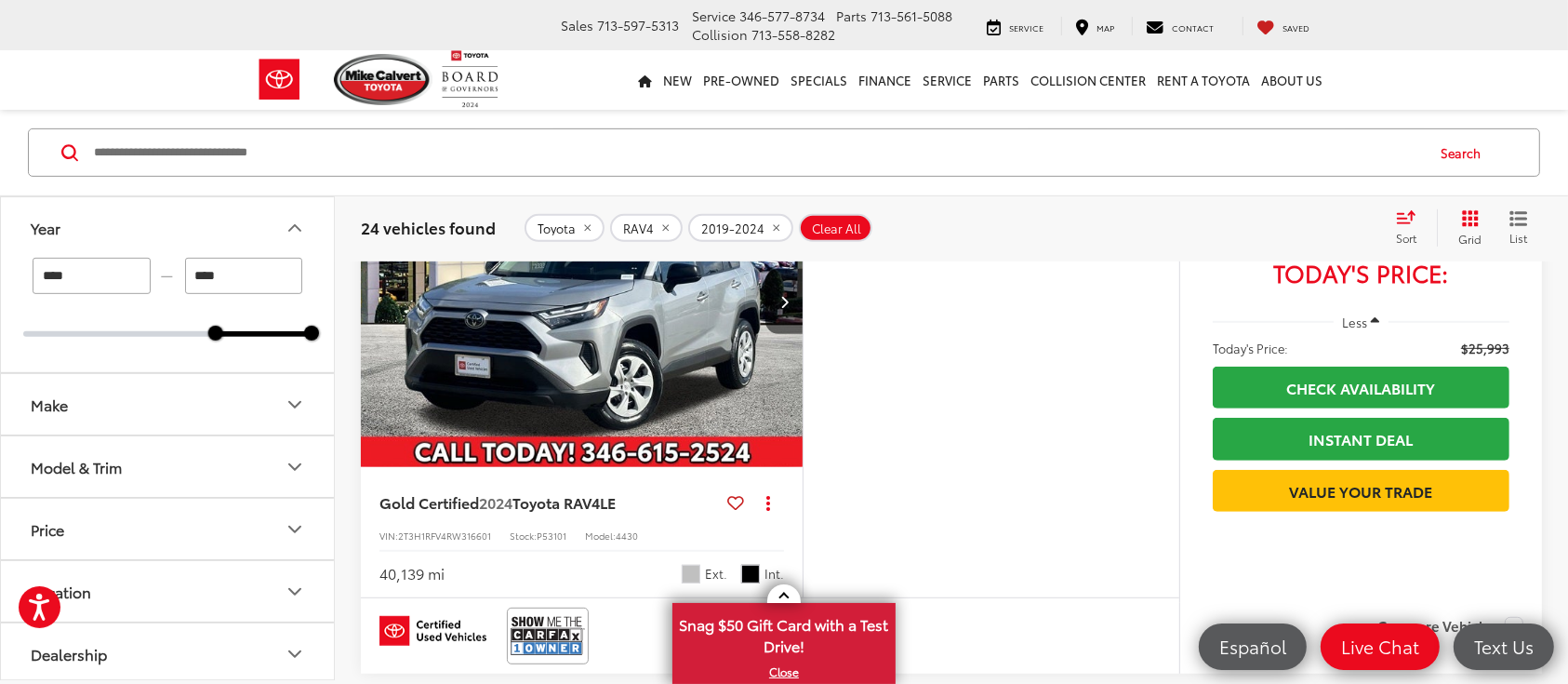 scroll, scrollTop: 864, scrollLeft: 0, axis: vertical 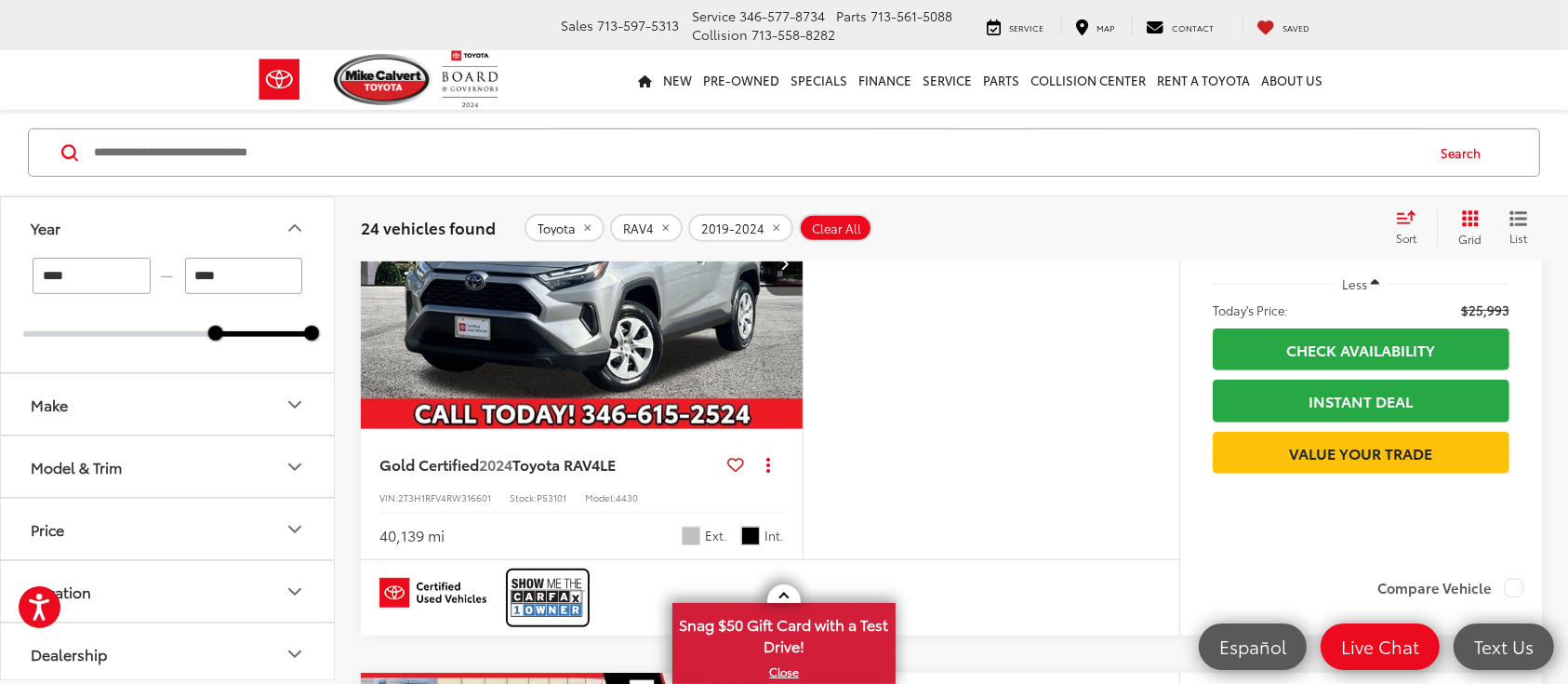 click at bounding box center [548, 597] 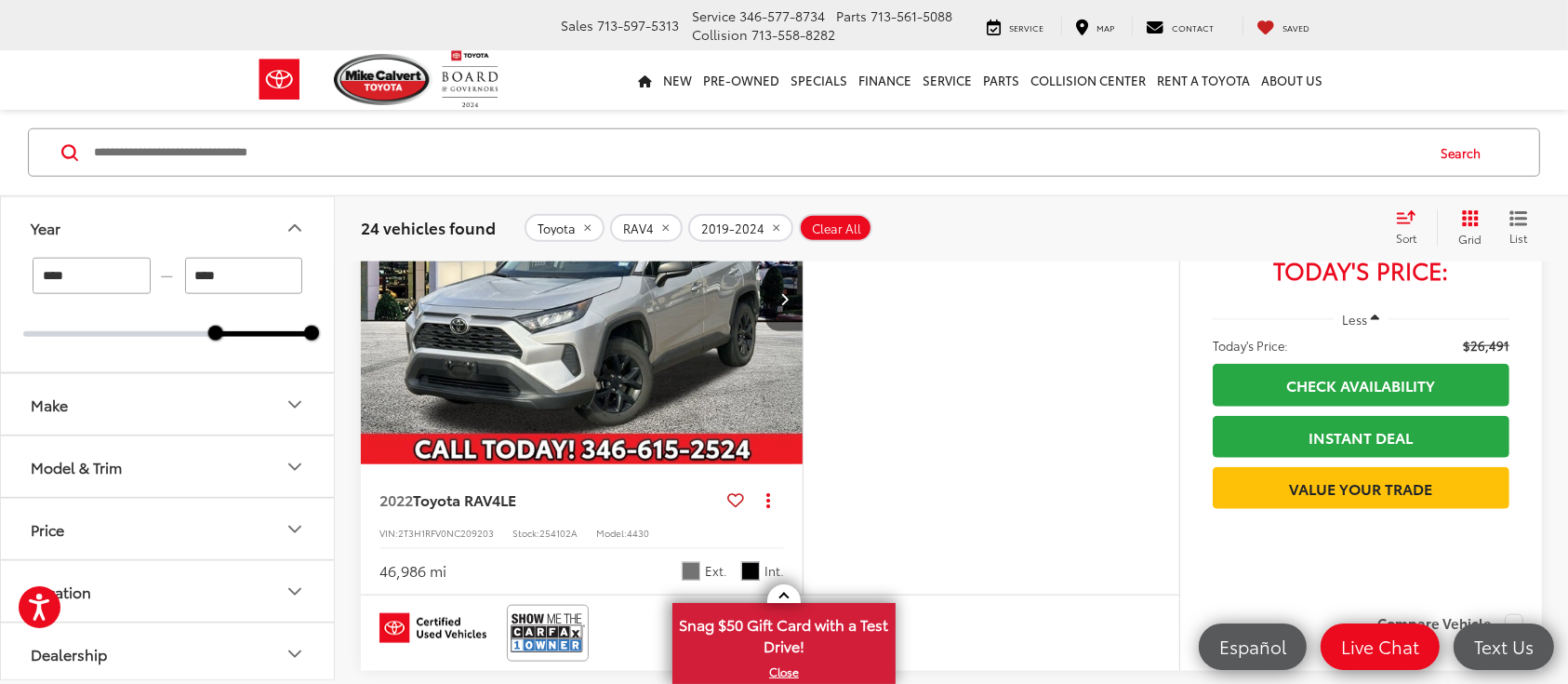 scroll, scrollTop: 2105, scrollLeft: 0, axis: vertical 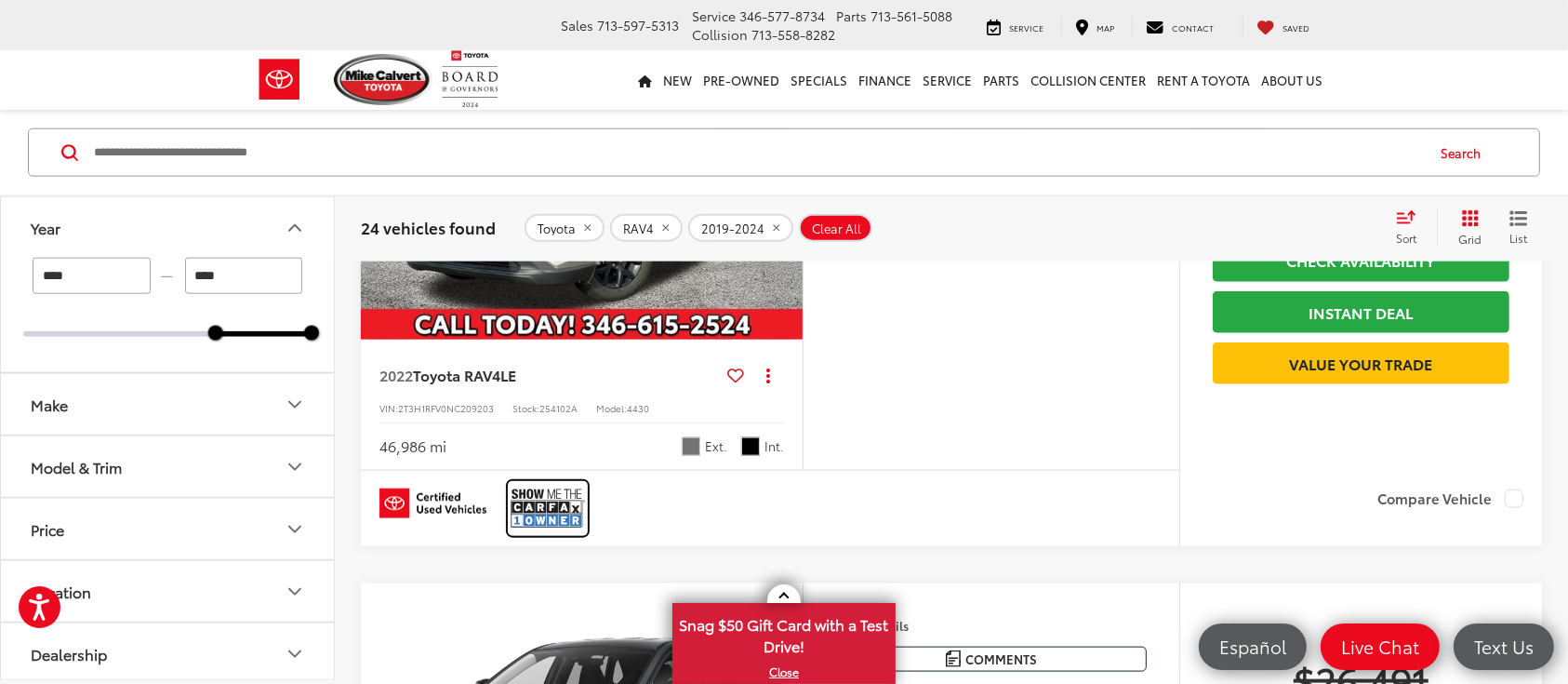 click at bounding box center [548, 508] 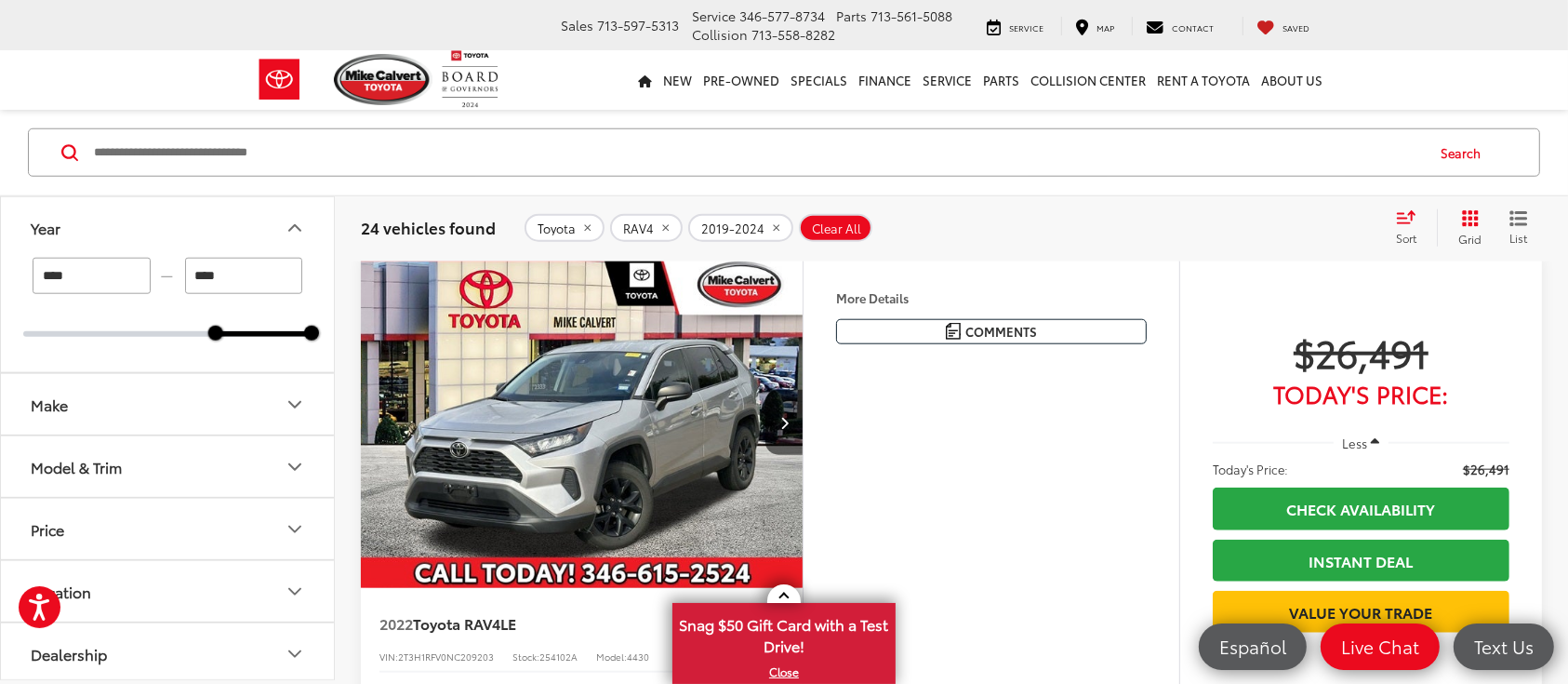scroll, scrollTop: 1980, scrollLeft: 0, axis: vertical 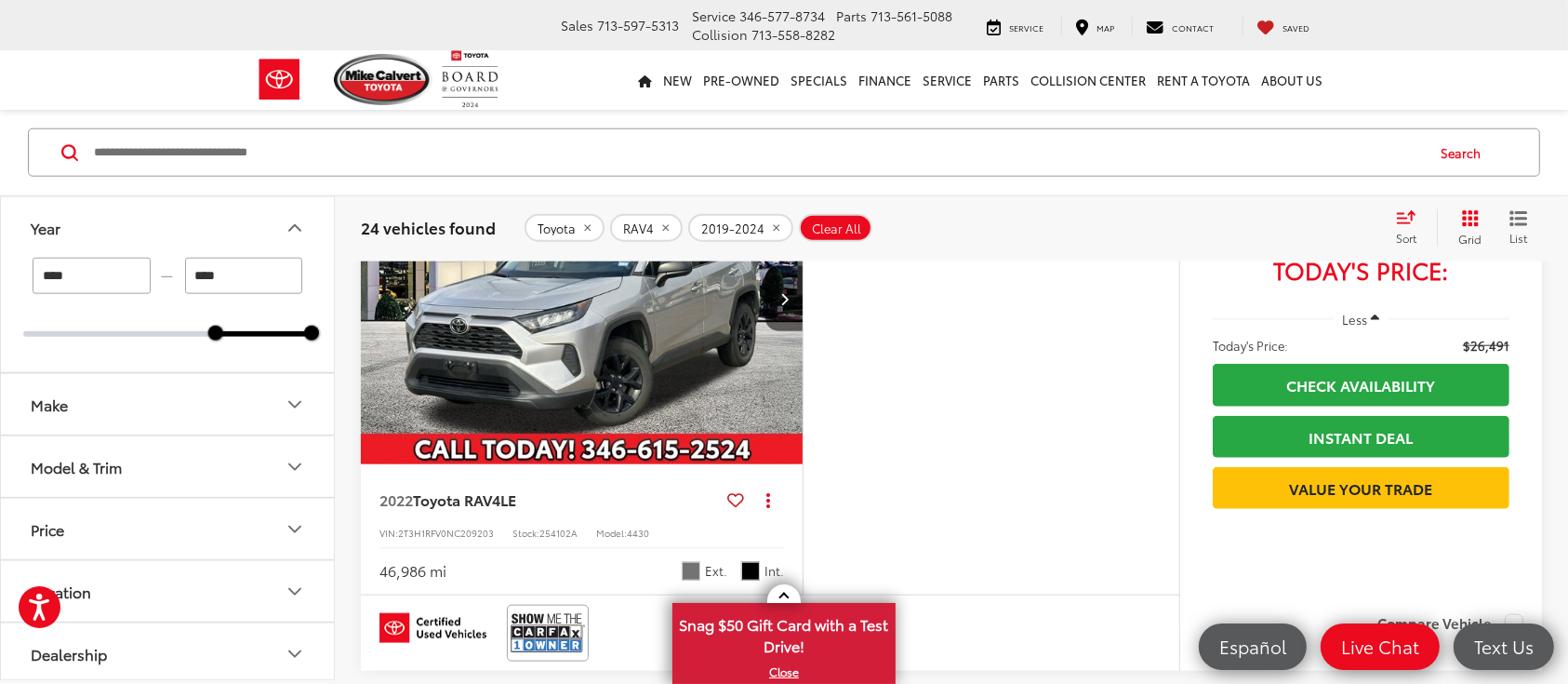 click at bounding box center [582, 299] 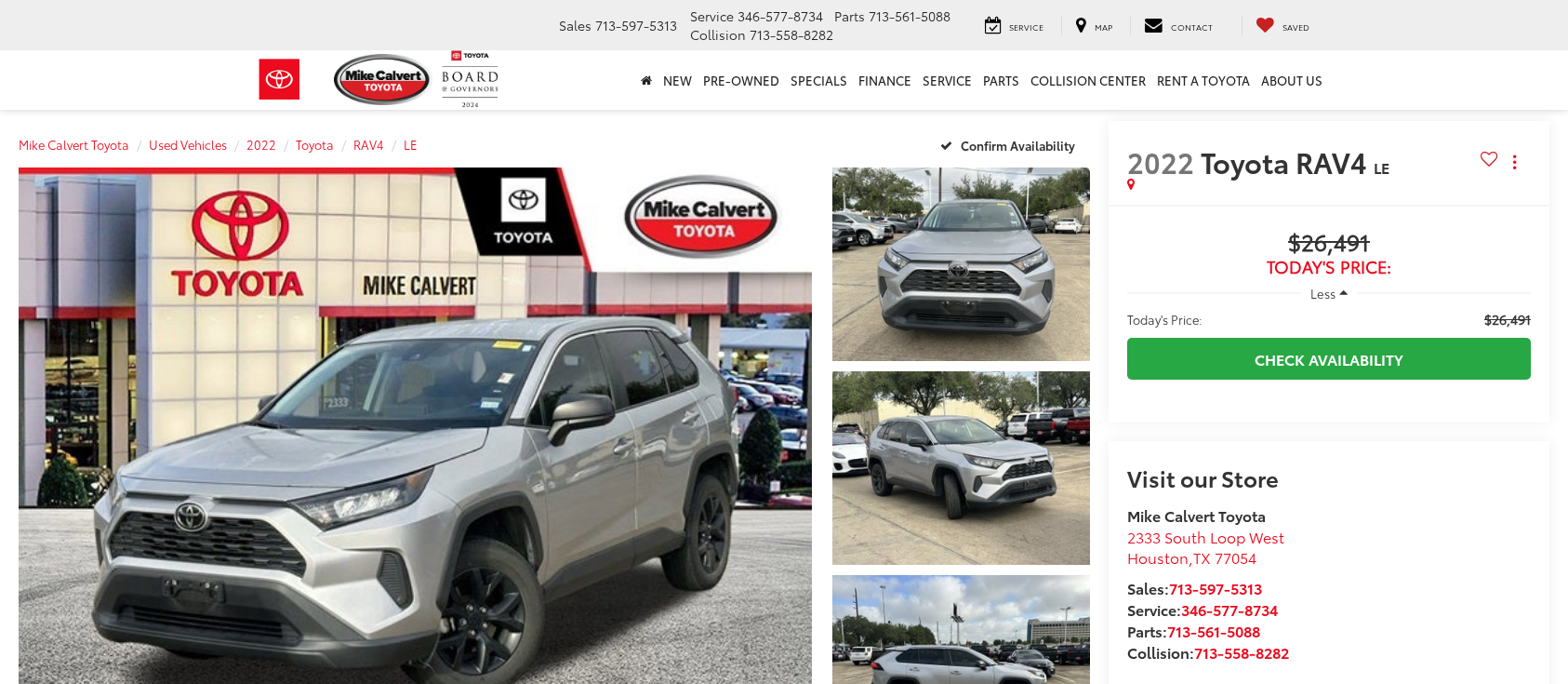 scroll, scrollTop: 0, scrollLeft: 0, axis: both 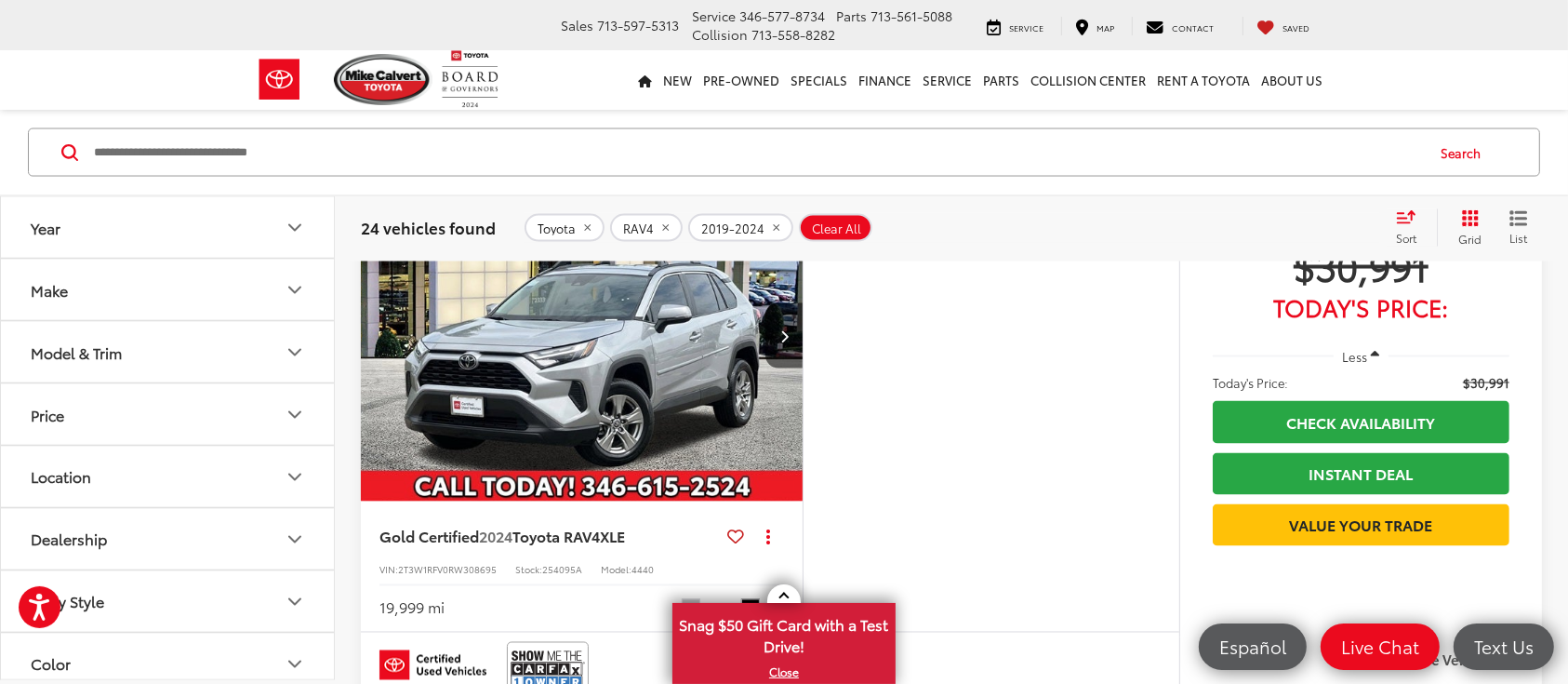 click on "New
New
New Tundra Inventory
Schedule Test Drive
Model Research
Toyota Reviews
Toyota Comparisons
Commercial Truck Center
New 4Runner i-FORCE MAX Inventory
Pre-Owned
Pre-Owned
Toyota Certified Pre-Owned Vehicles
Vehicles Under 10k
Toyota Certified Program Overview
OffSite Group Inventory
Specials
New Specials
Pre-owned Specials
Certified Pre-Owned Specials
Service & Parts Specials
Military Rebate
College Rebate
Manufacturer Specials
Finance
Finance Department
Get Pre-Approved
Get Pre-Qualified
Payment Calculator
Value Your Trade
Toyota Lease Deals
Special Auto Financing
Get pre-qualified with Capital One (no impact to your credit score)
Service
Service
Mobile Service
ToyotaCare" at bounding box center (784, 80) 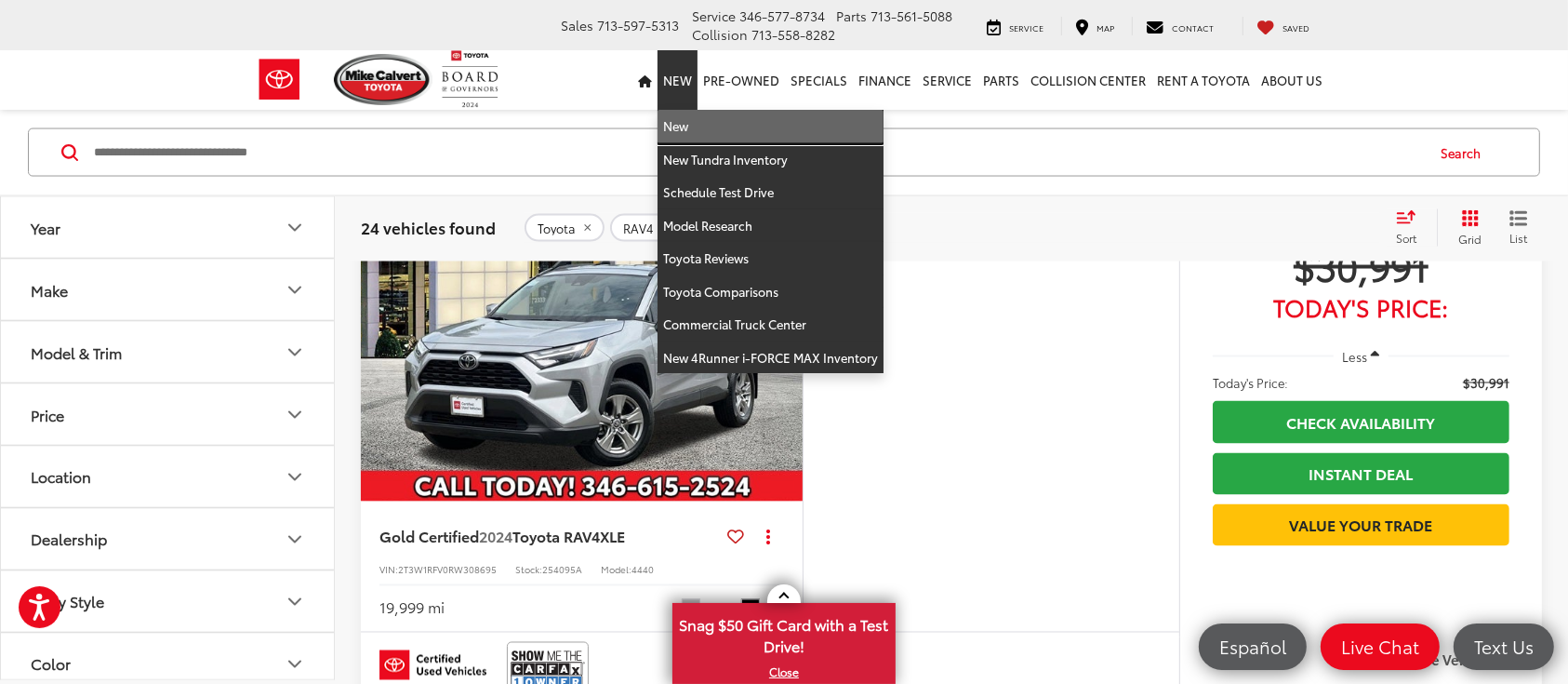 click on "New" at bounding box center (770, 127) 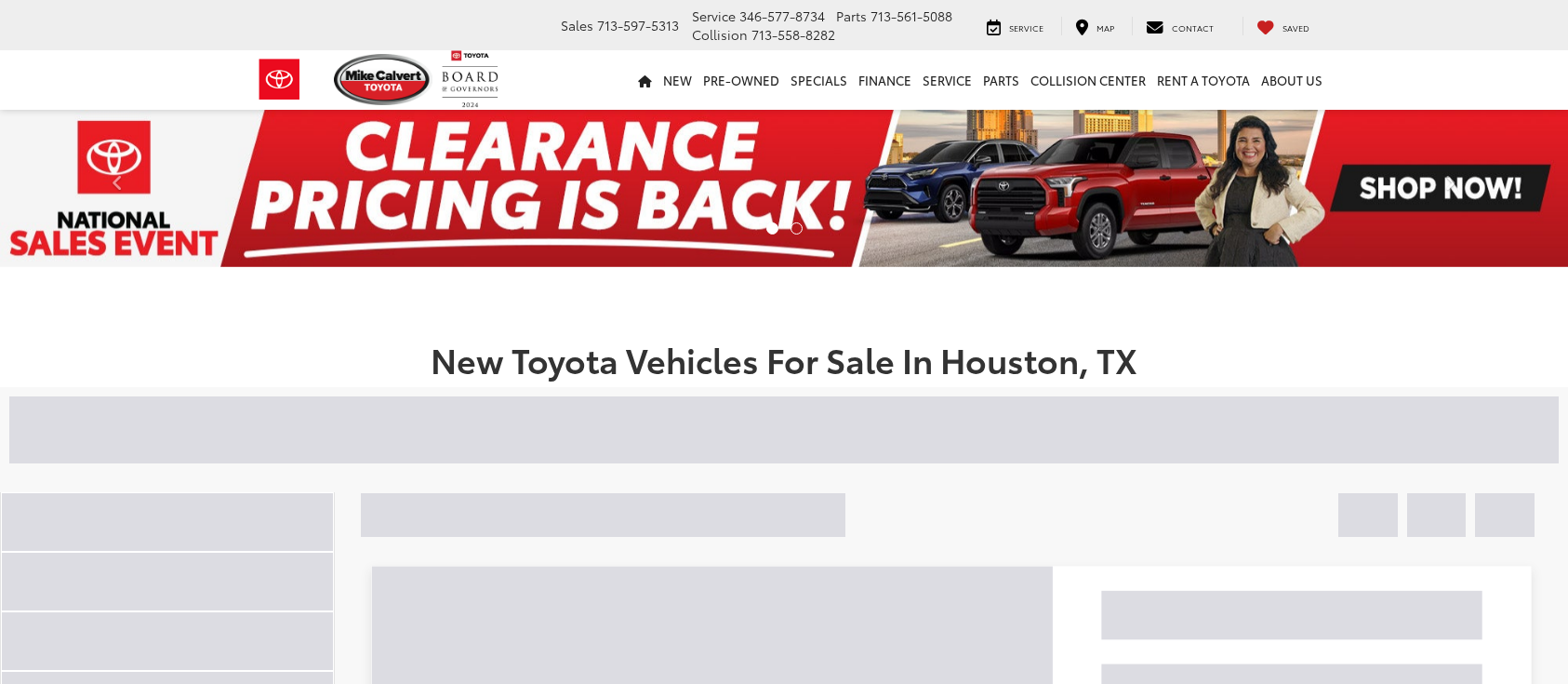 scroll, scrollTop: 0, scrollLeft: 0, axis: both 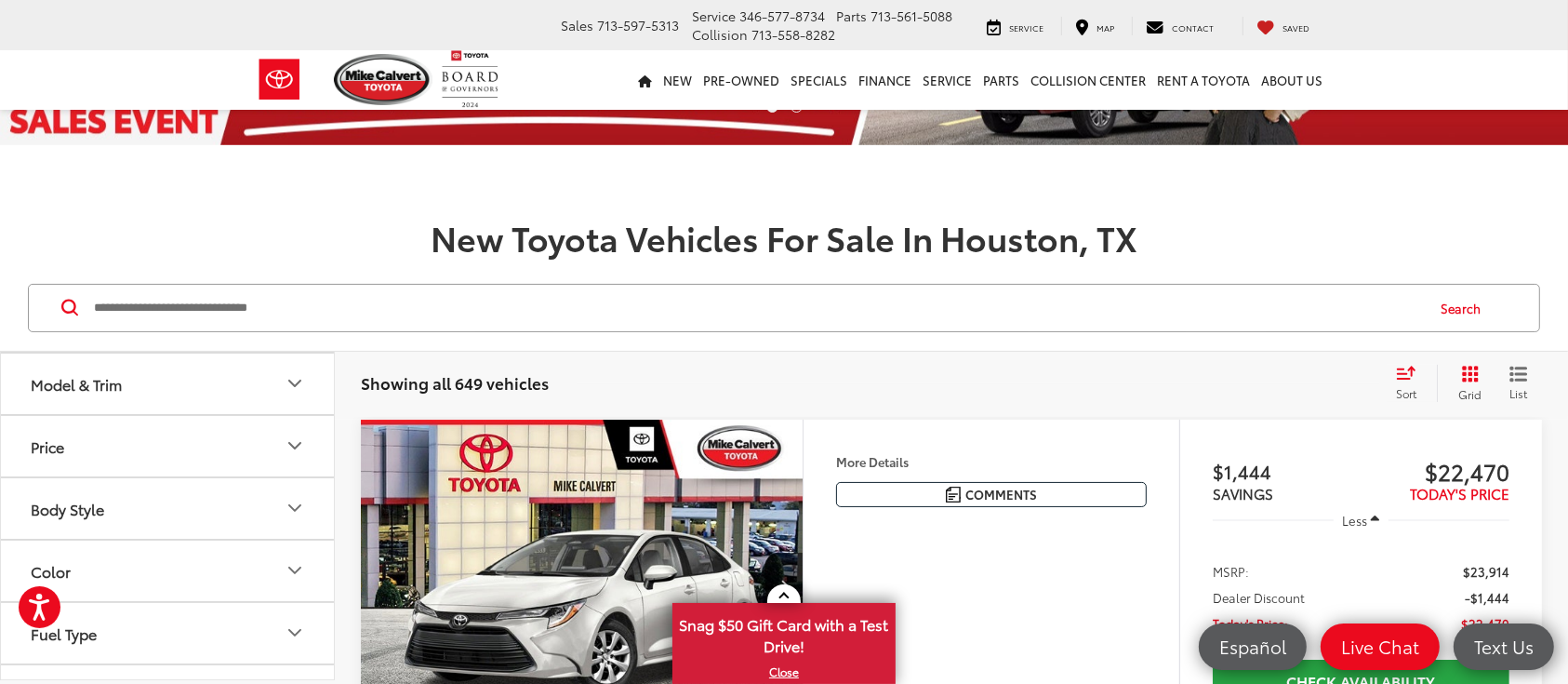 click 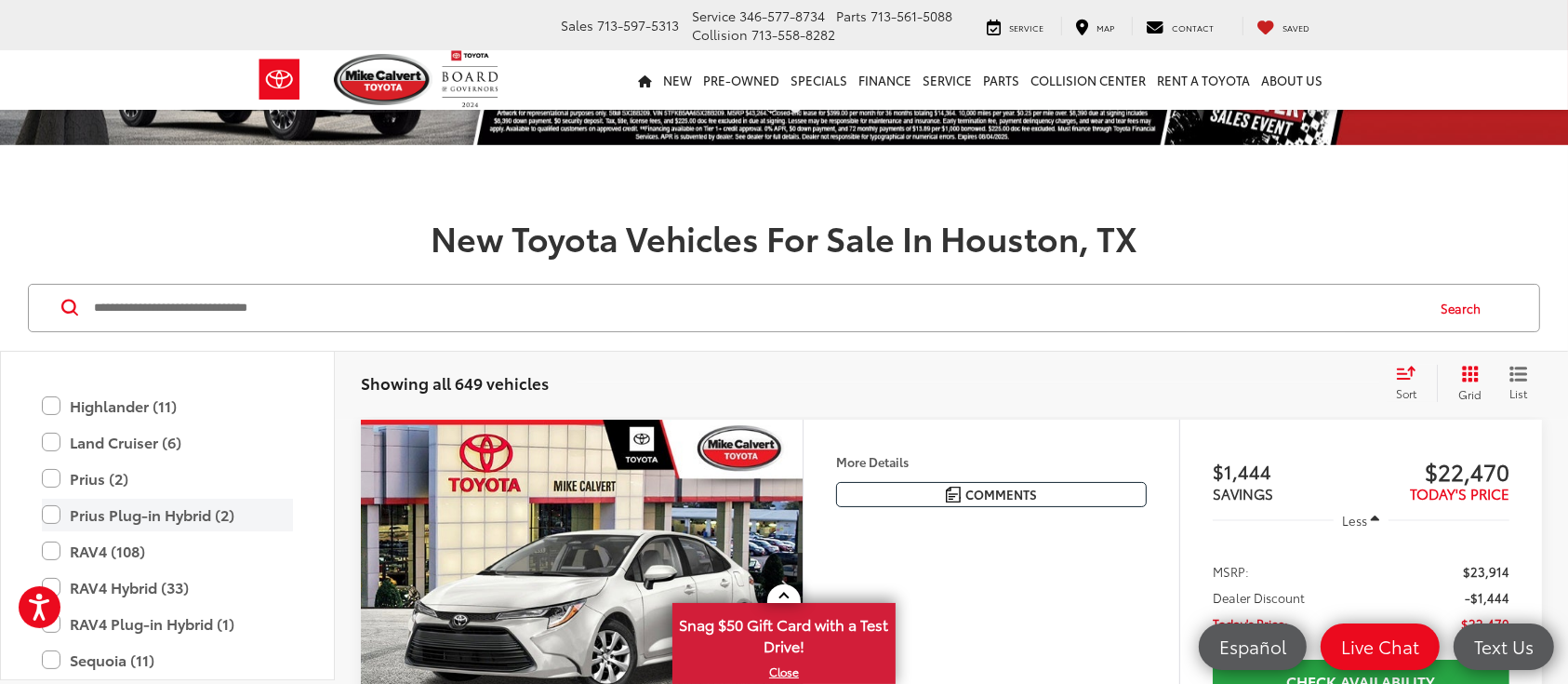scroll, scrollTop: 868, scrollLeft: 0, axis: vertical 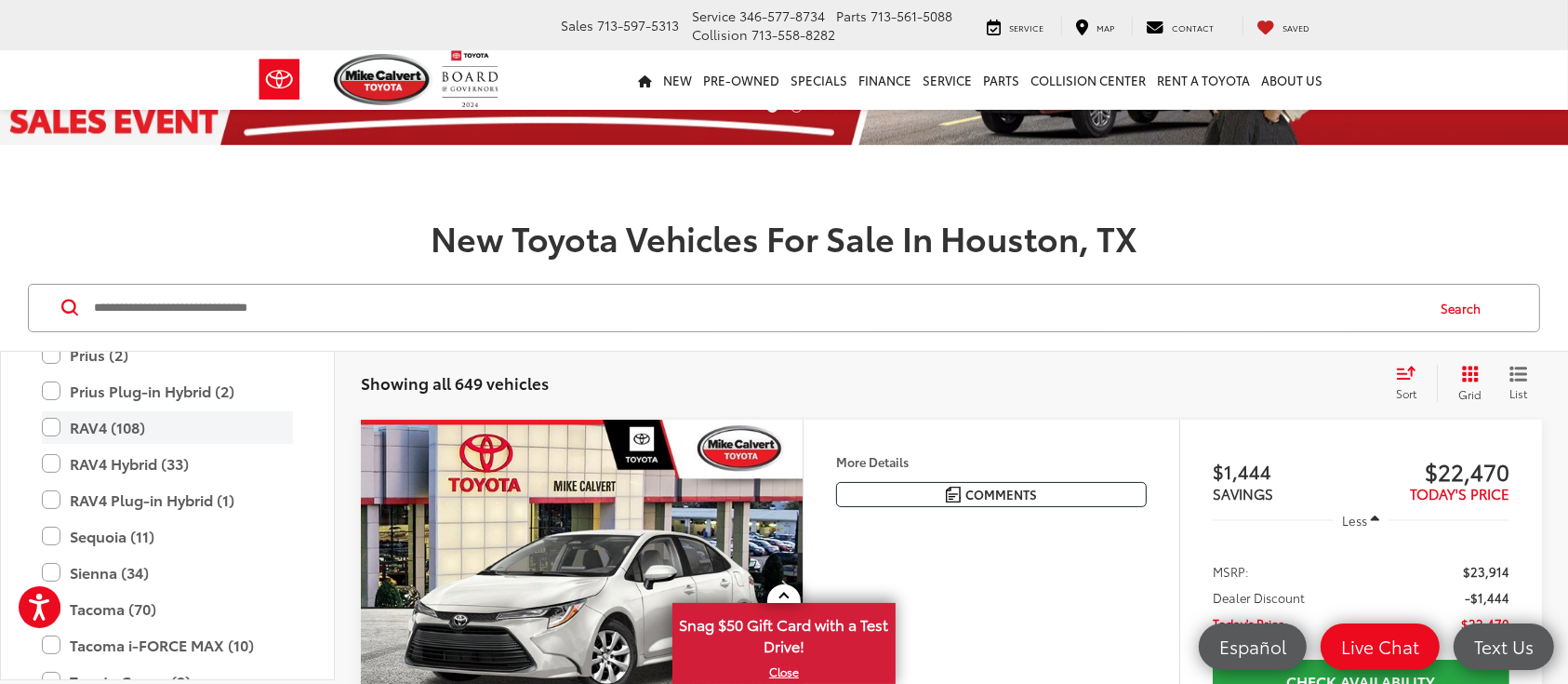 click on "RAV4 (108)" at bounding box center [167, 427] 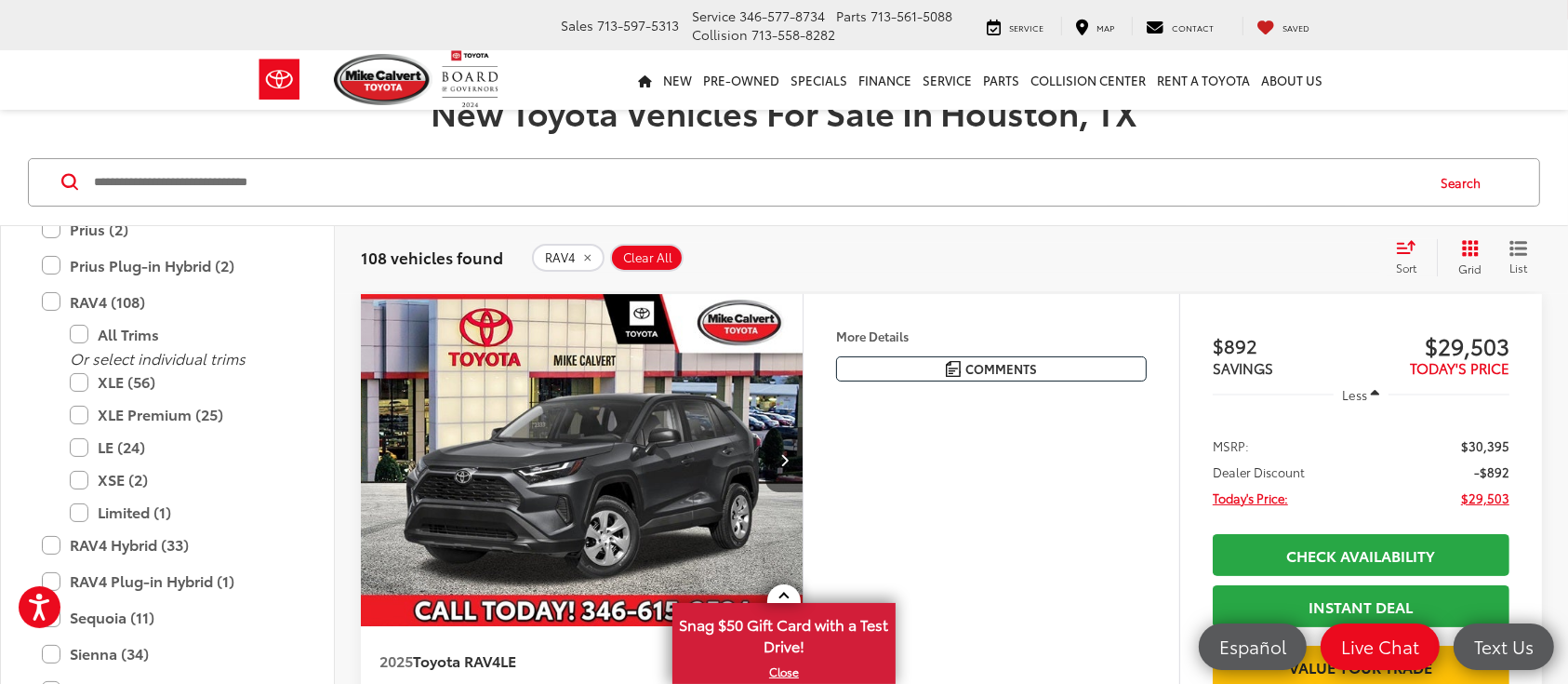 scroll, scrollTop: 496, scrollLeft: 0, axis: vertical 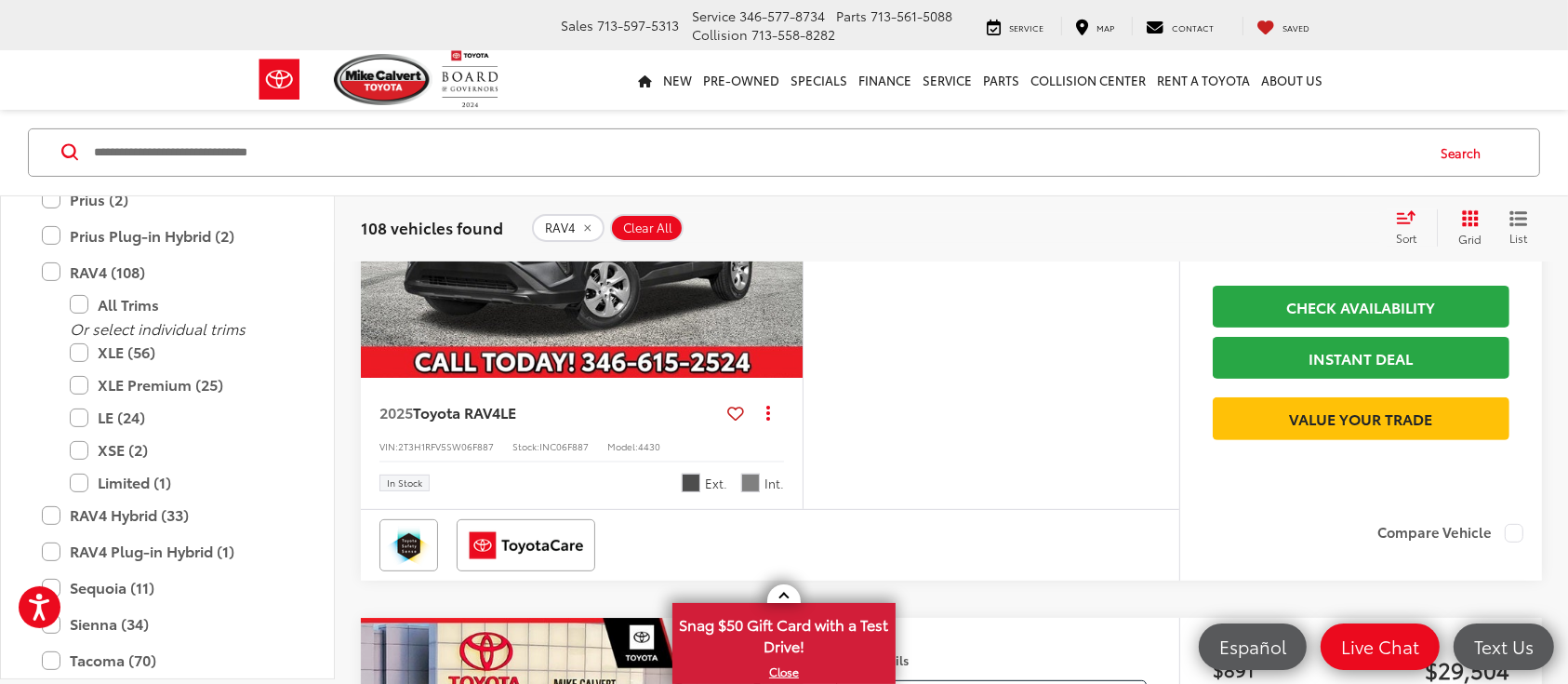 click at bounding box center (582, 212) 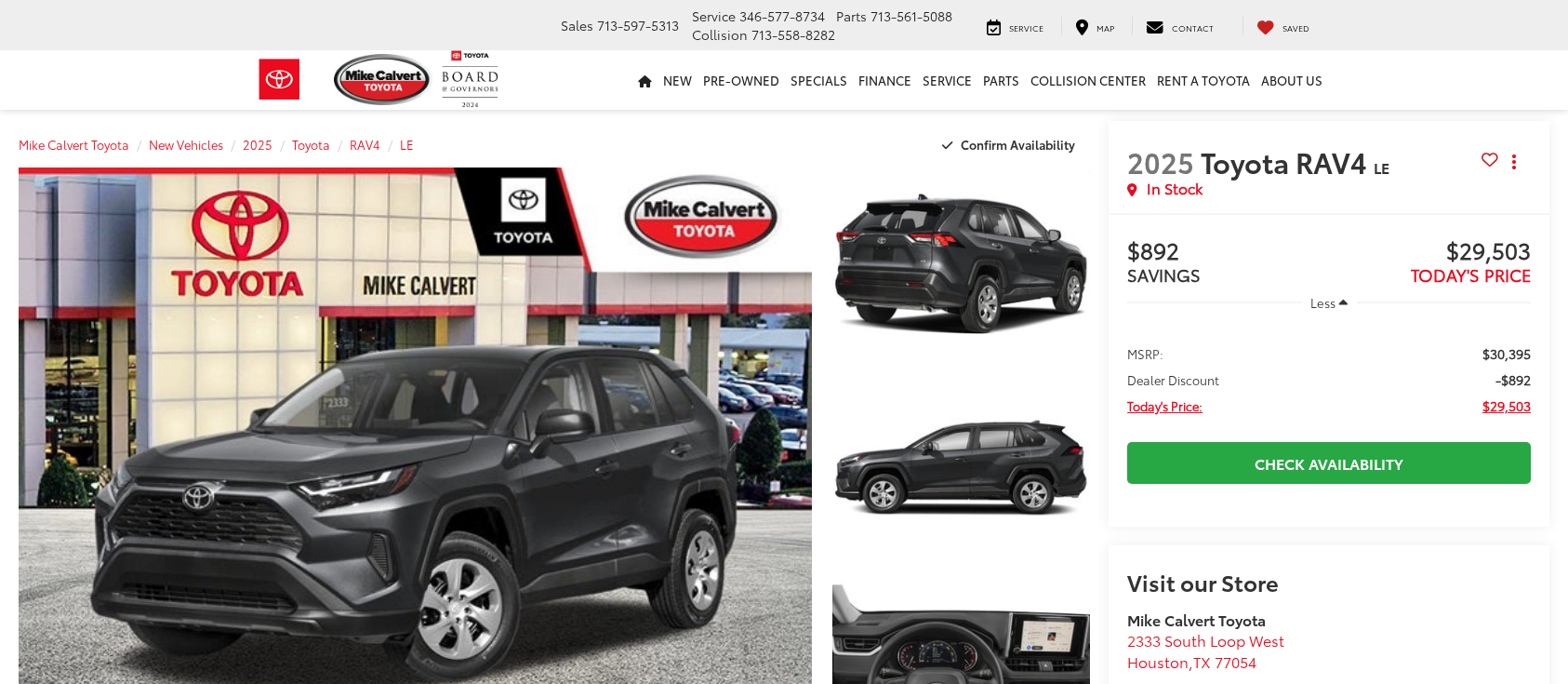 scroll, scrollTop: 0, scrollLeft: 0, axis: both 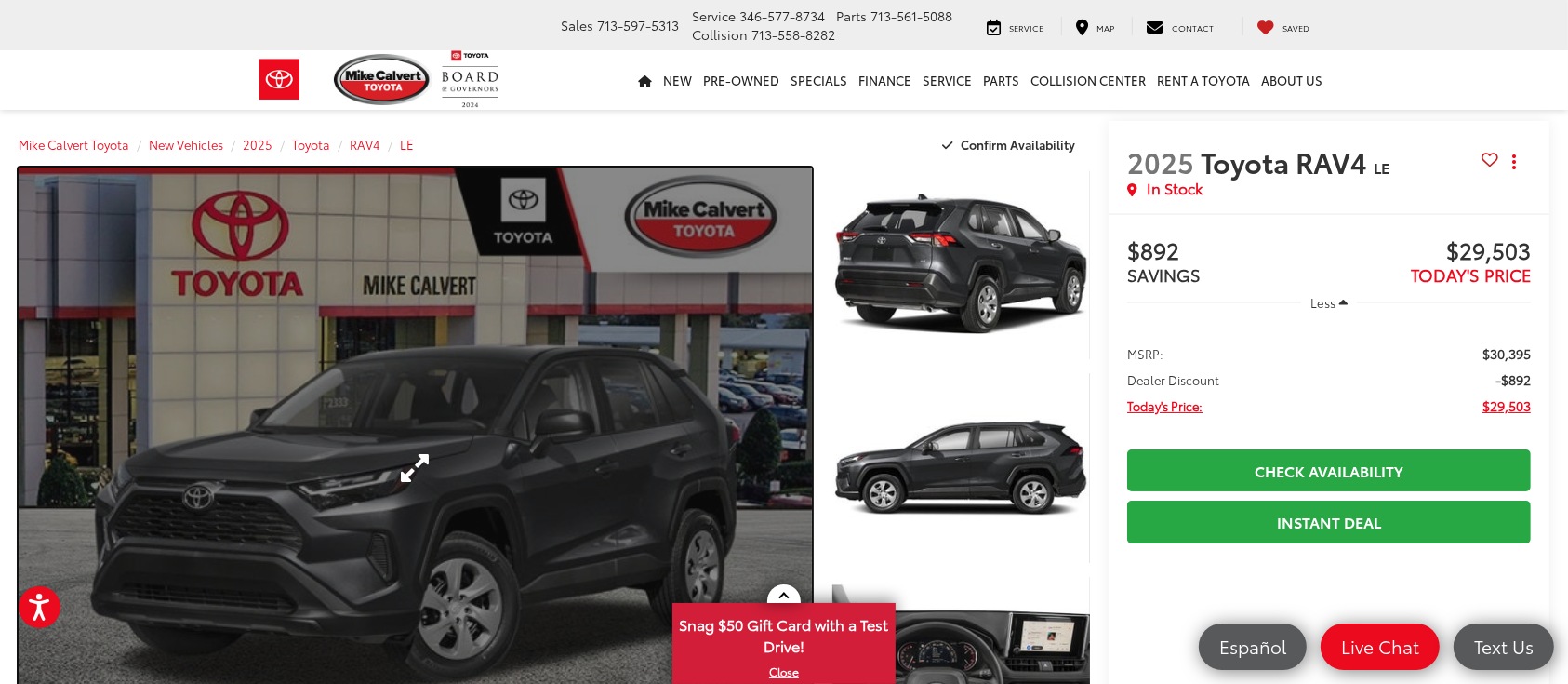 click at bounding box center (415, 468) 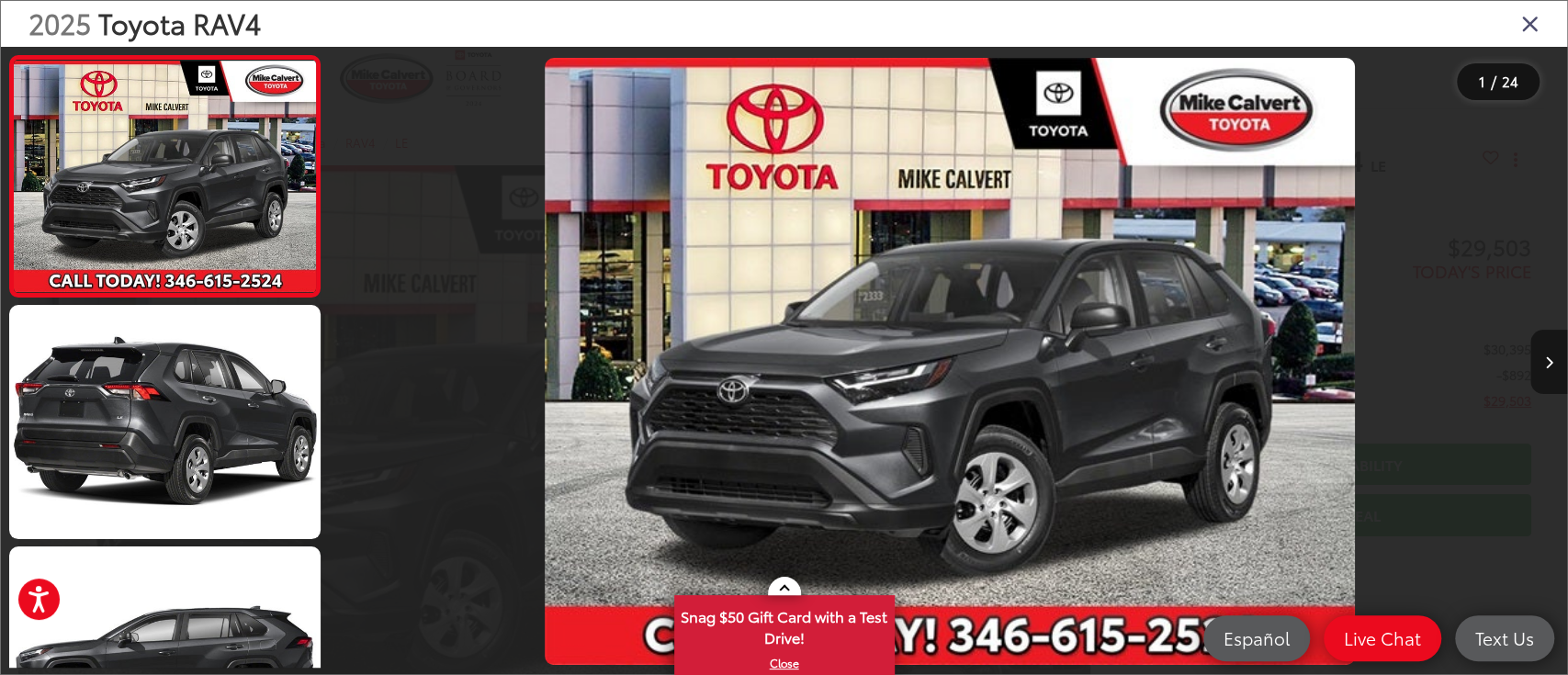 click at bounding box center (1549, 363) 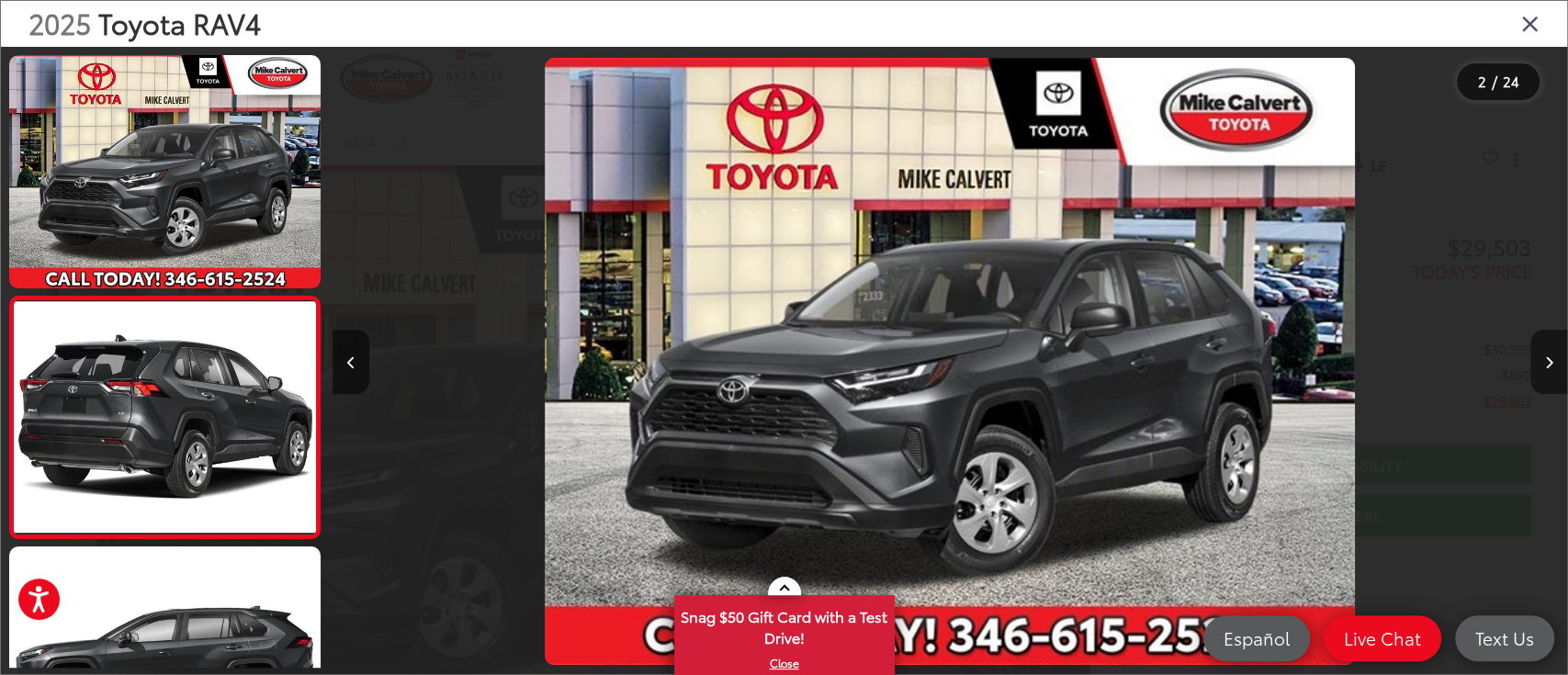 scroll, scrollTop: 0, scrollLeft: 333, axis: horizontal 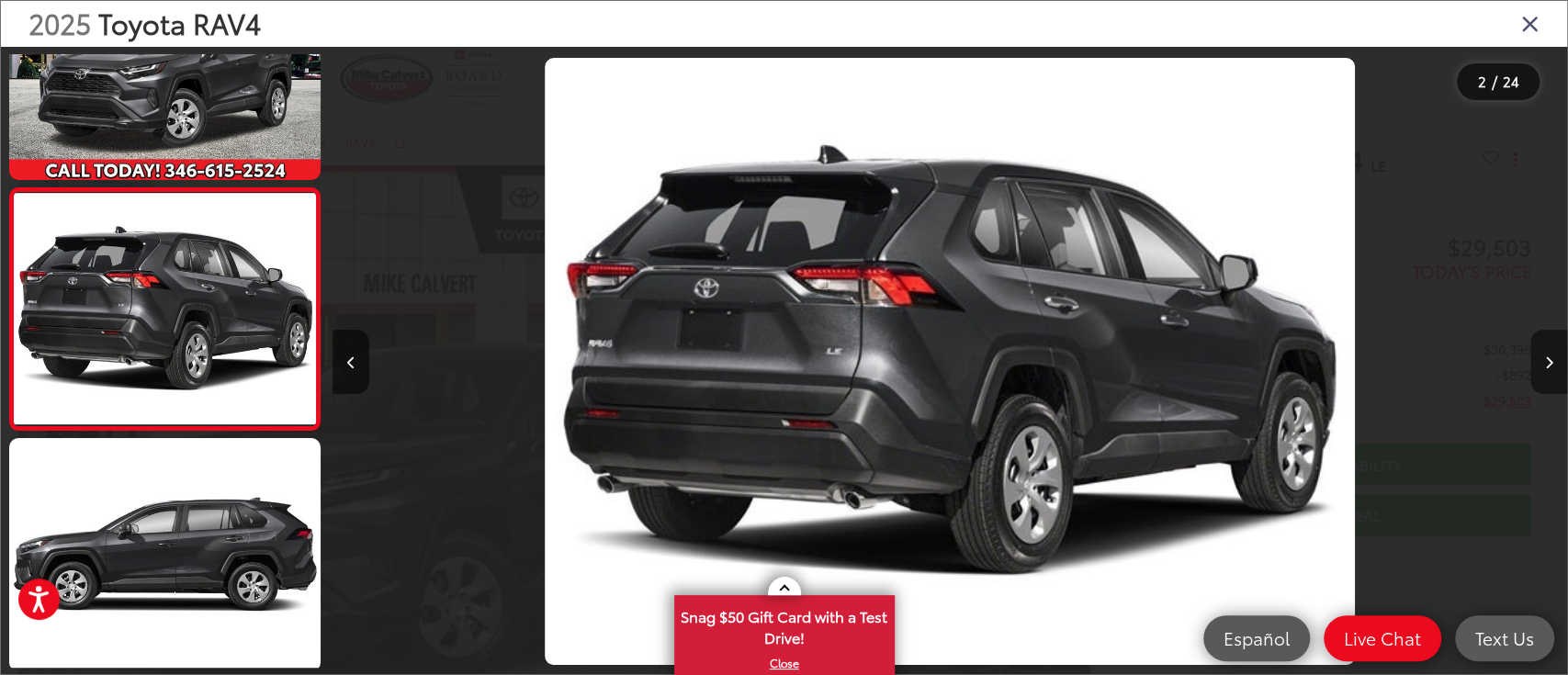 click at bounding box center (1549, 363) 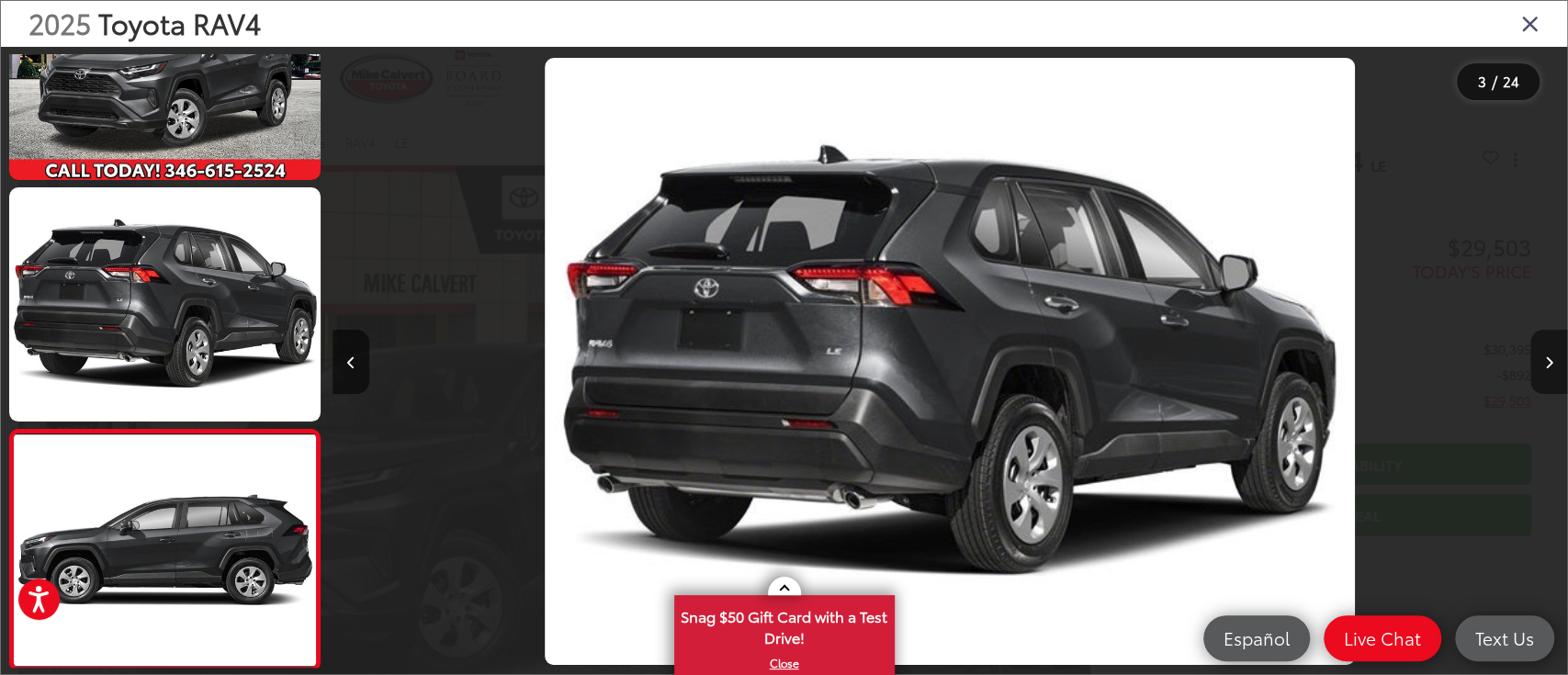 scroll, scrollTop: 0, scrollLeft: 1616, axis: horizontal 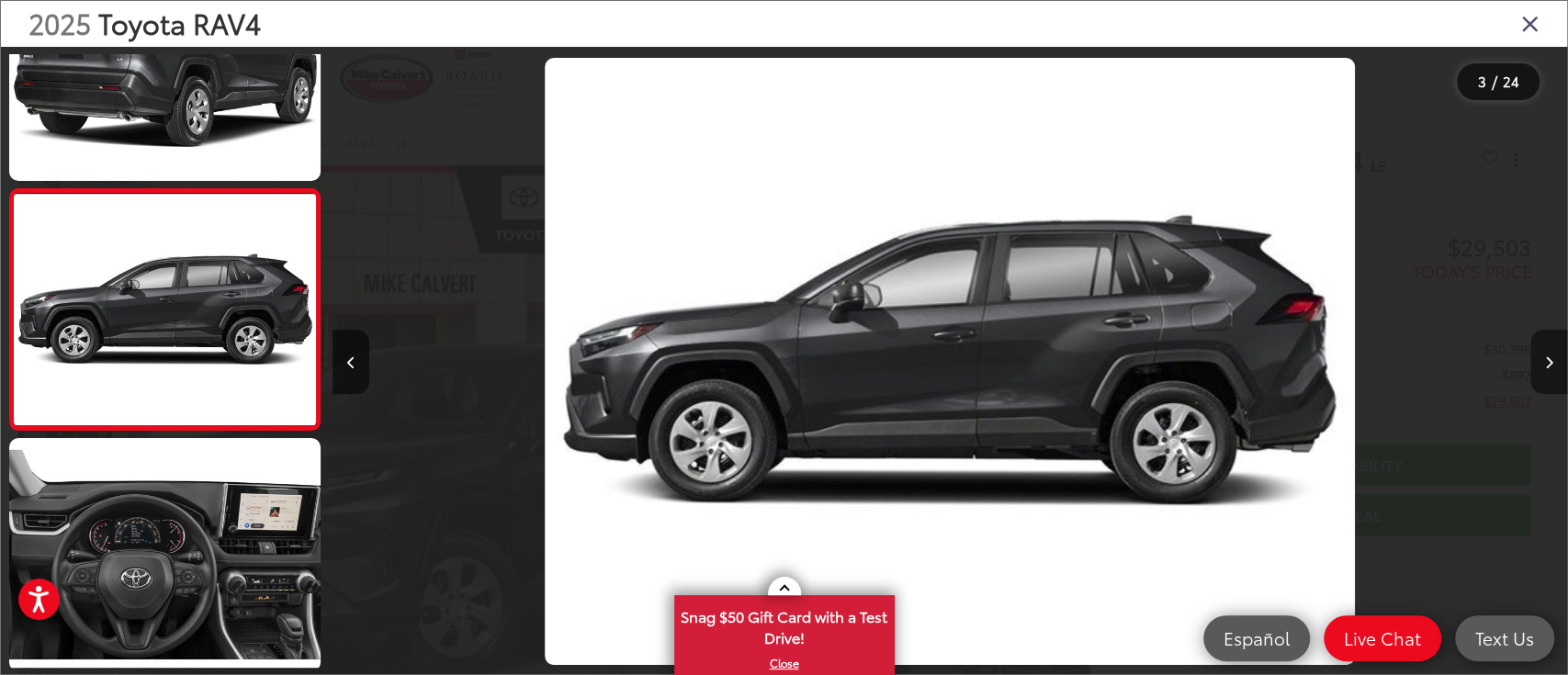 click at bounding box center (1549, 362) 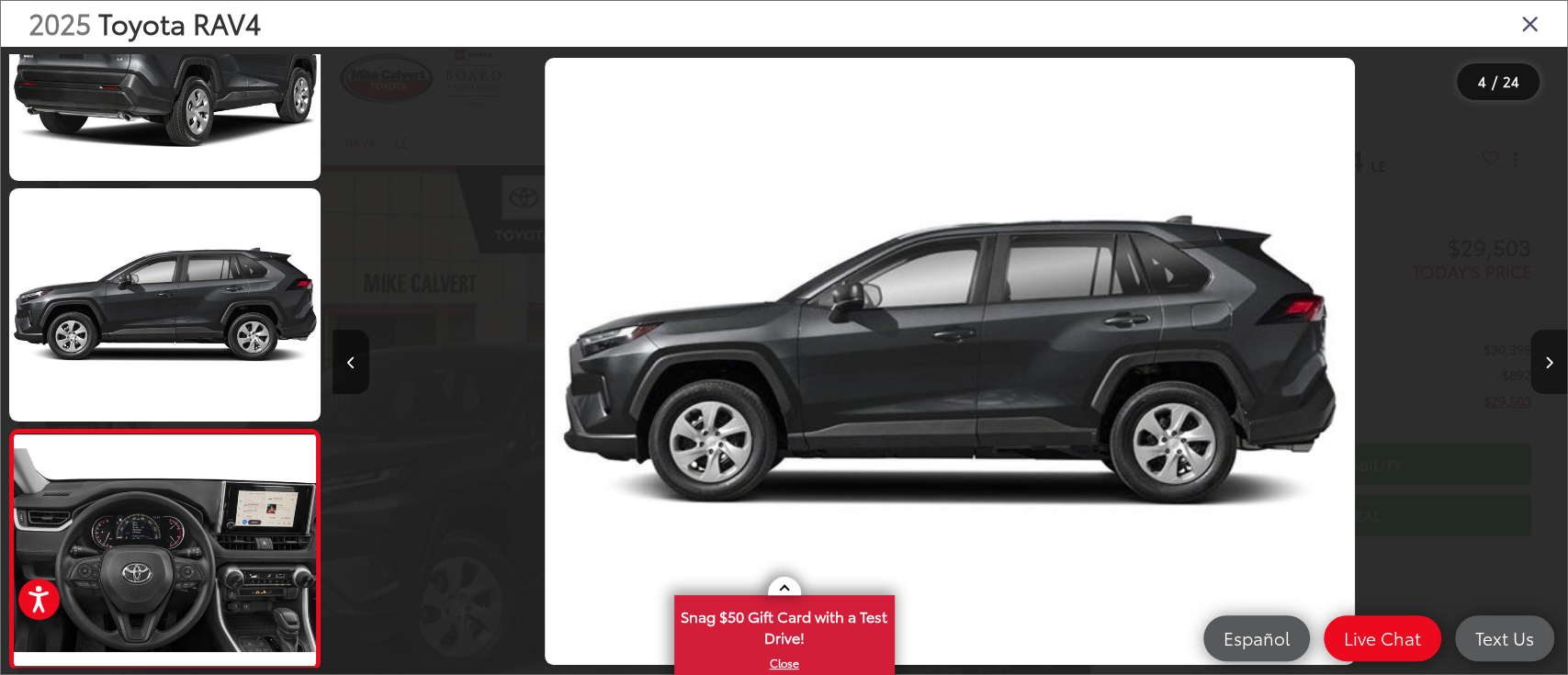 scroll, scrollTop: 0, scrollLeft: 2576, axis: horizontal 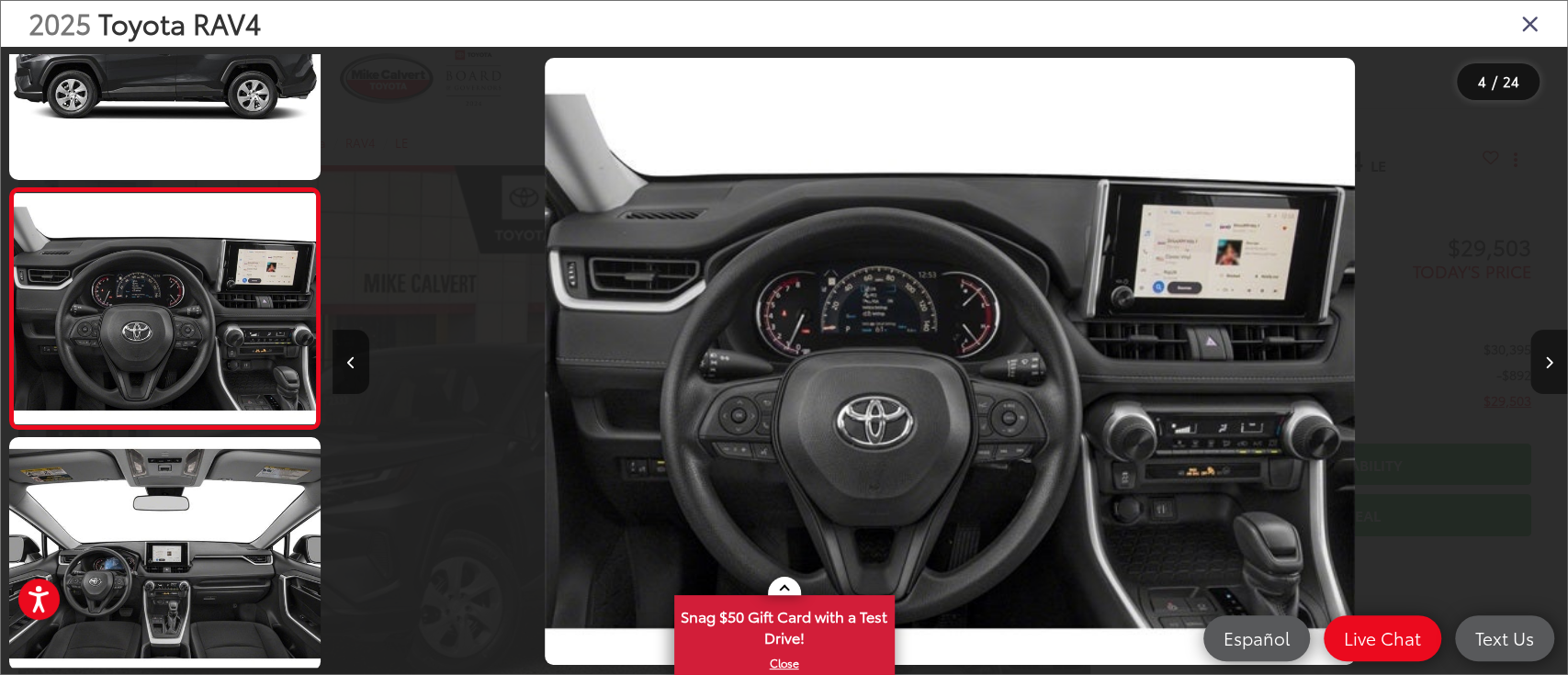 click at bounding box center [1549, 362] 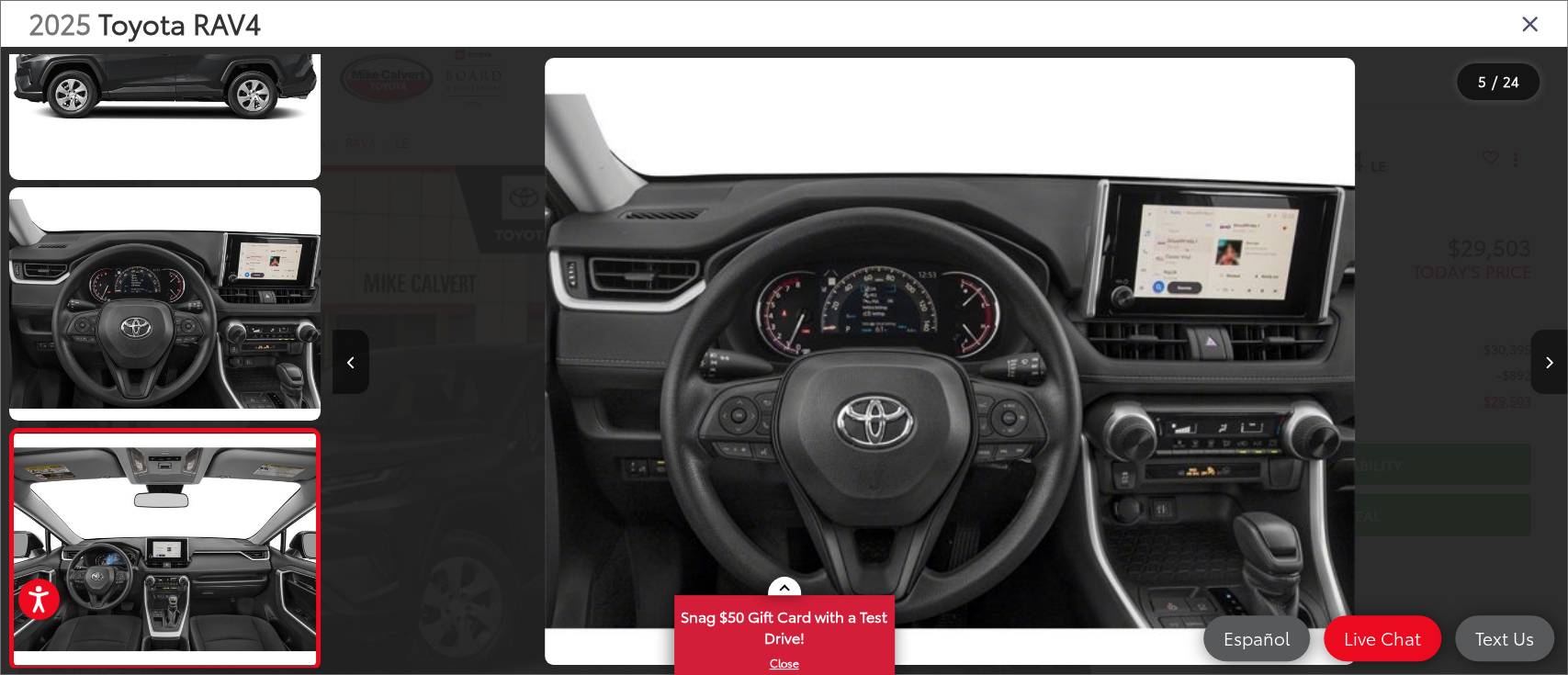 scroll, scrollTop: 0, scrollLeft: 3947, axis: horizontal 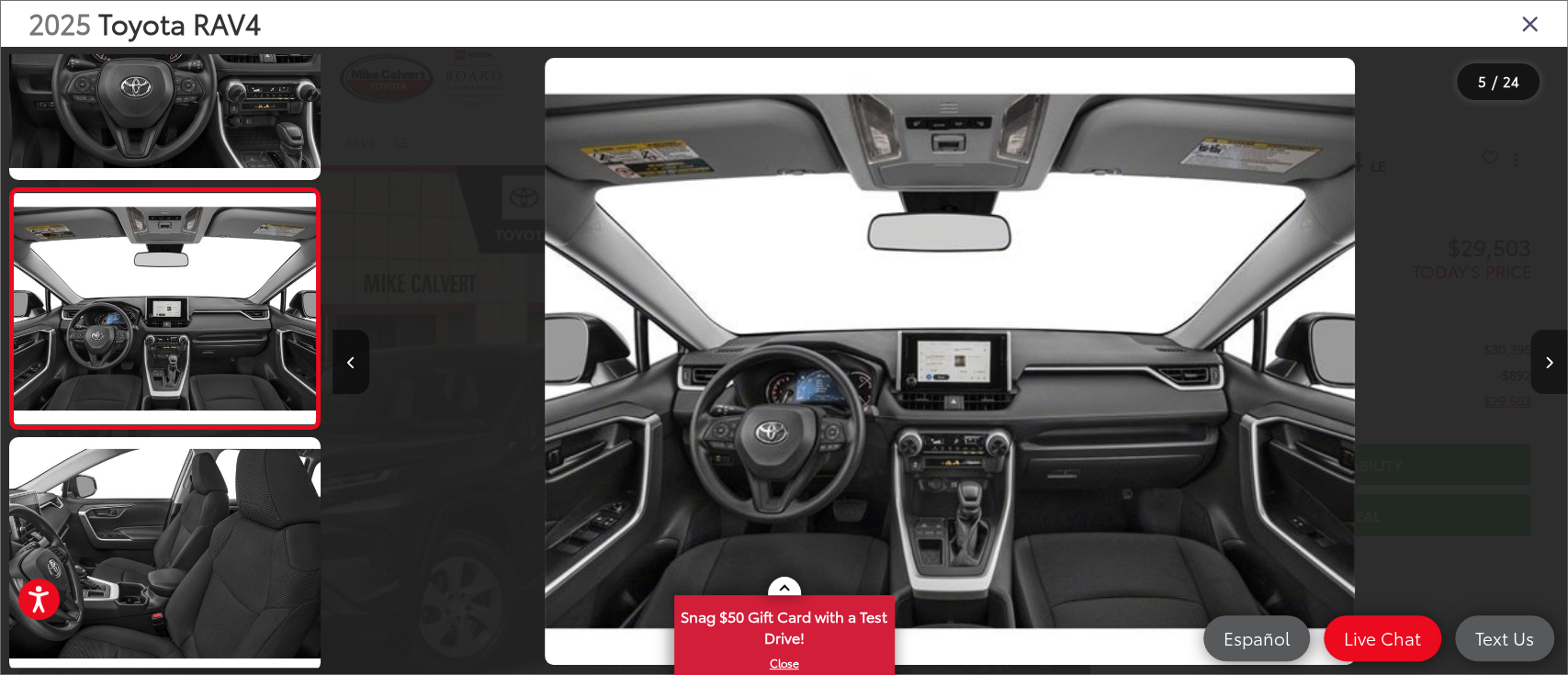 click at bounding box center [1549, 362] 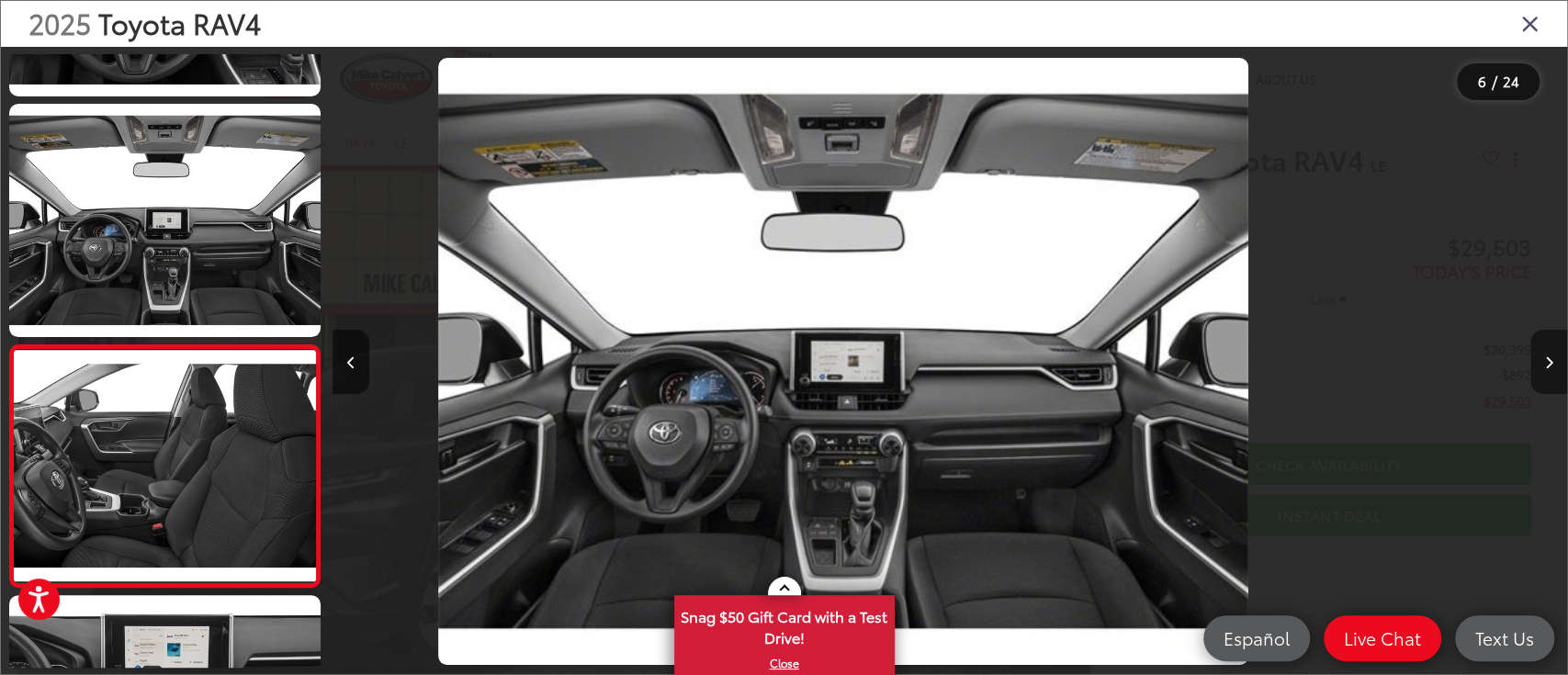 scroll, scrollTop: 1055, scrollLeft: 0, axis: vertical 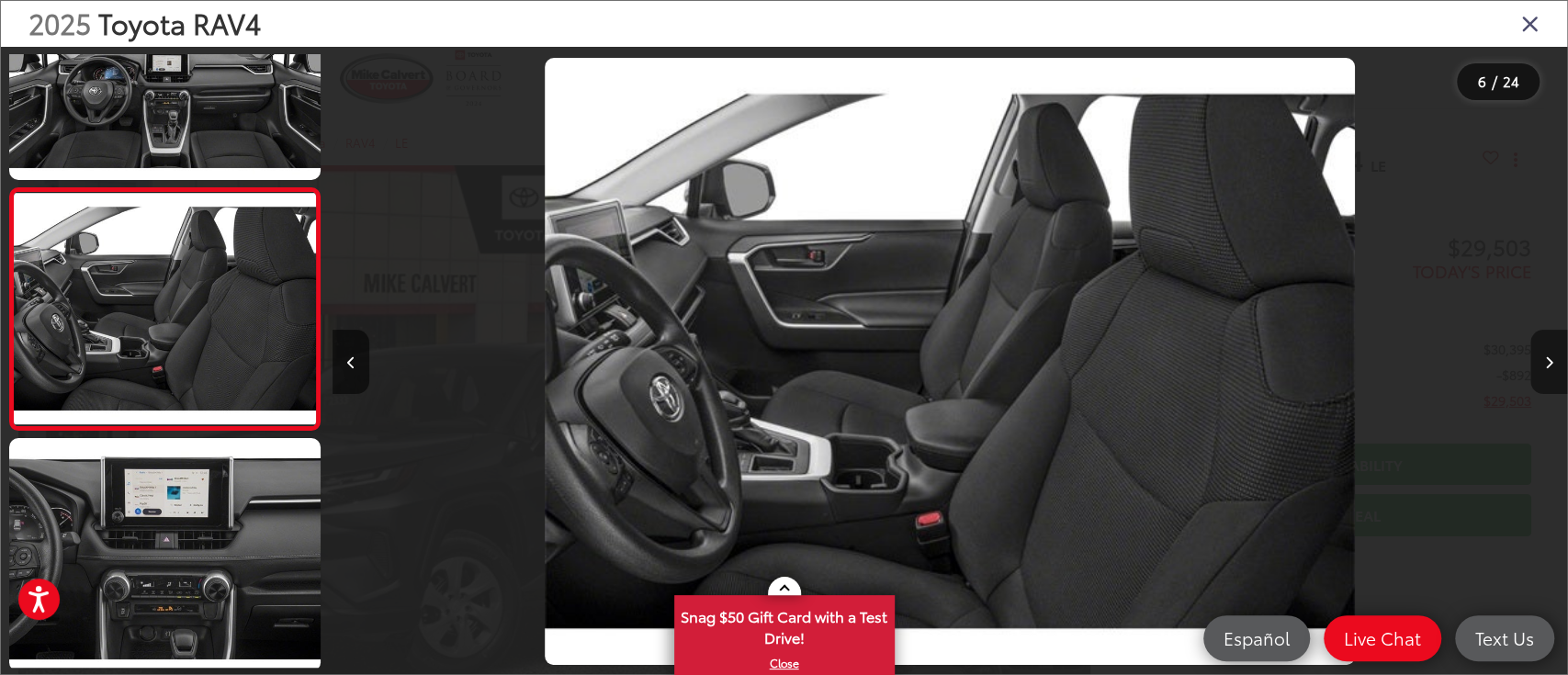click at bounding box center [1549, 362] 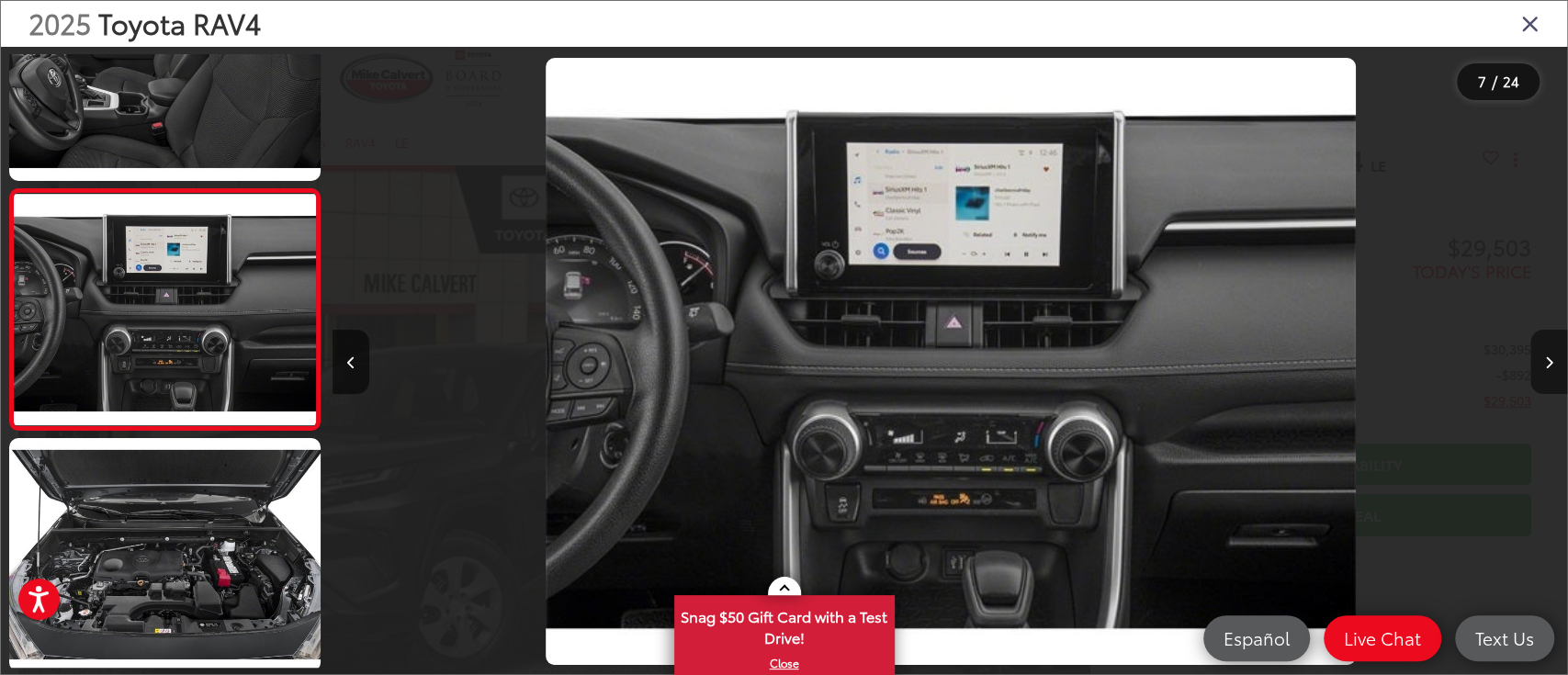 click at bounding box center (1549, 362) 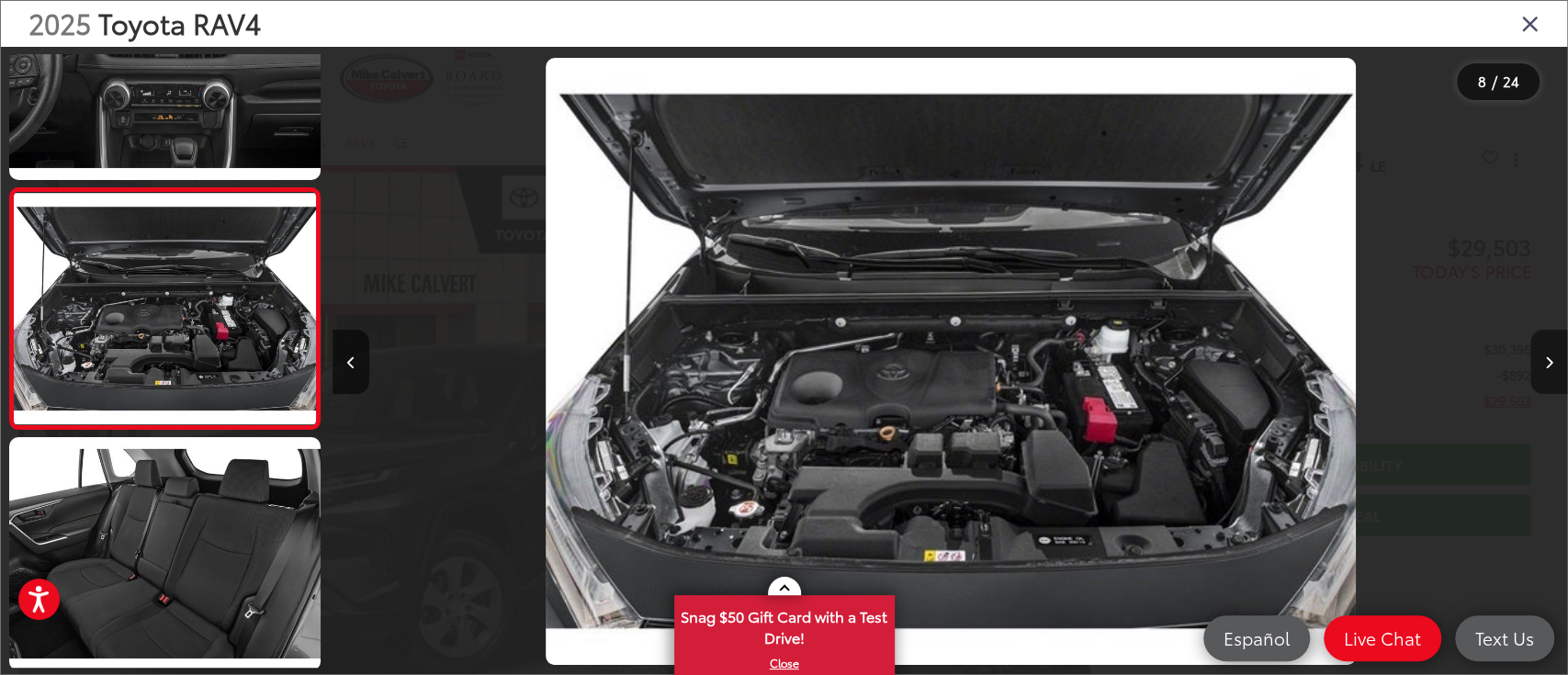 click at bounding box center [1549, 362] 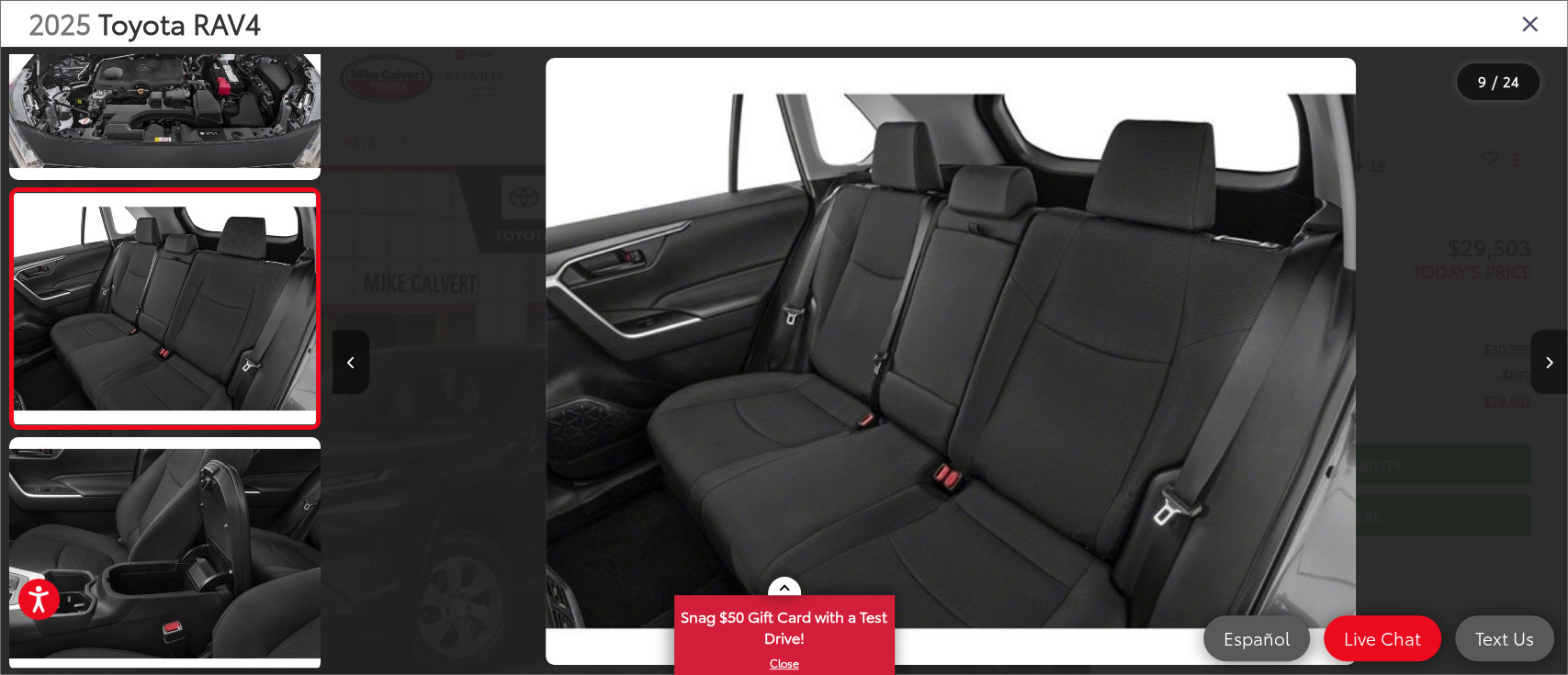 click at bounding box center (1549, 362) 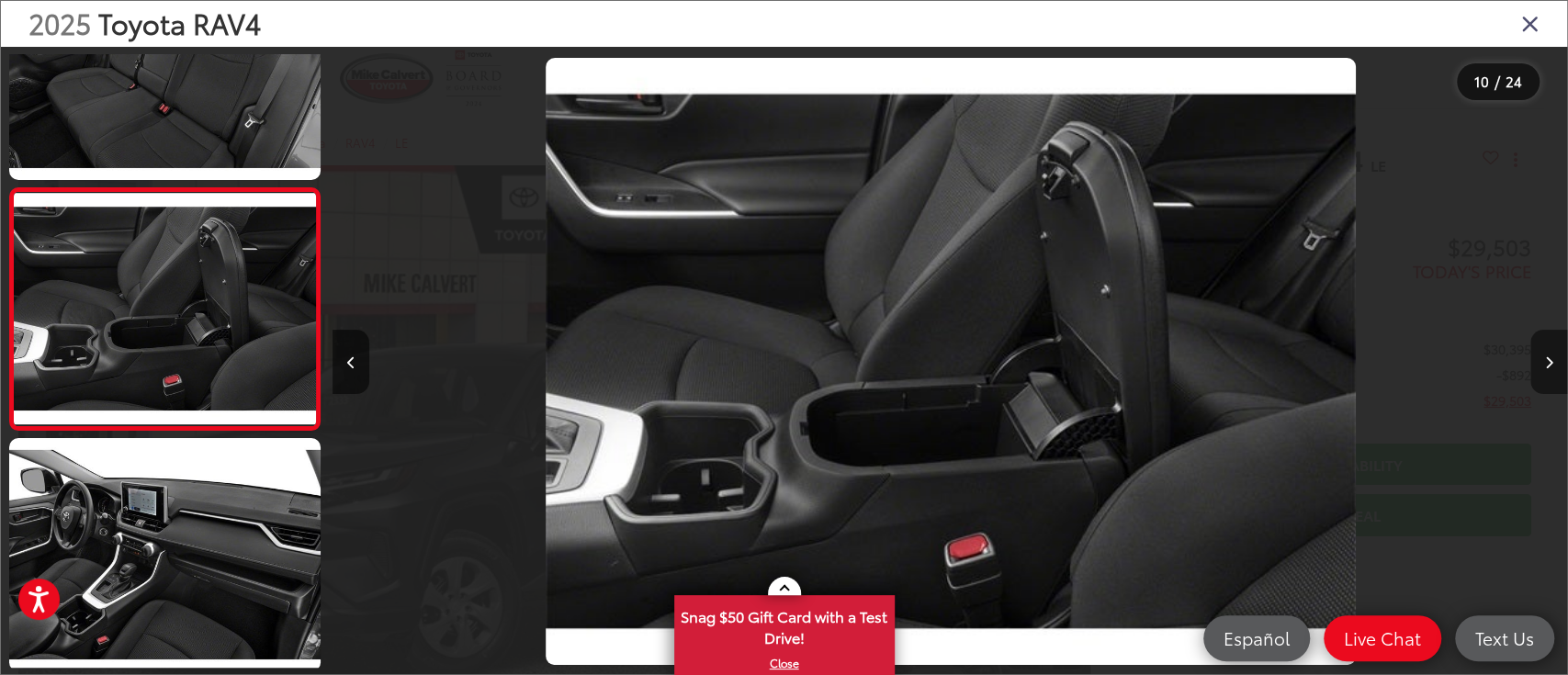 click at bounding box center (1549, 362) 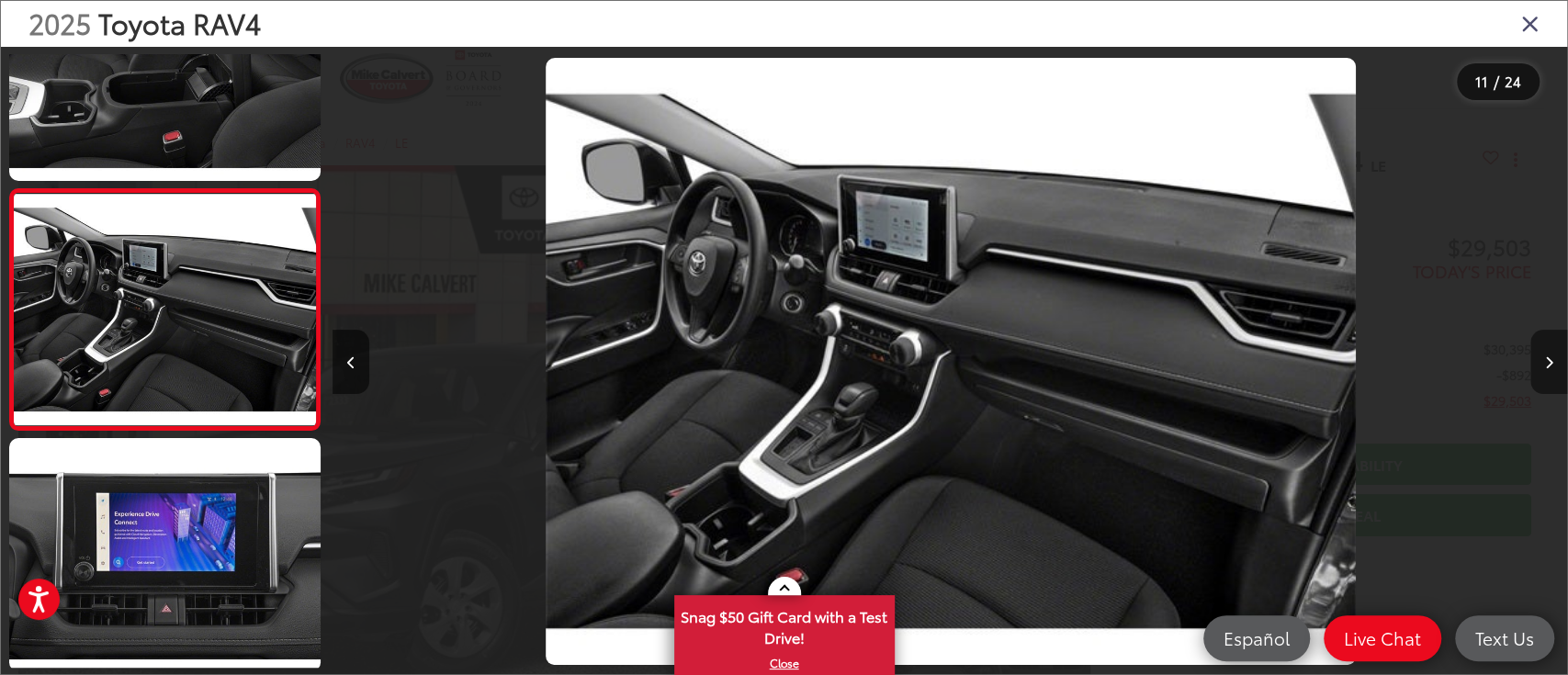 click at bounding box center (1549, 362) 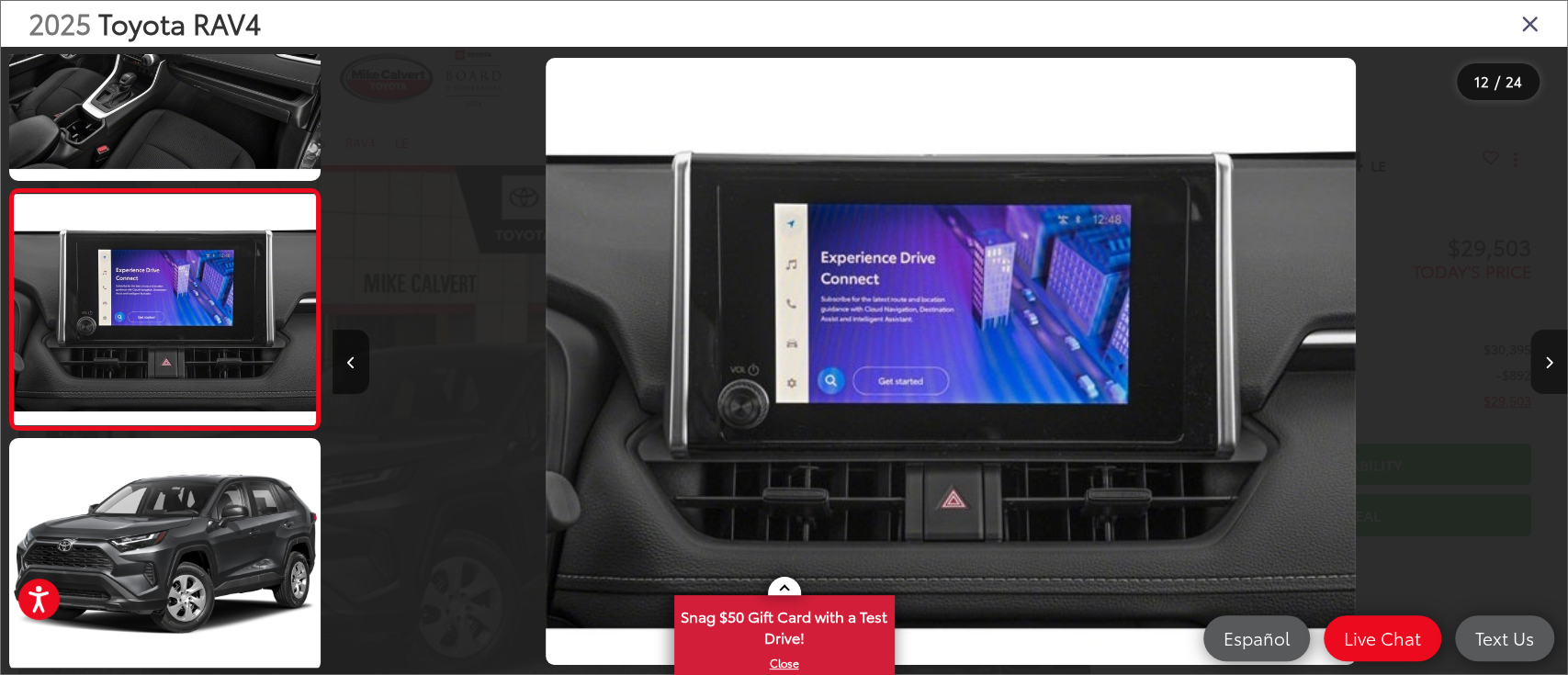 click at bounding box center (1549, 362) 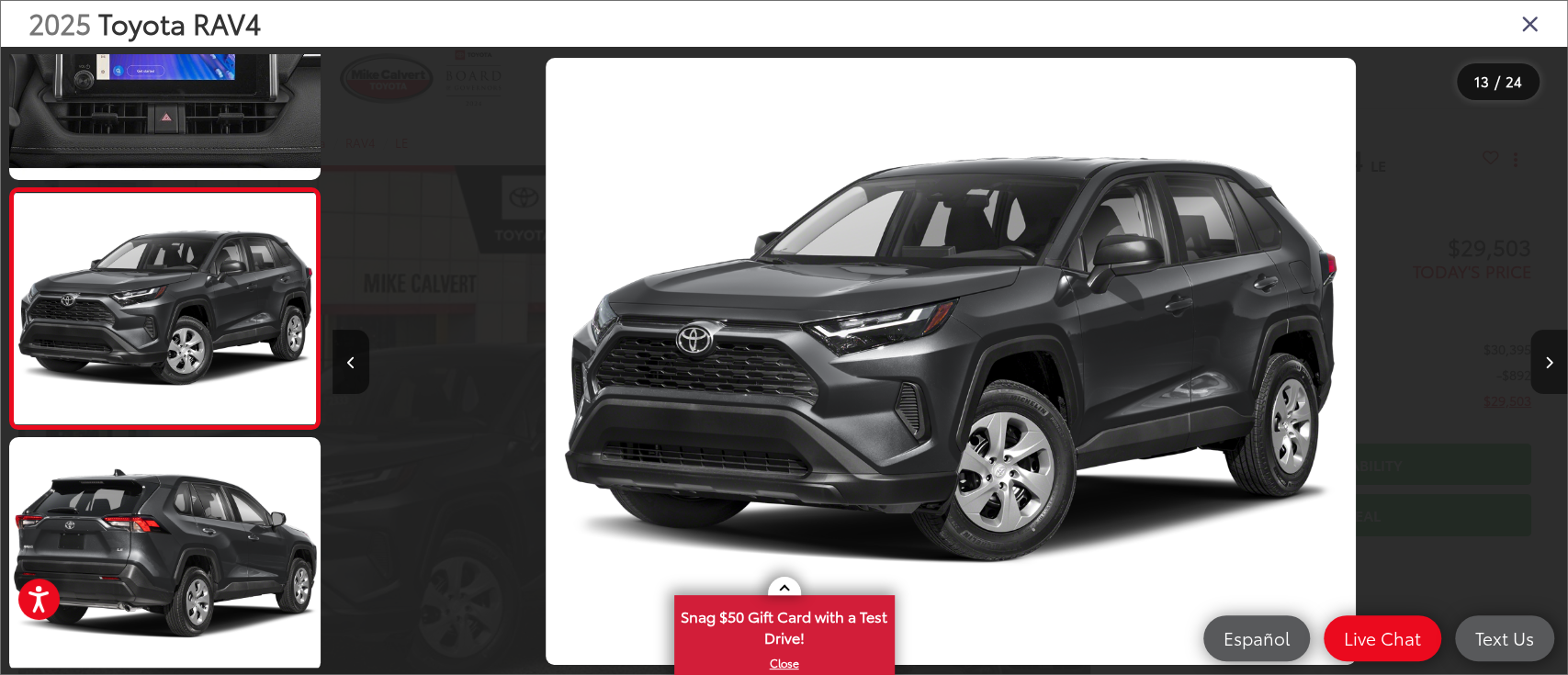 click at bounding box center (1549, 362) 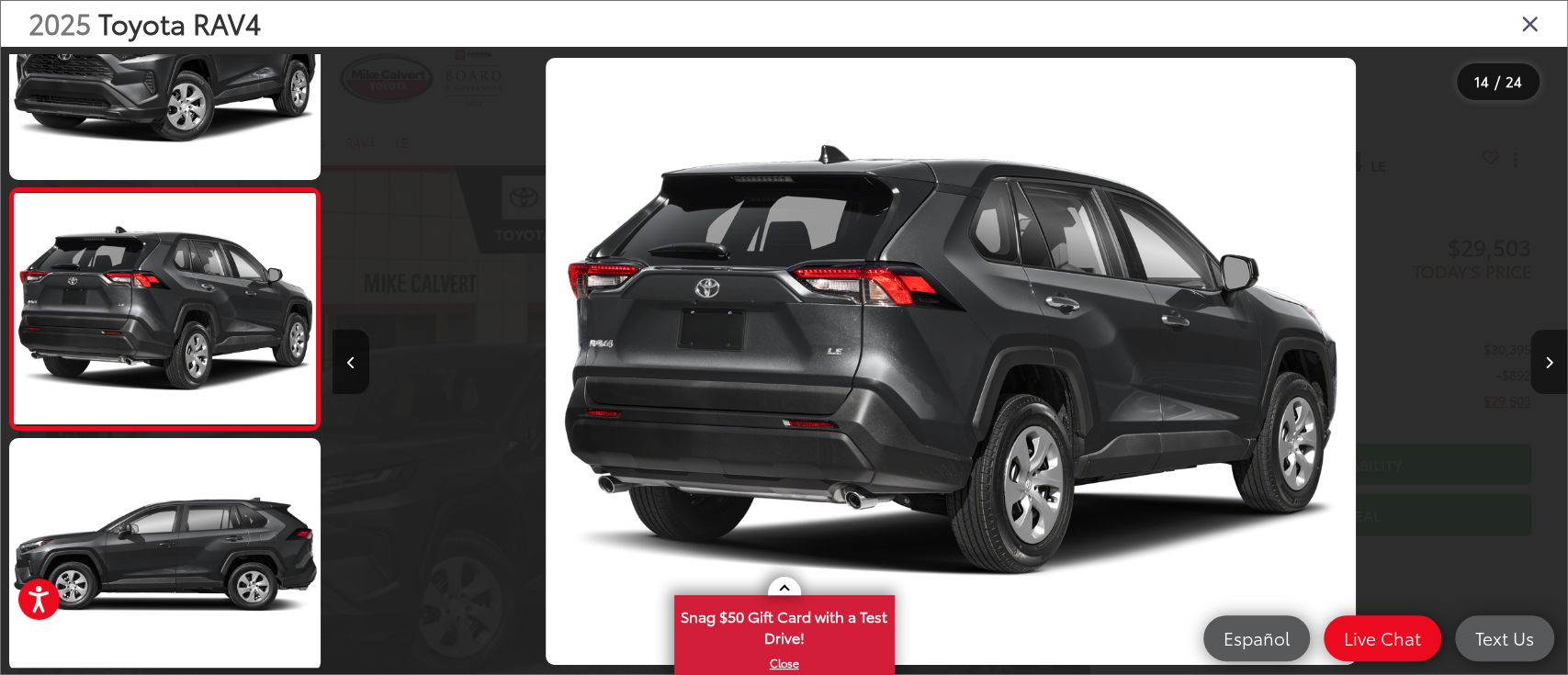 click at bounding box center [1549, 362] 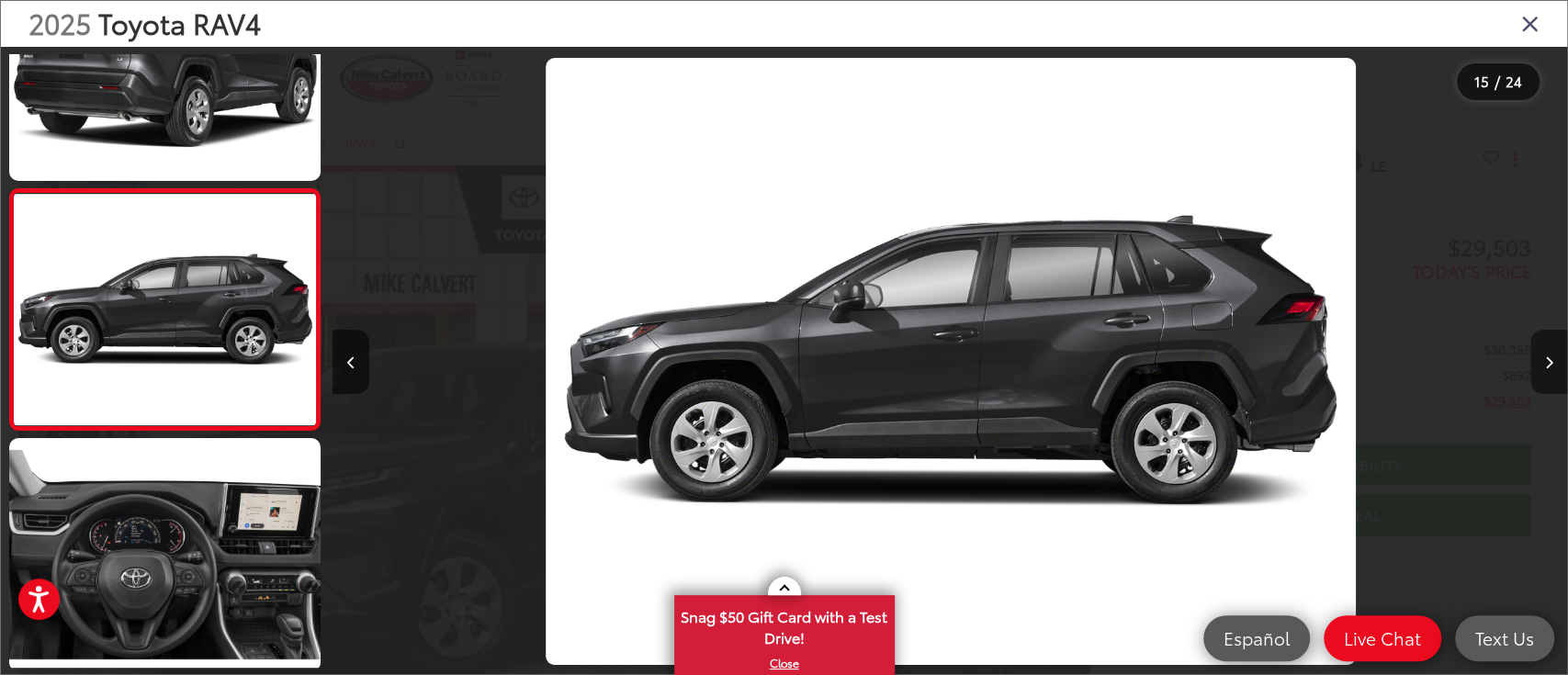 click at bounding box center [1549, 362] 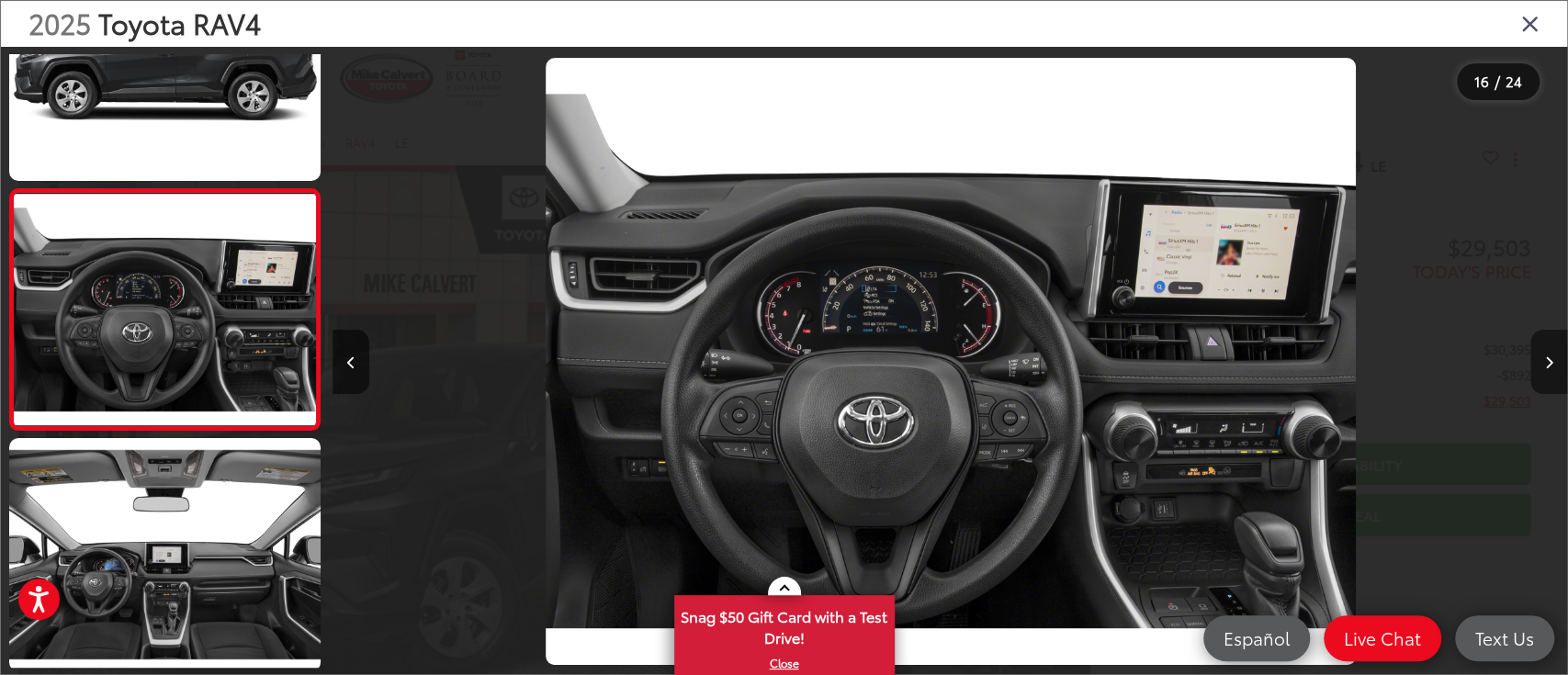click at bounding box center [1549, 362] 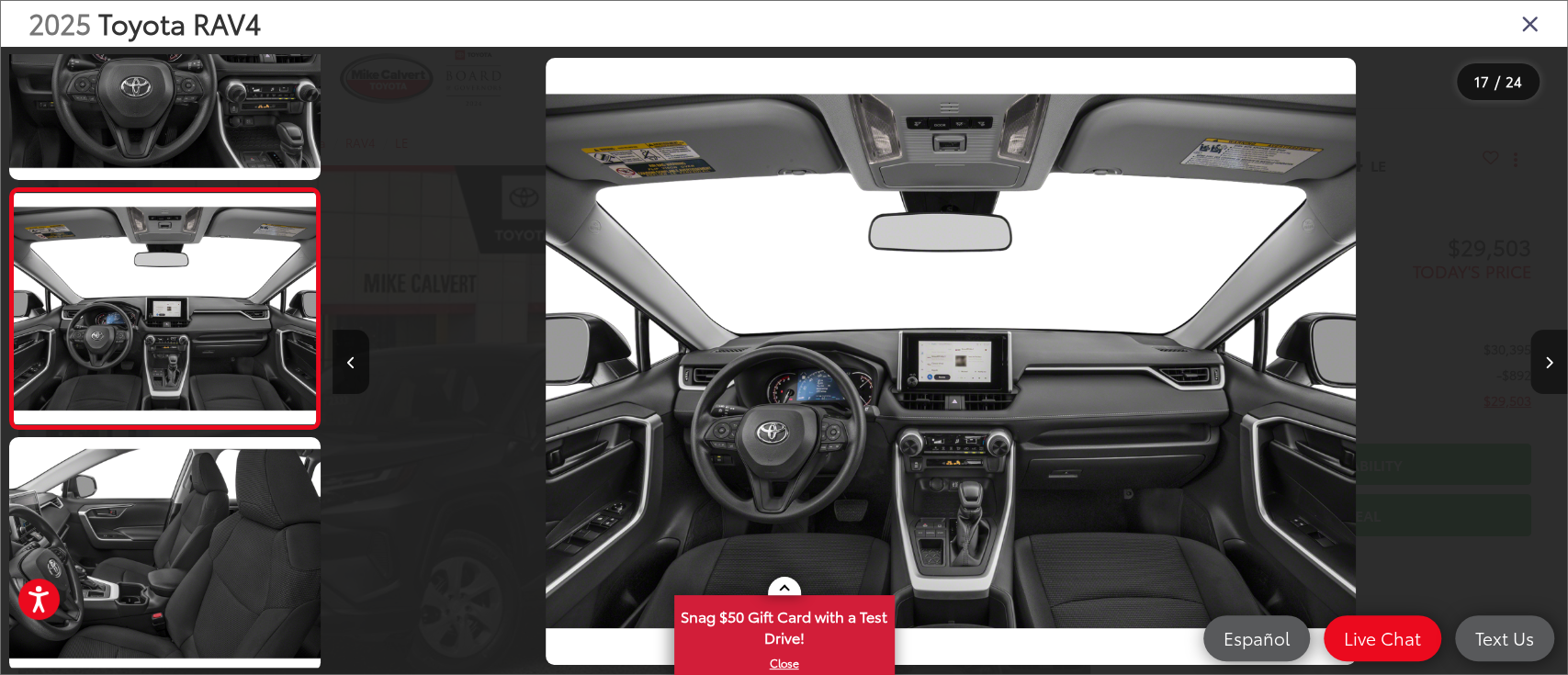 click at bounding box center (1549, 362) 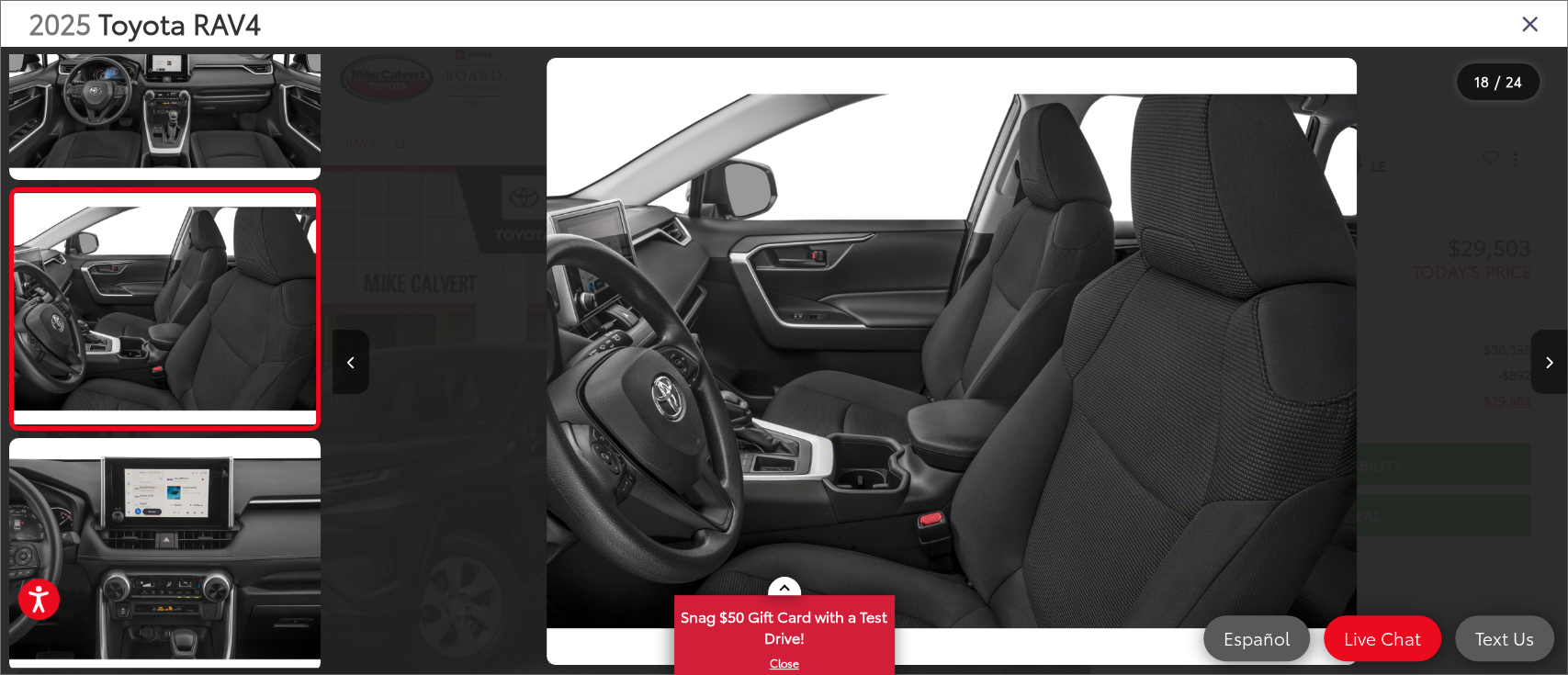 click at bounding box center [1549, 362] 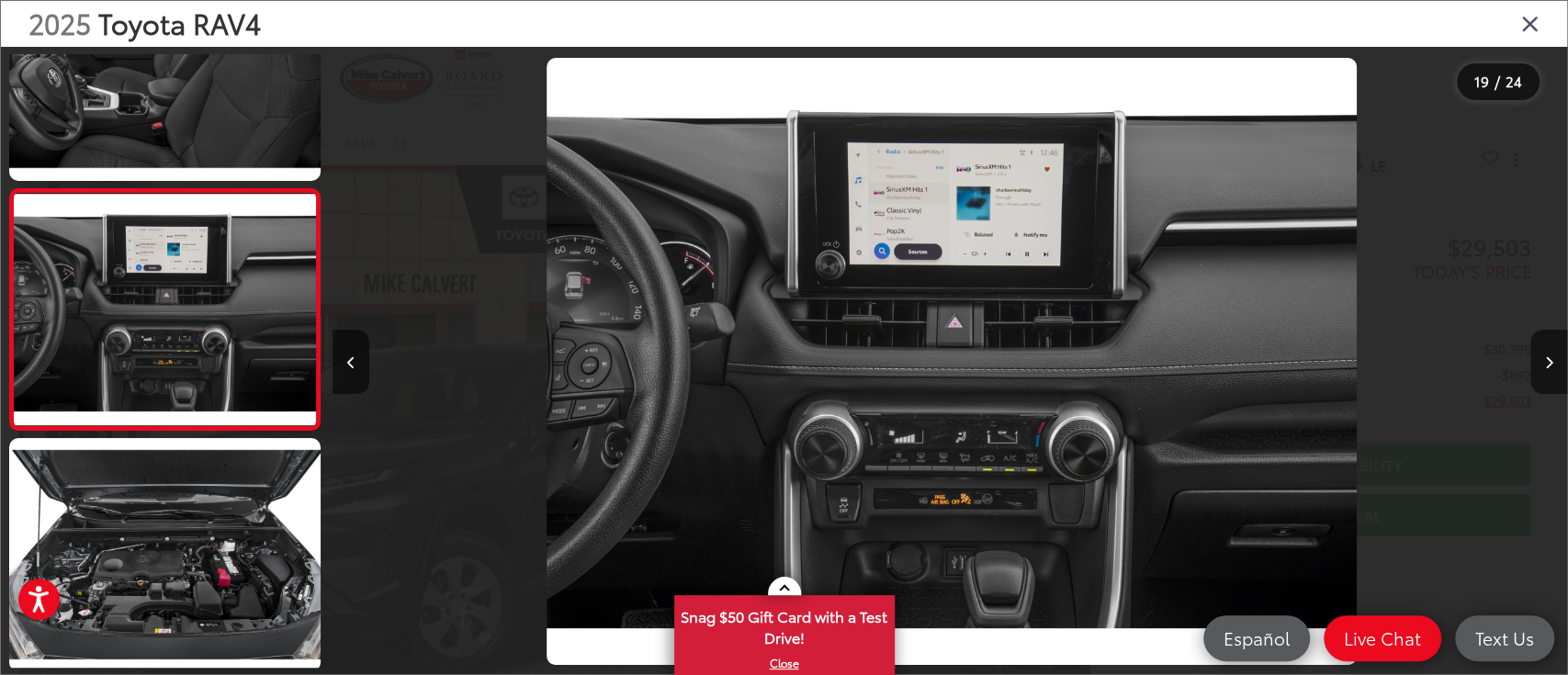click at bounding box center (1530, 23) 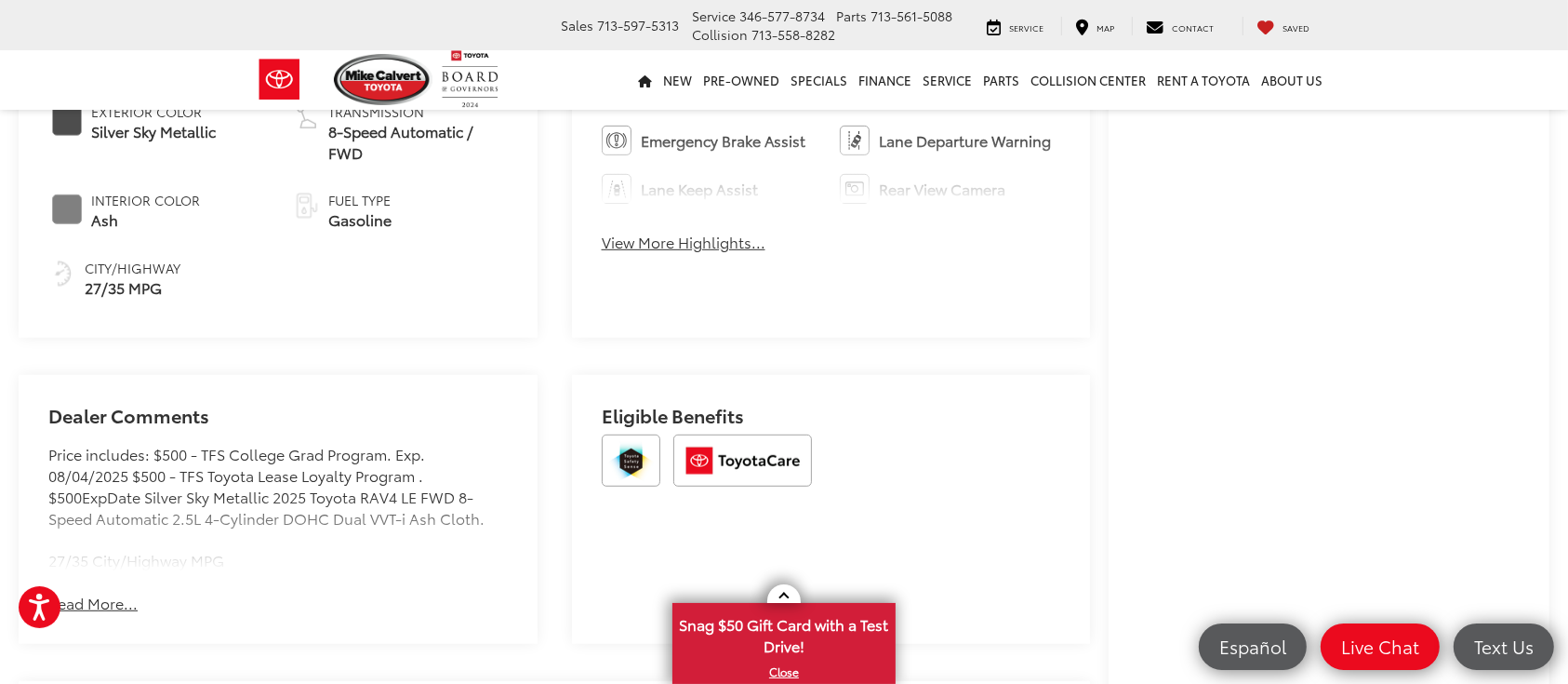 click at bounding box center (831, 467) 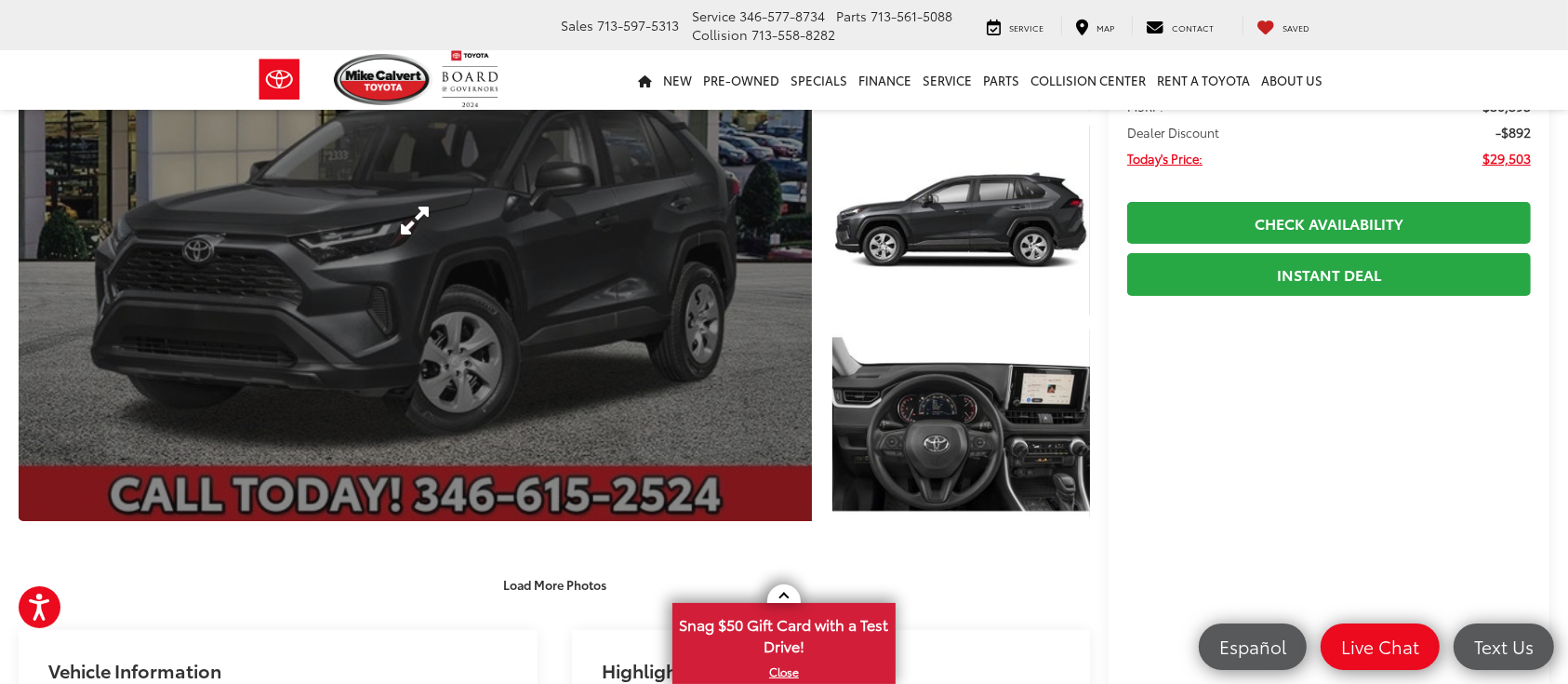 scroll, scrollTop: 0, scrollLeft: 0, axis: both 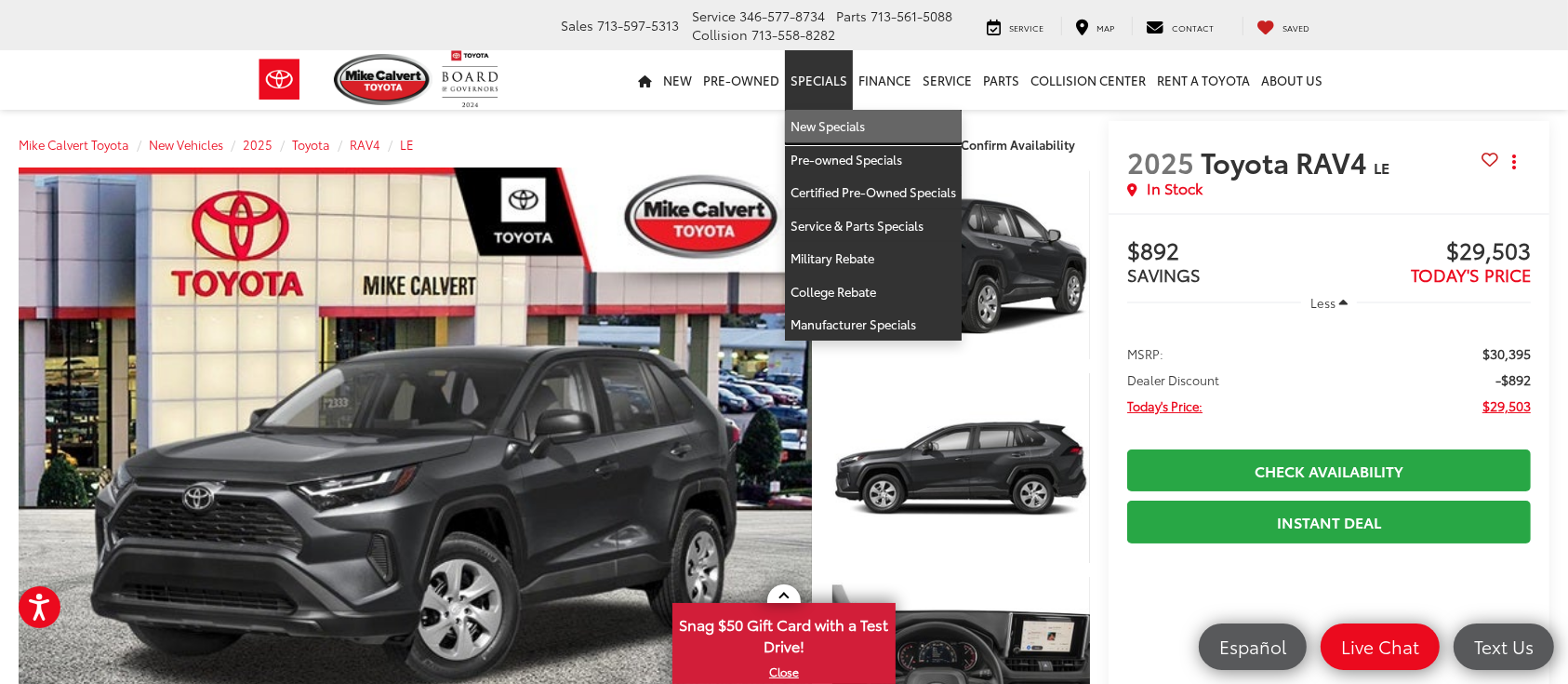 click on "New Specials" at bounding box center [873, 127] 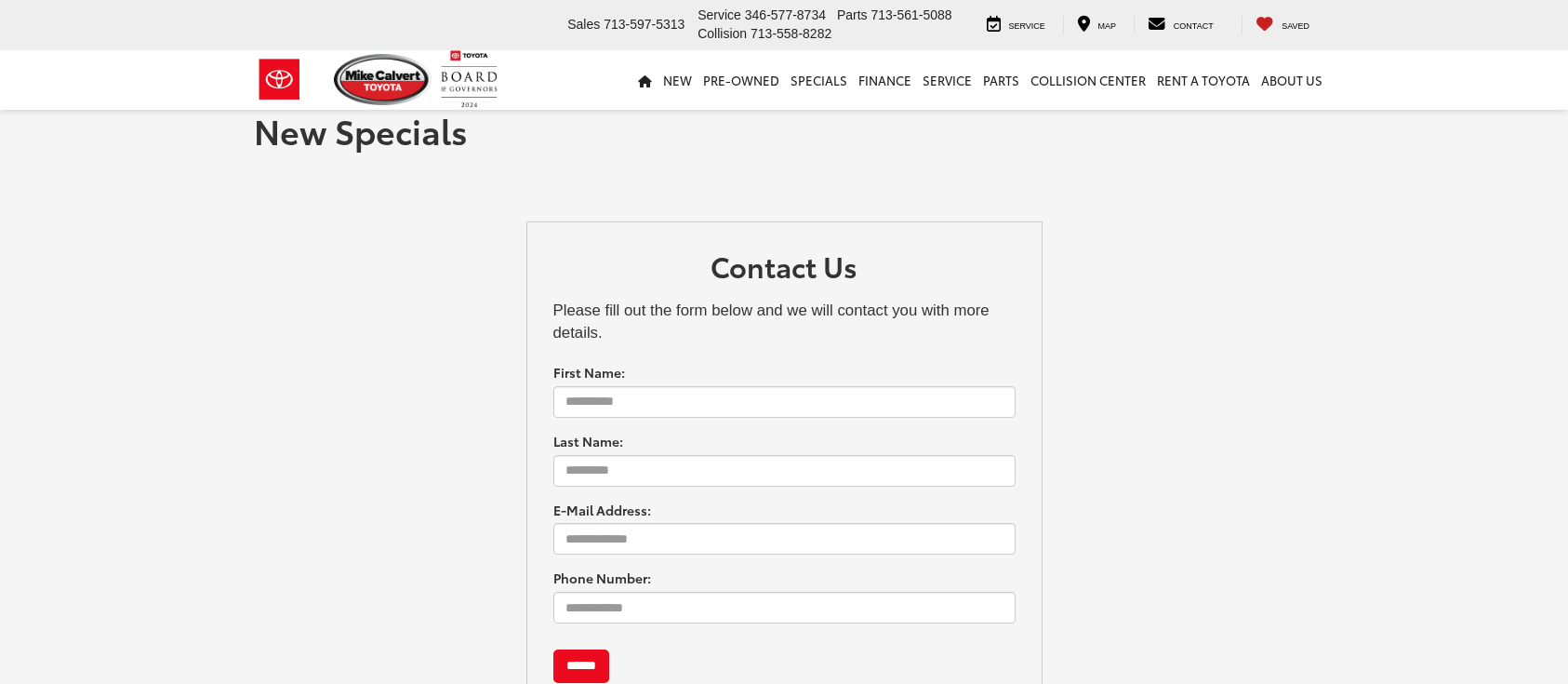 scroll, scrollTop: 0, scrollLeft: 0, axis: both 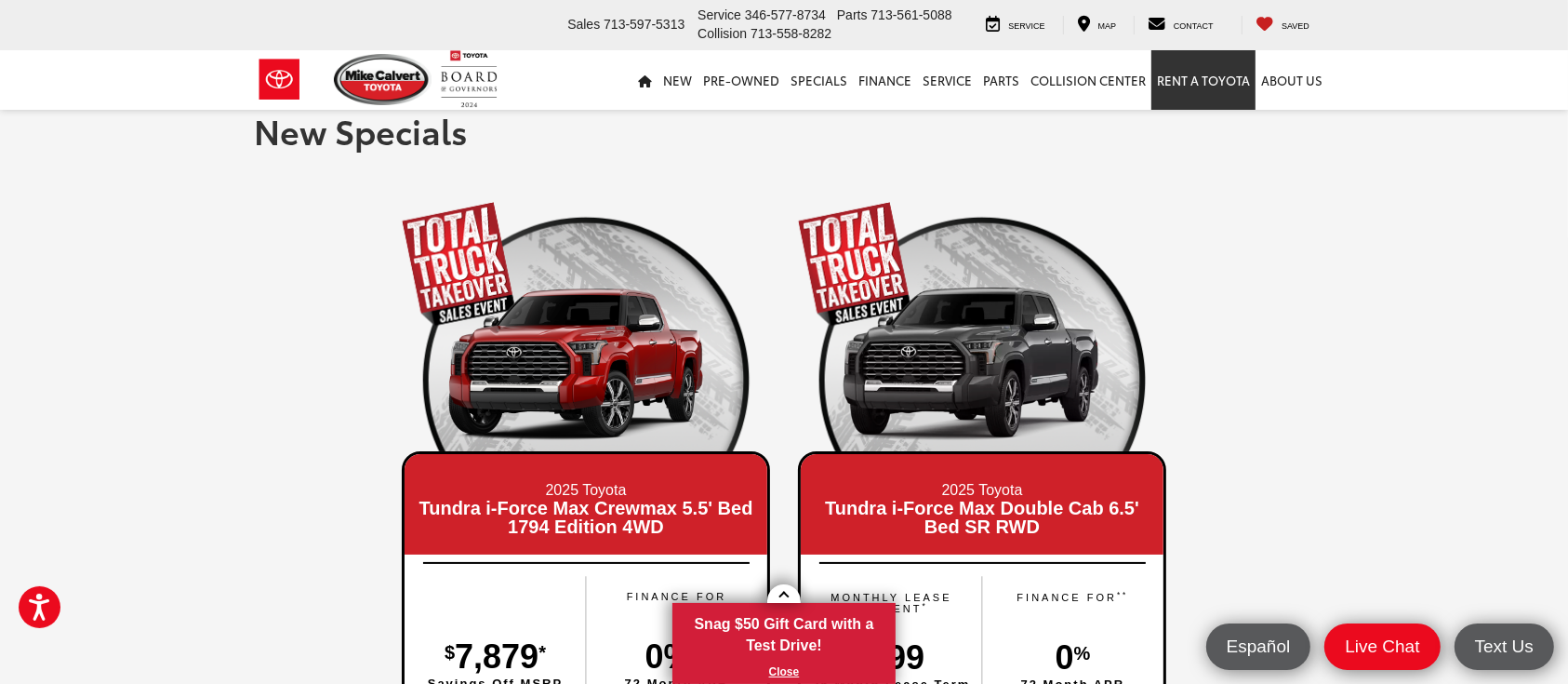click on "Rent a Toyota" at bounding box center [1203, 80] 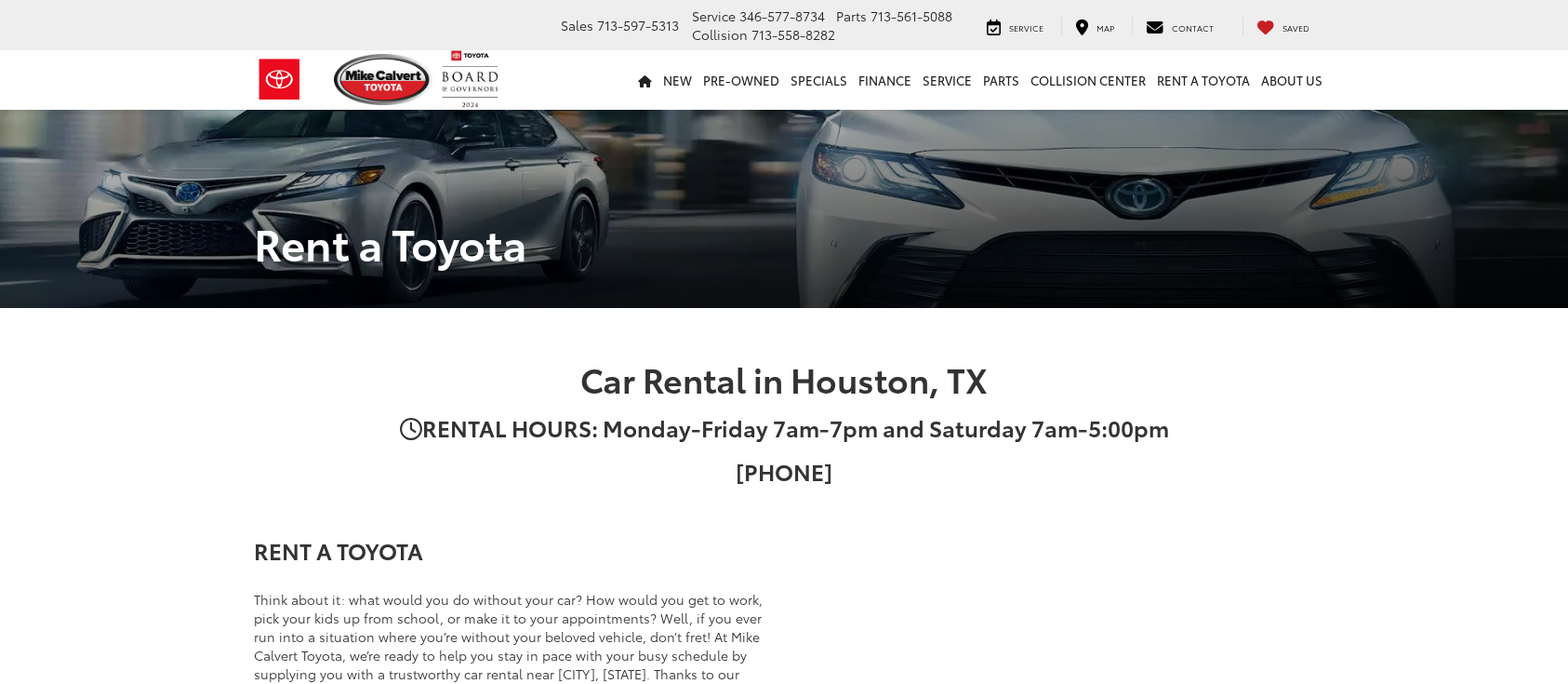 scroll, scrollTop: 0, scrollLeft: 0, axis: both 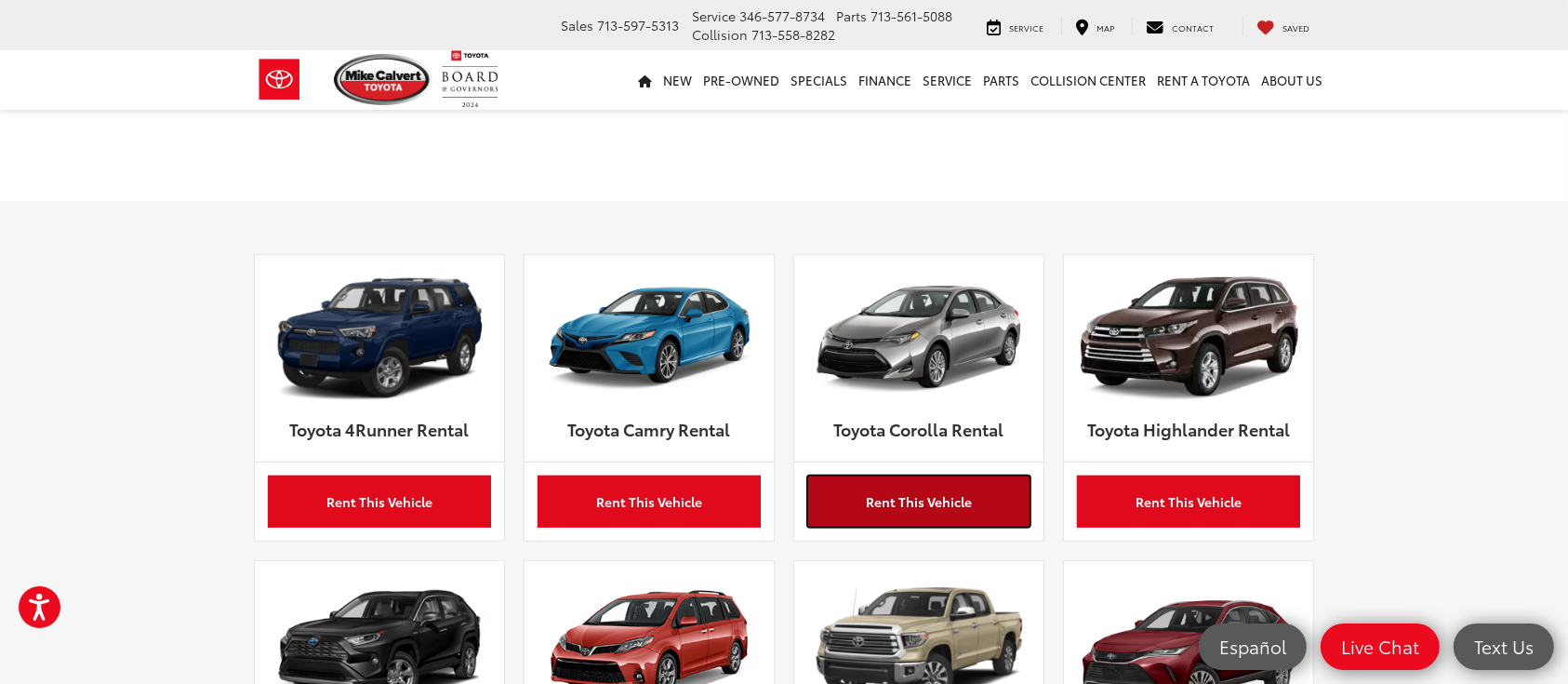 click on "Rent This Vehicle" at bounding box center [919, 502] 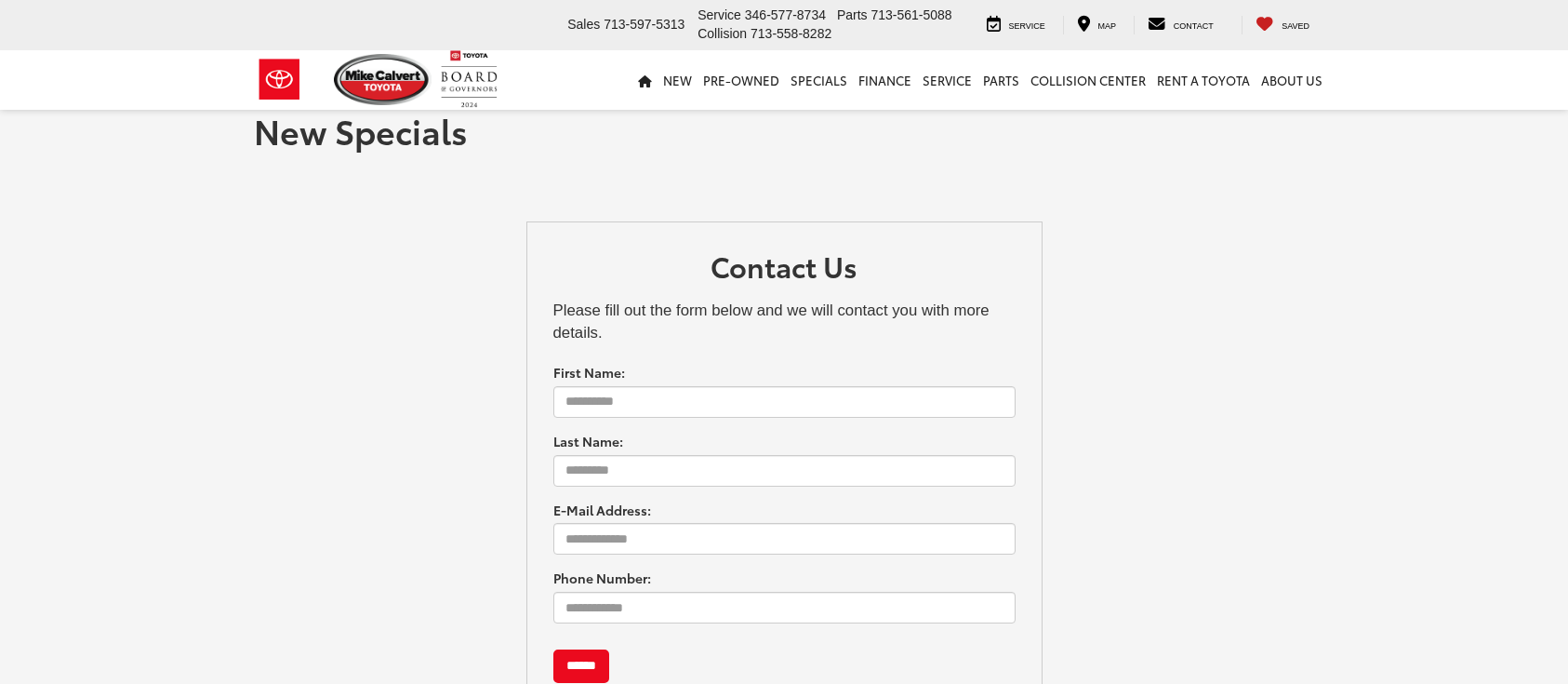 scroll, scrollTop: 0, scrollLeft: 0, axis: both 